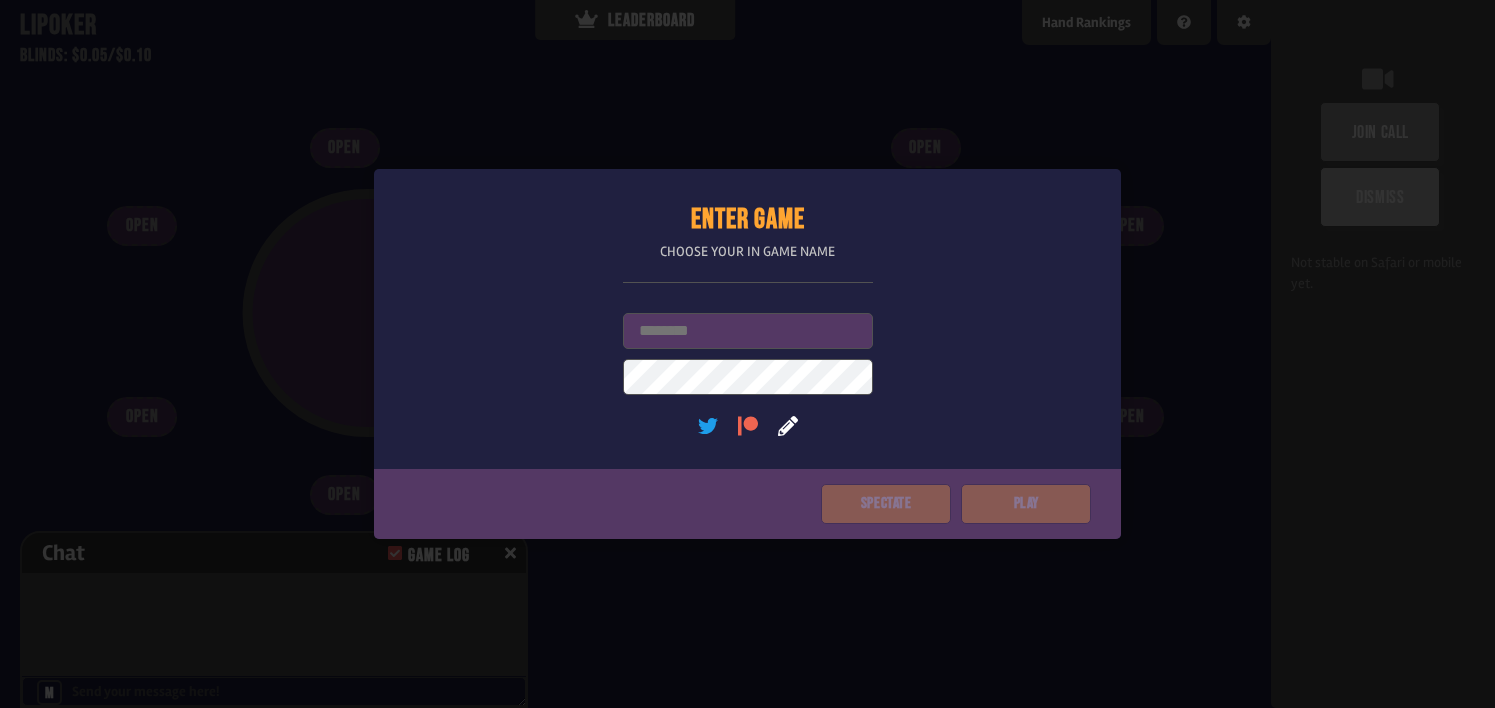 scroll, scrollTop: 0, scrollLeft: 0, axis: both 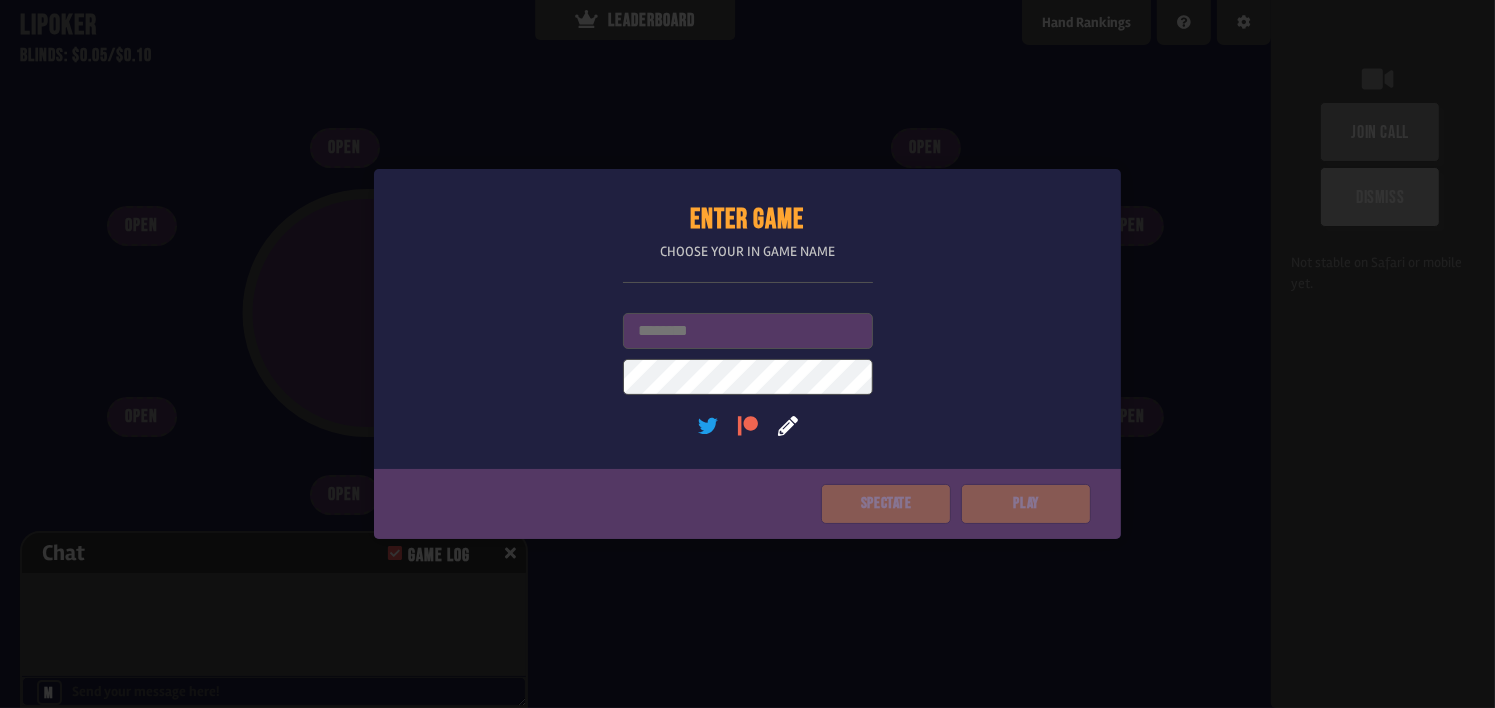 click on "Username" at bounding box center [748, 331] 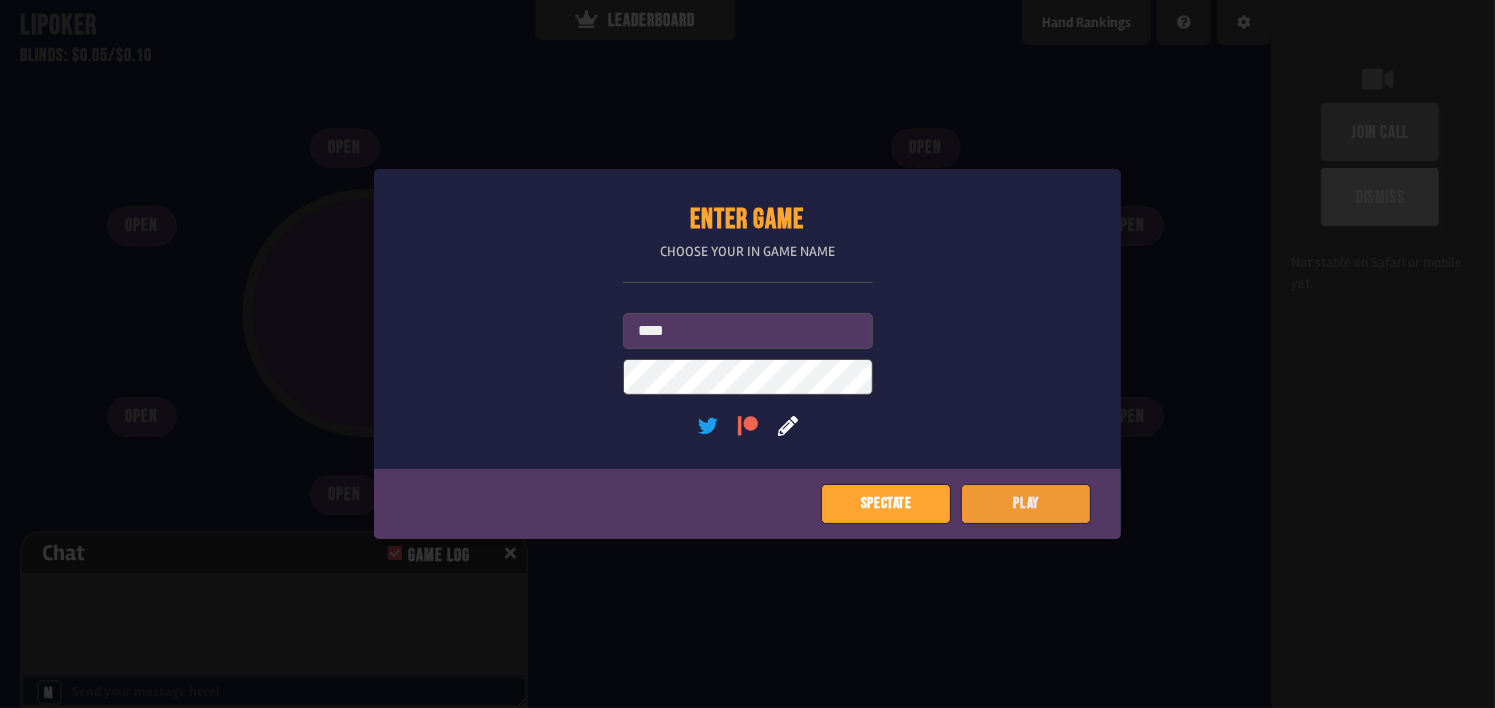 click on "Play" 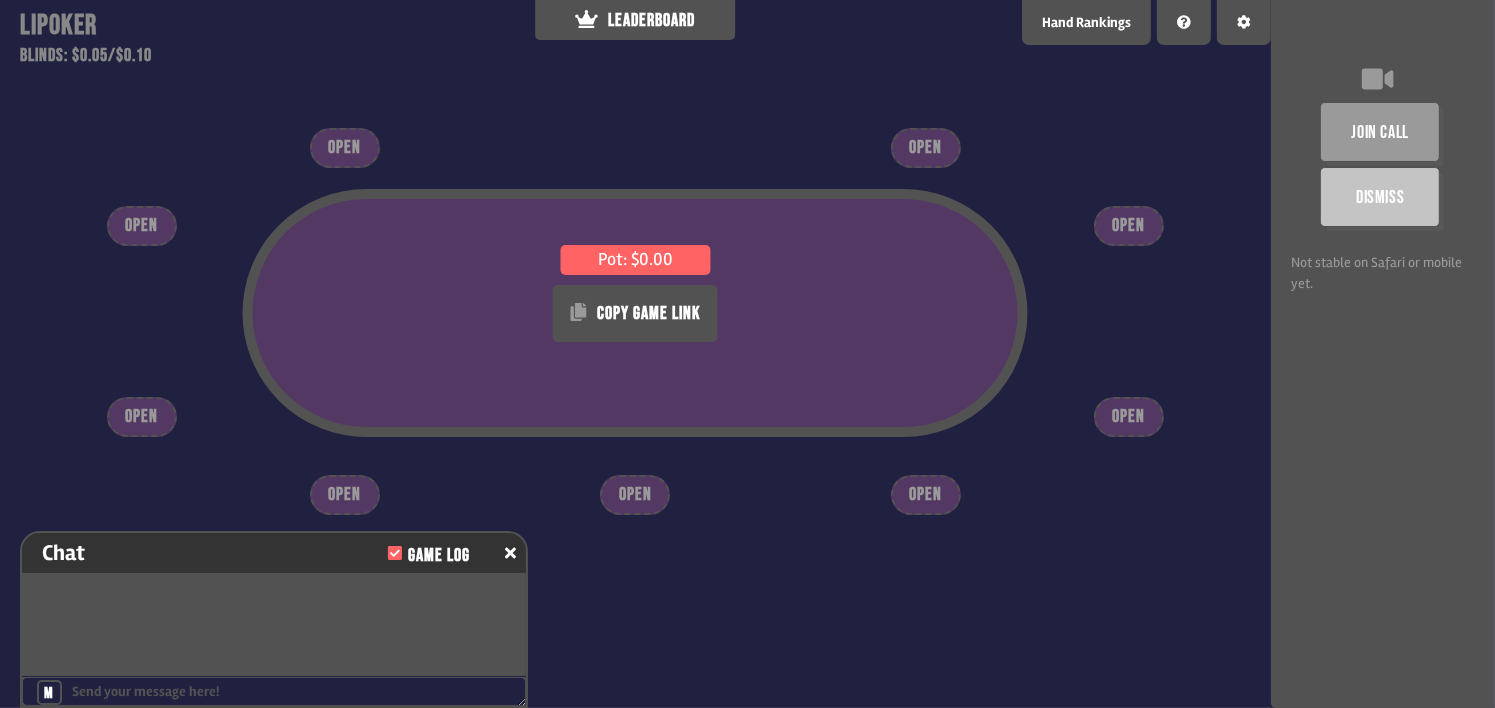 click on "Pot: $0.00   COPY GAME LINK OPEN OPEN OPEN OPEN OPEN OPEN OPEN OPEN OPEN" at bounding box center (635, 354) 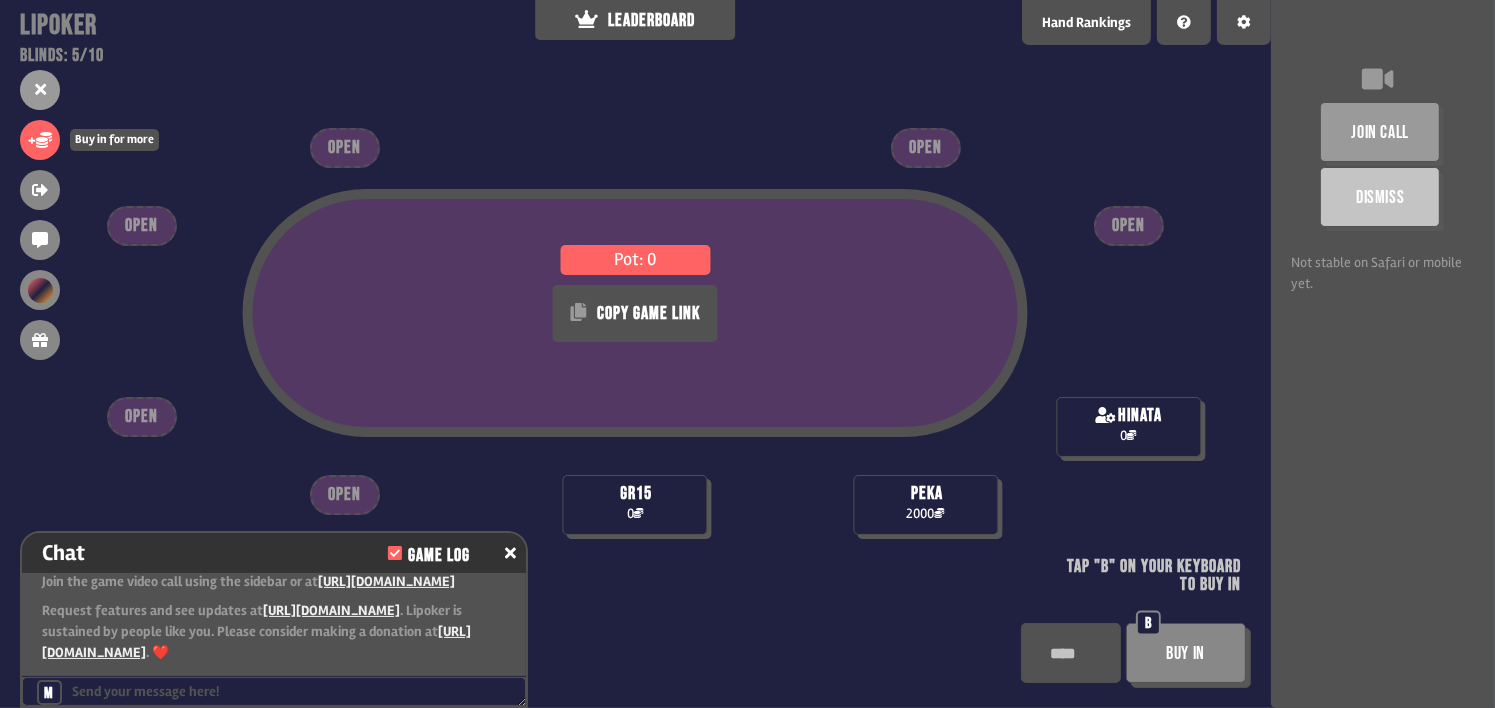 click on "+" at bounding box center [40, 140] 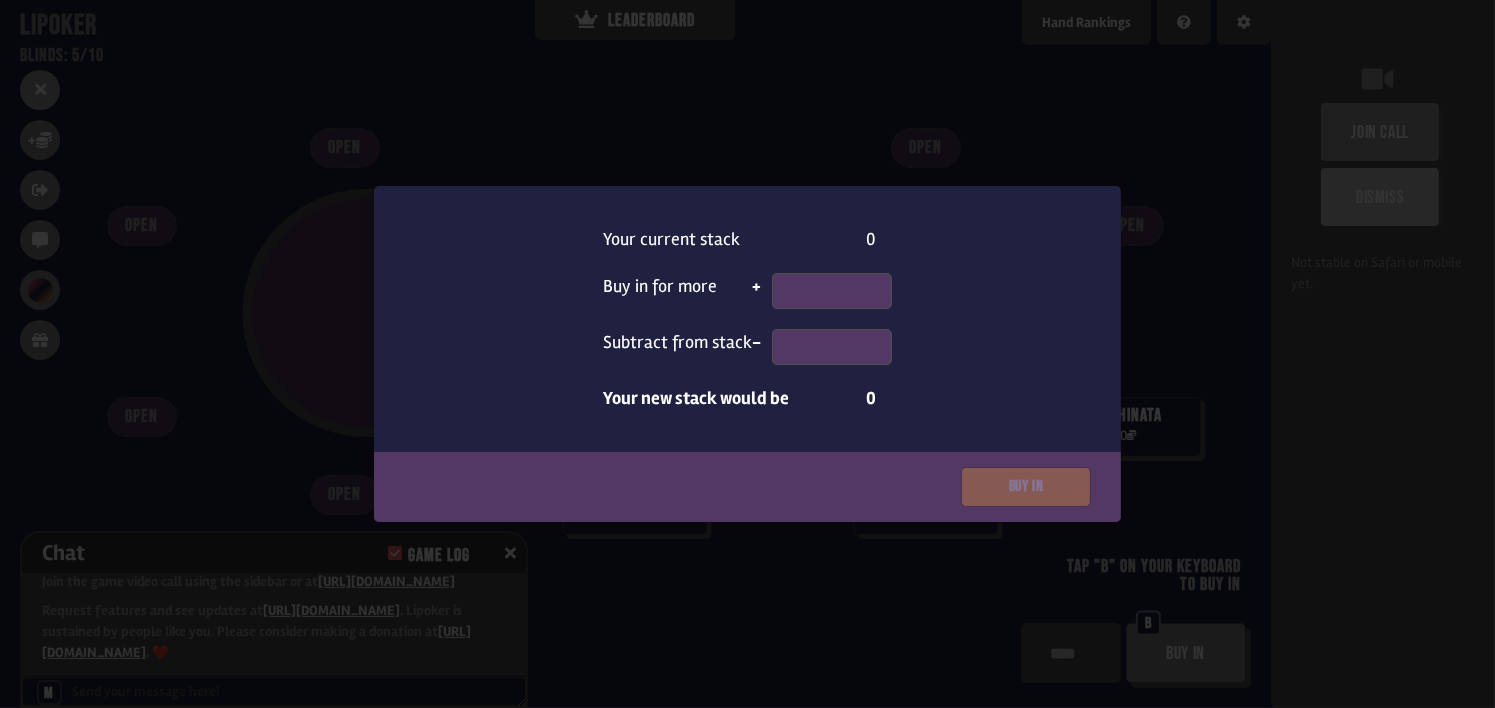 click at bounding box center [747, 354] 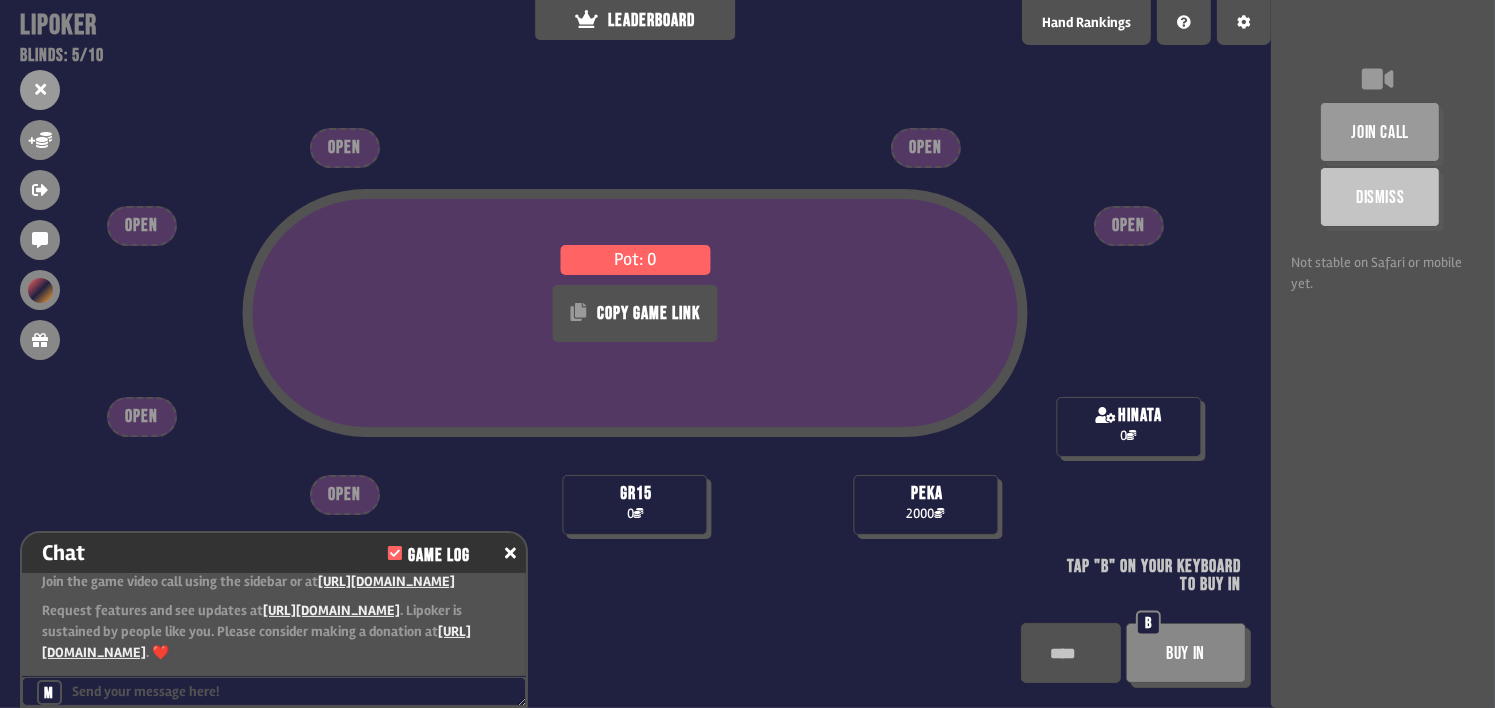 click on "Buy In" at bounding box center [1186, 653] 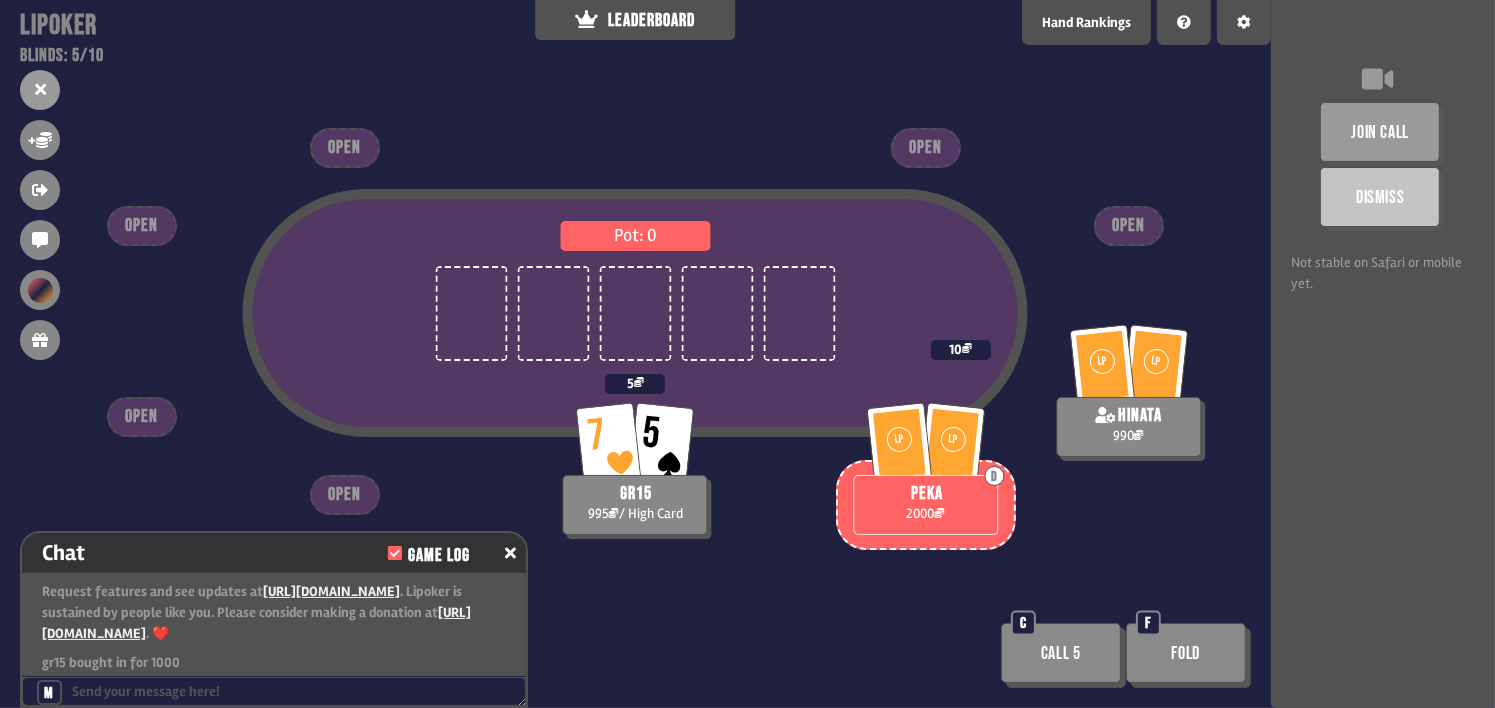 scroll, scrollTop: 98, scrollLeft: 0, axis: vertical 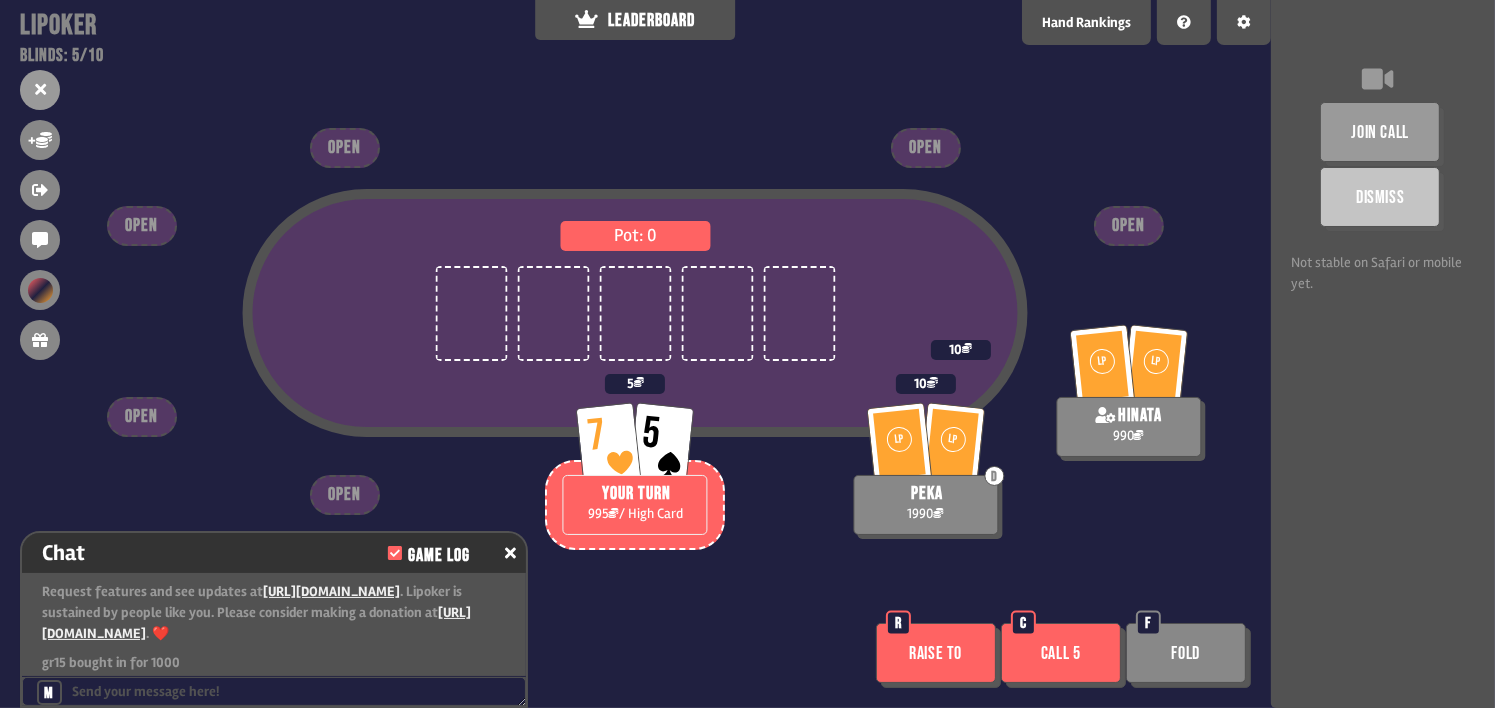 click on "Pot: 0" at bounding box center [635, 349] 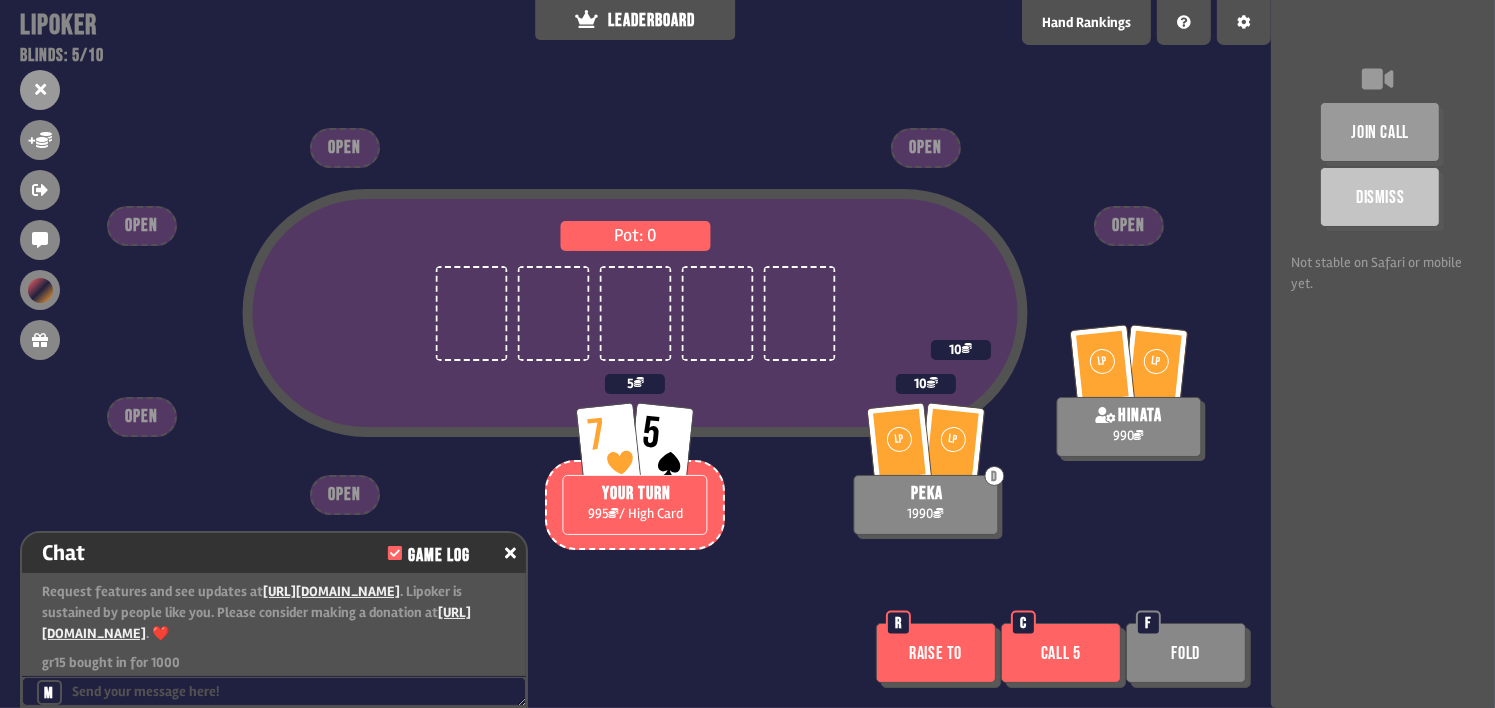 click on "Call 5" at bounding box center [1061, 653] 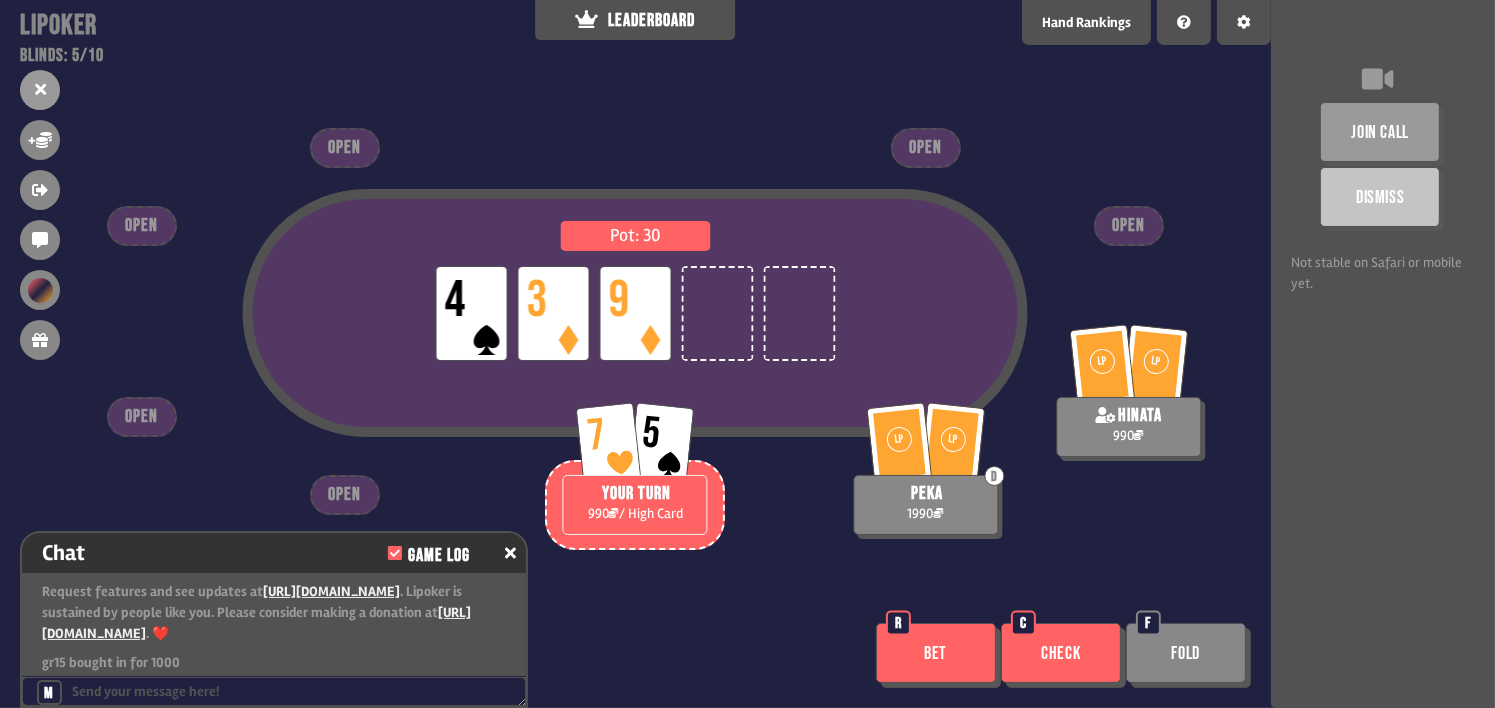 click on "Check" at bounding box center [1061, 653] 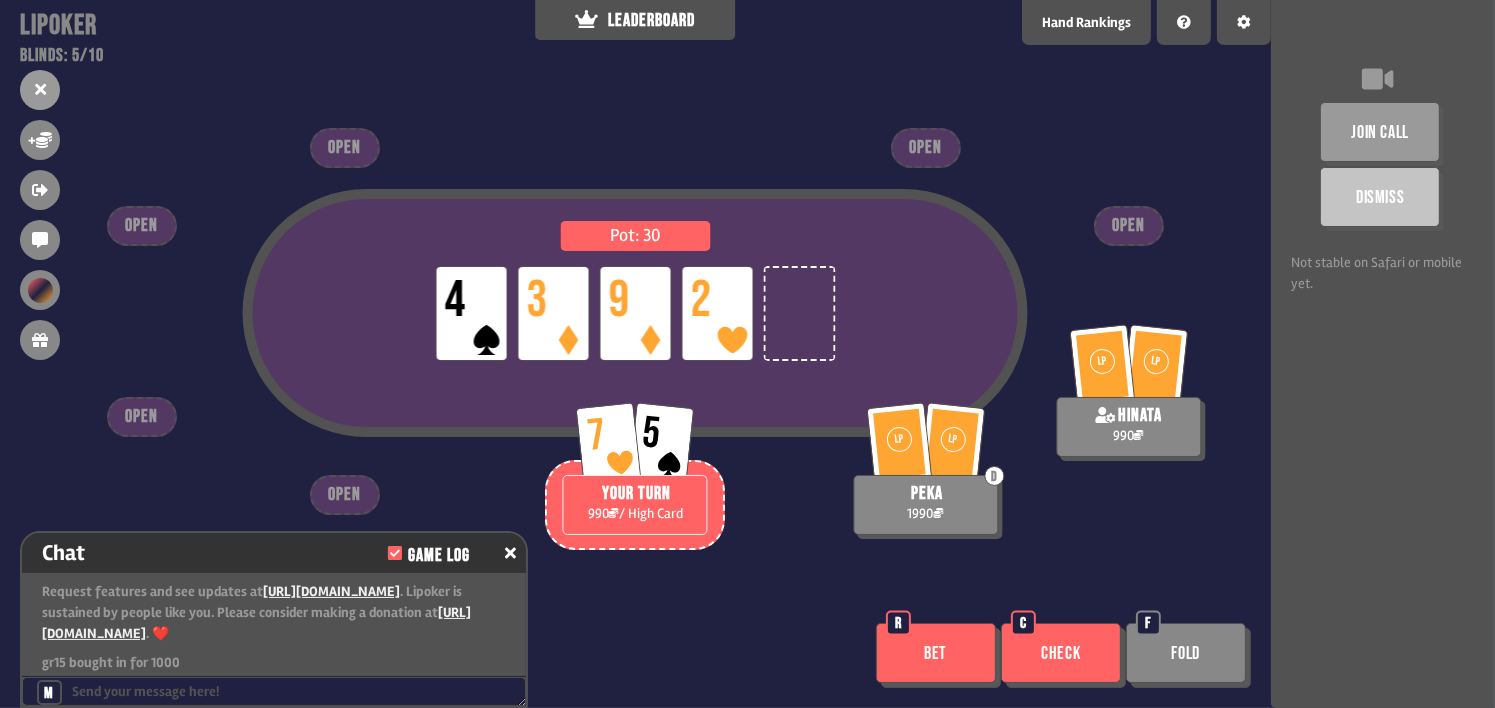click on "Pot: 30   LP 4 LP 3 LP 9 LP 2 LP [PERSON_NAME] 1990  LP LP hinata 990  7 5 YOUR TURN 990   / High Card OPEN OPEN OPEN OPEN OPEN OPEN Bet R Check C Fold F" at bounding box center [635, 354] 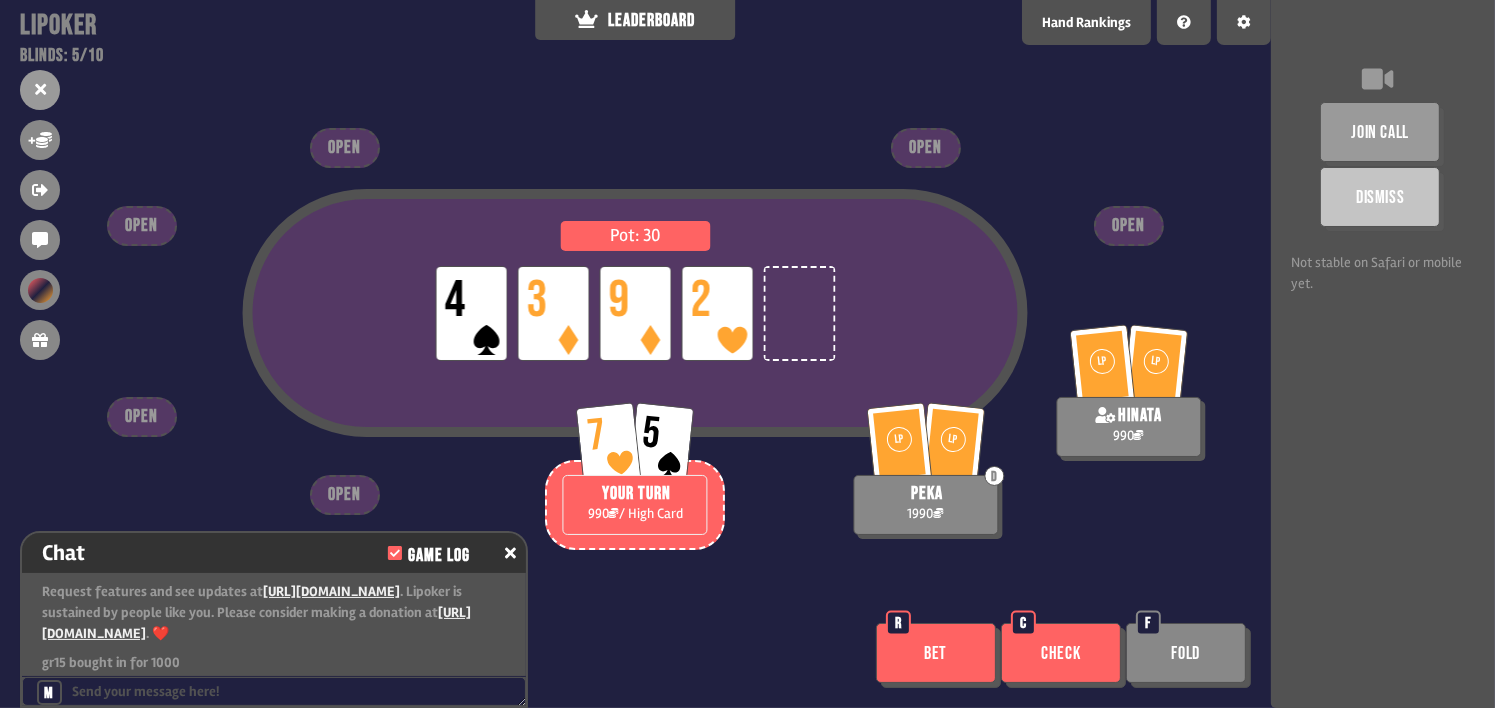 click on "Check" at bounding box center [1061, 653] 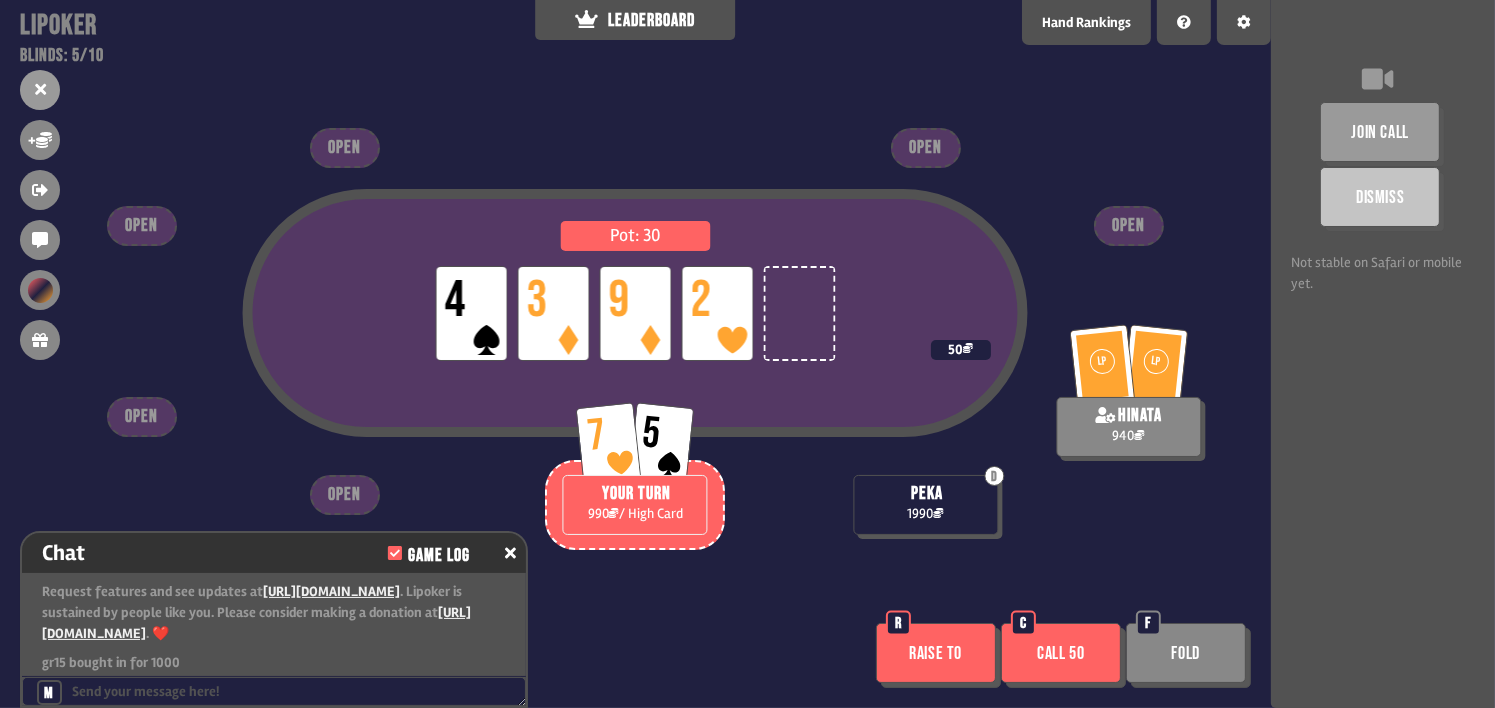 click on "Pot: 30   LP 4 LP 3 LP 9 LP 2 D peka 1990  LP LP hinata 940  50  7 5 YOUR TURN 990   / High Card OPEN OPEN OPEN OPEN OPEN OPEN Raise to R Call 50 C Fold F" at bounding box center (635, 354) 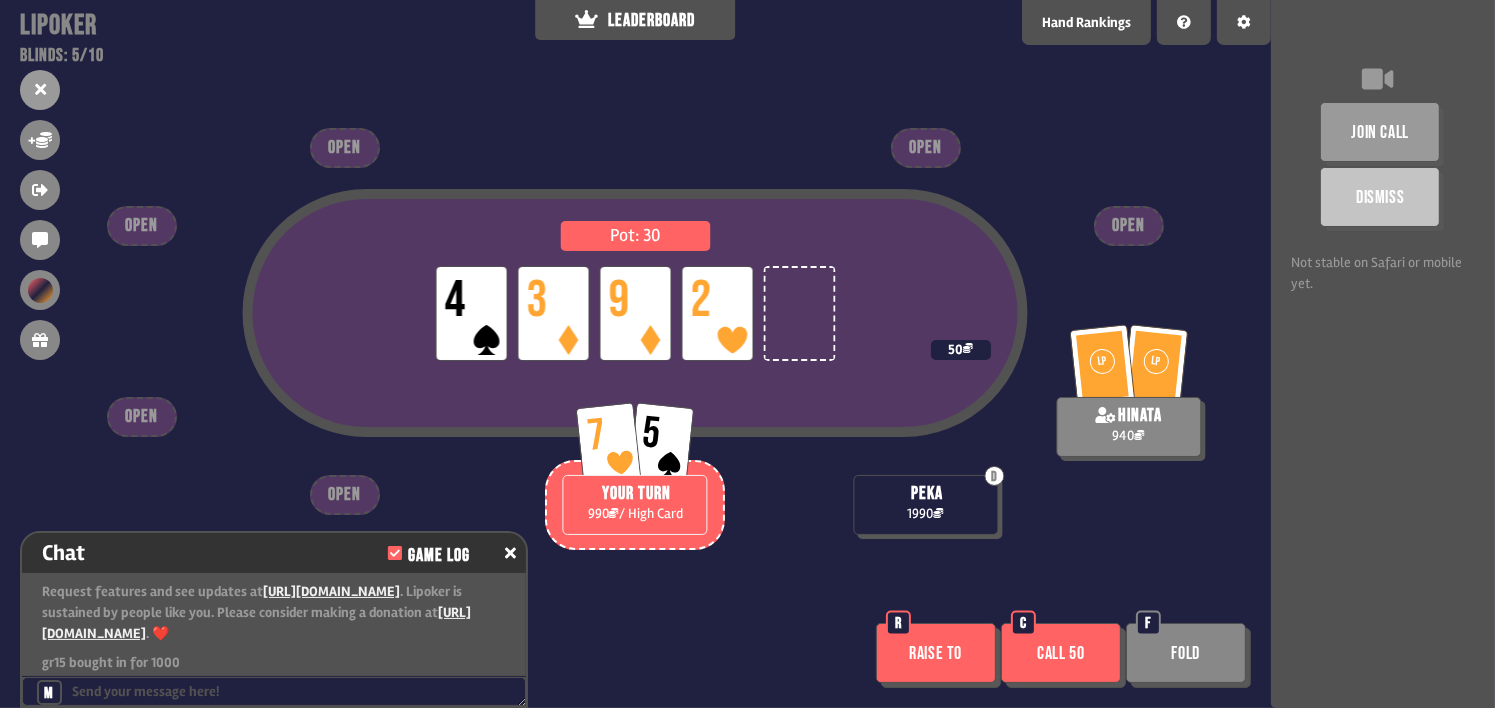 click on "Fold" at bounding box center [1186, 653] 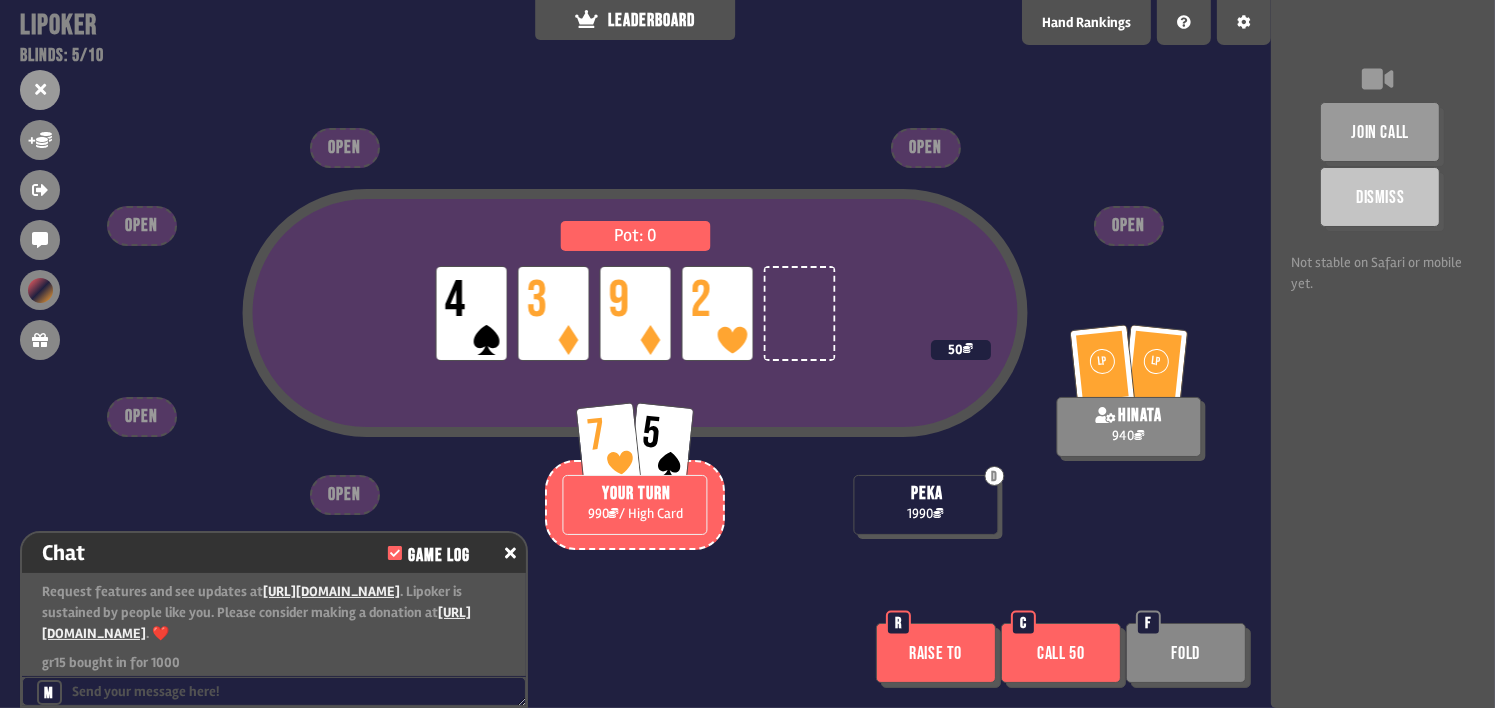 scroll, scrollTop: 100, scrollLeft: 0, axis: vertical 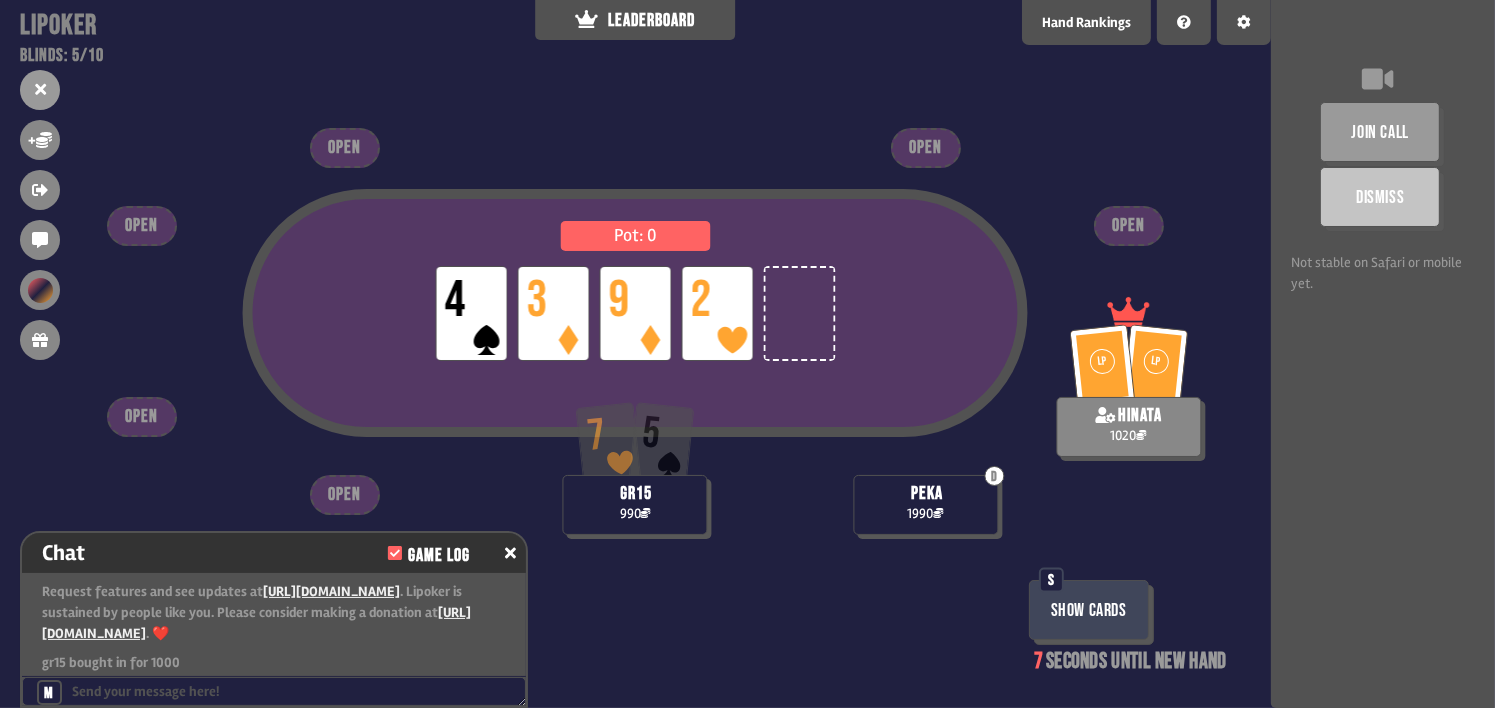 click on "Show Cards" at bounding box center (1089, 610) 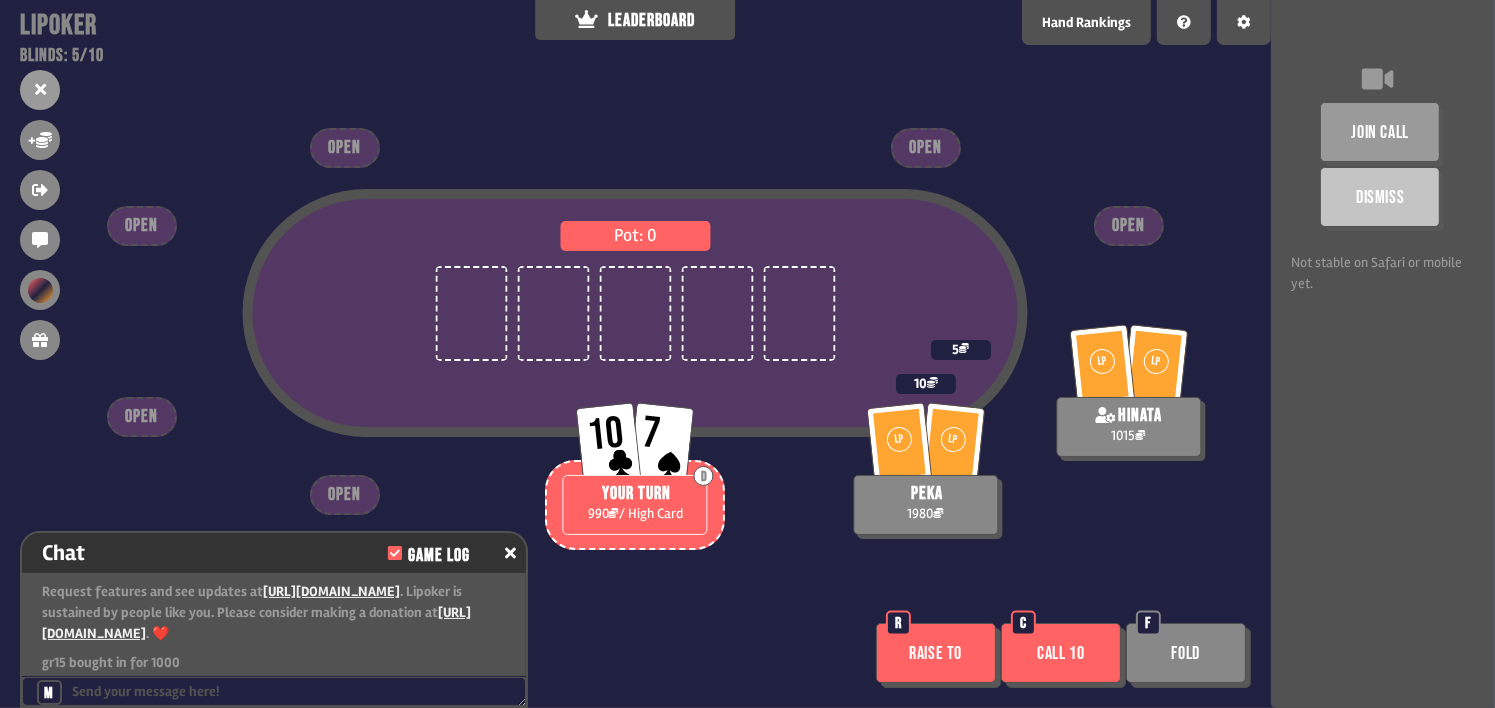 scroll, scrollTop: 98, scrollLeft: 0, axis: vertical 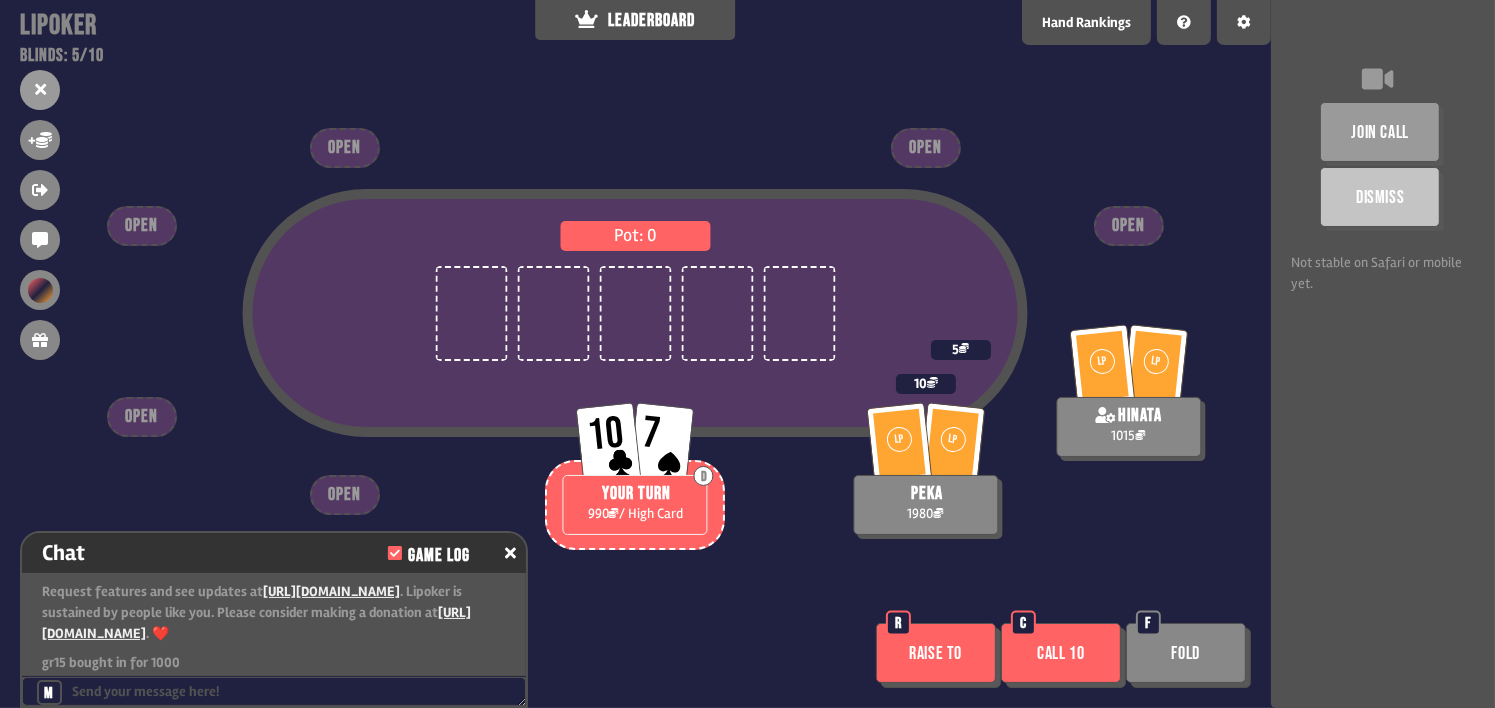 click on "Call 10" at bounding box center (1061, 653) 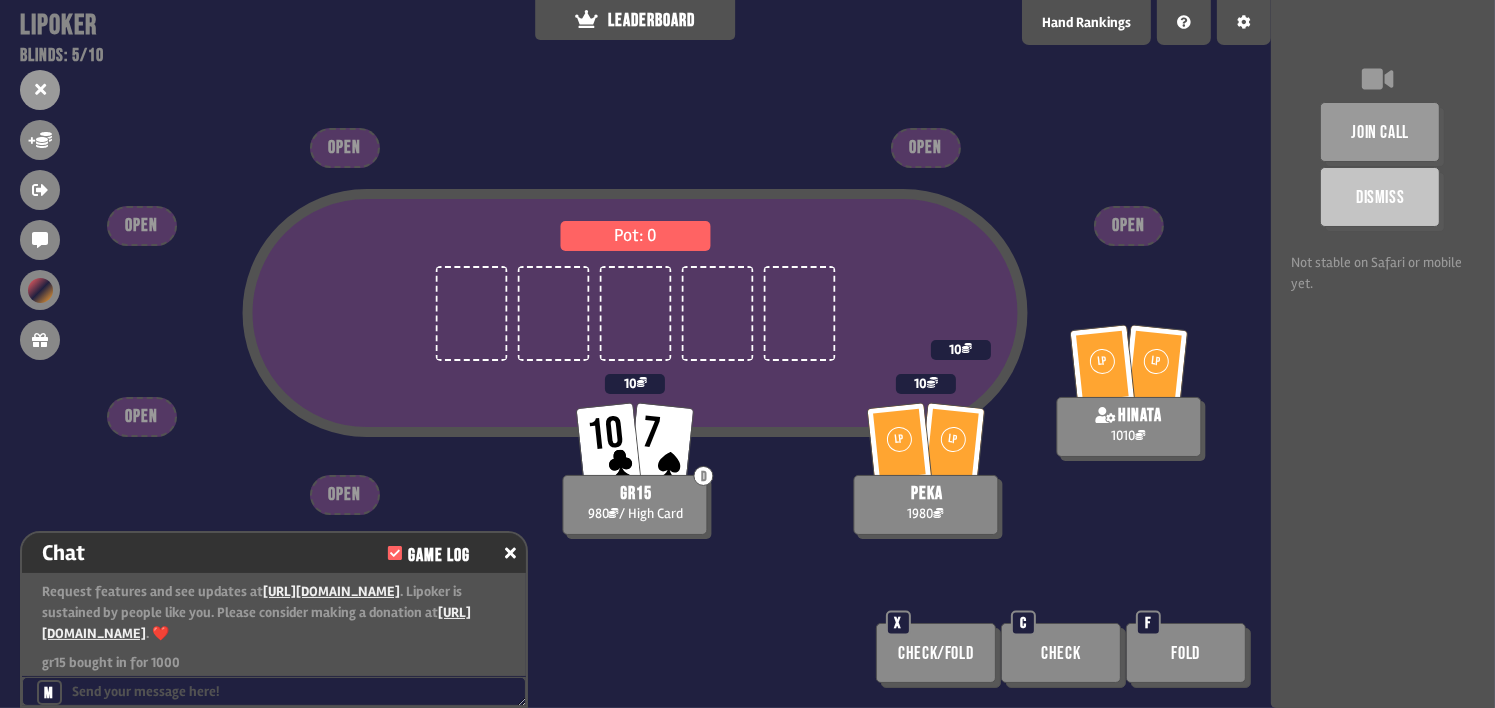 click on "Pot: 0" at bounding box center (635, 349) 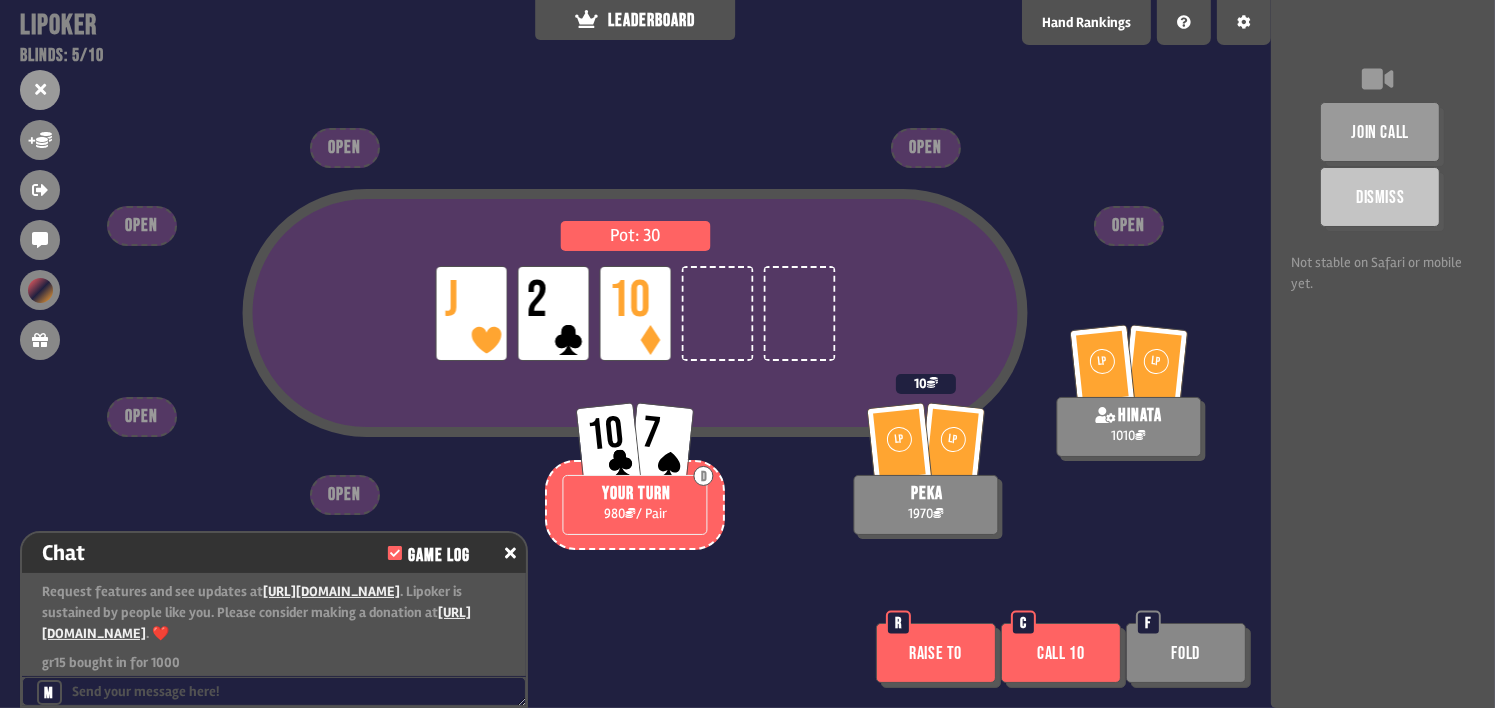 click on "Pot: 30   LP J LP 2 LP 10 LP [PERSON_NAME] 1970  10  LP LP hinata 1010  10 7 D YOUR TURN 980   / Pair OPEN OPEN OPEN OPEN OPEN OPEN Raise to R Call 10 C Fold F" at bounding box center [635, 354] 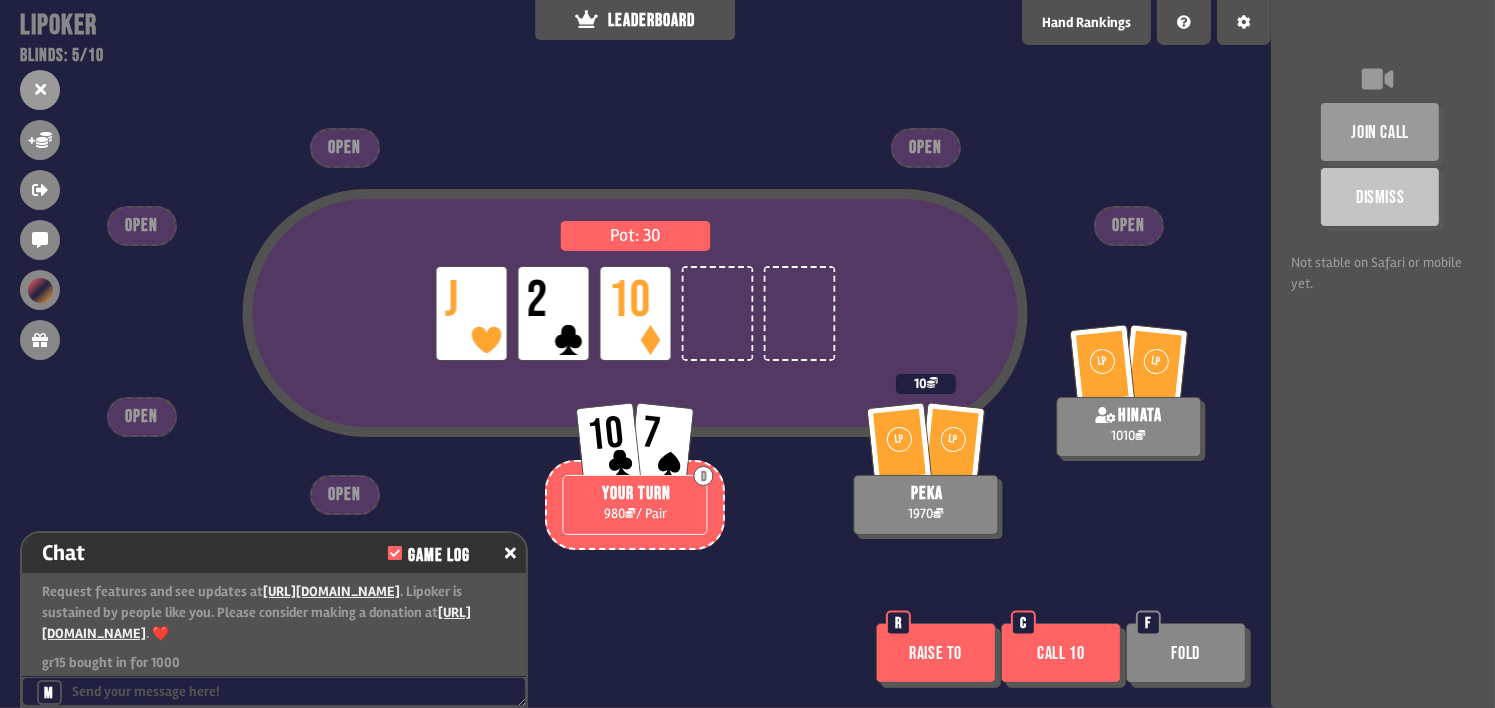 click on "Call 10" at bounding box center (1061, 653) 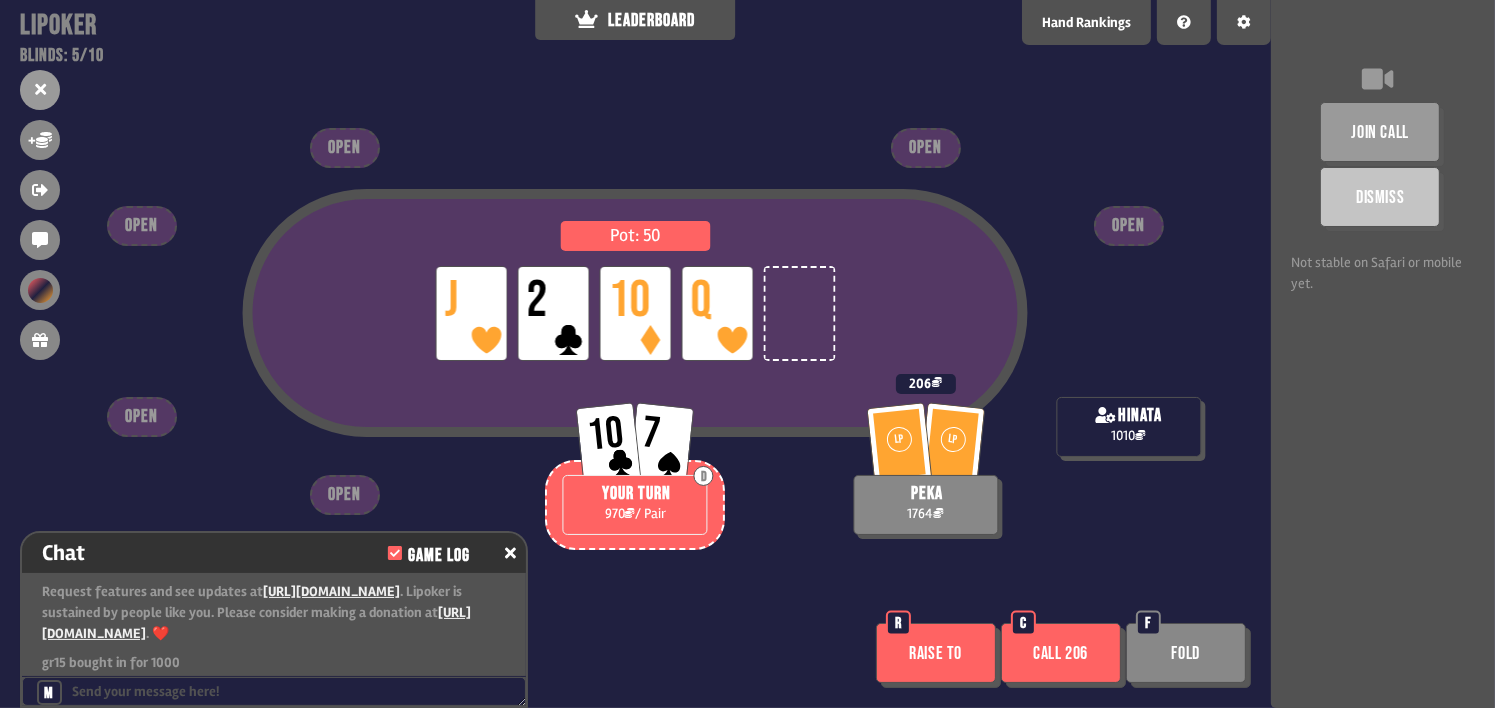 click on "Pot: 50   LP J LP 2 LP 10 LP Q LP [PERSON_NAME] 1764  206  hinata 1010  10 7 D YOUR TURN 970   / Pair OPEN OPEN OPEN OPEN OPEN OPEN Raise to R Call 206 C Fold F" at bounding box center (635, 354) 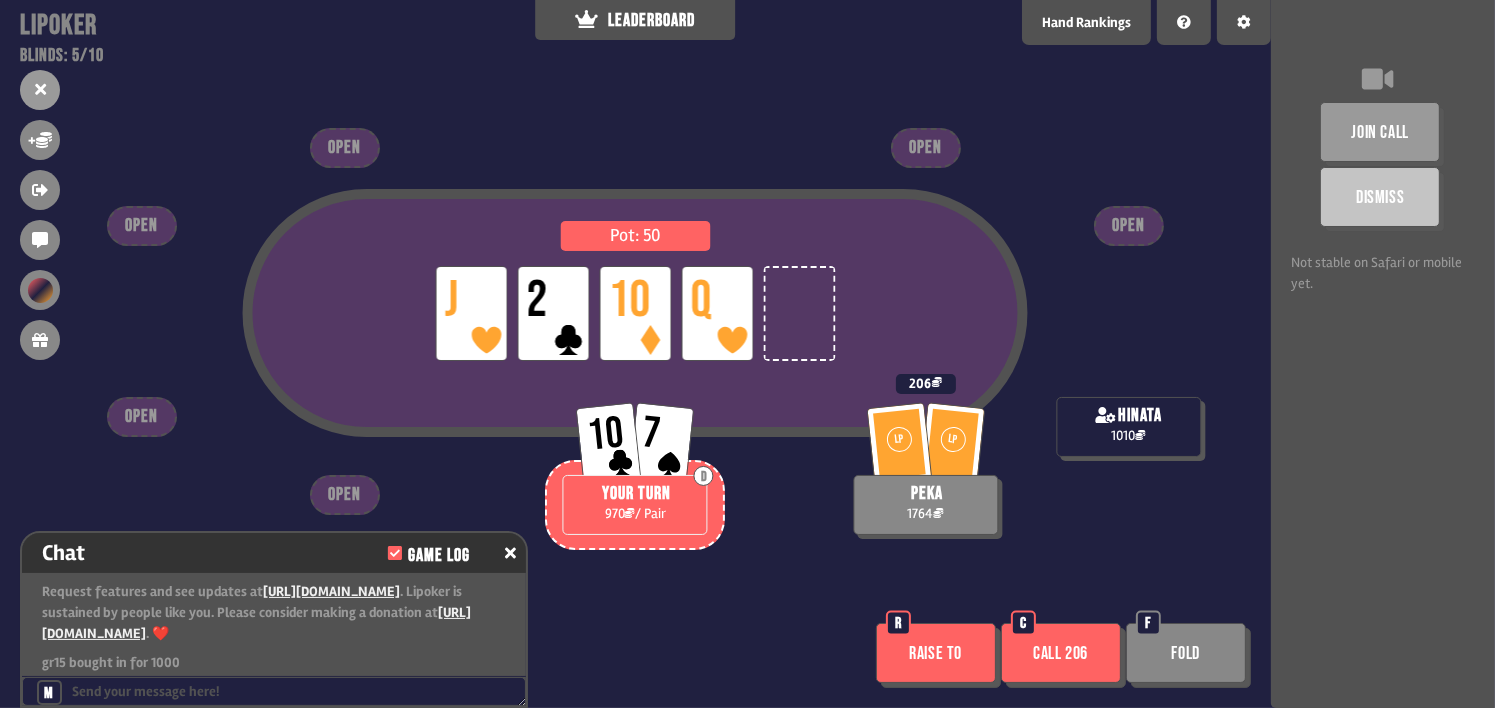 click on "Fold" at bounding box center (1186, 653) 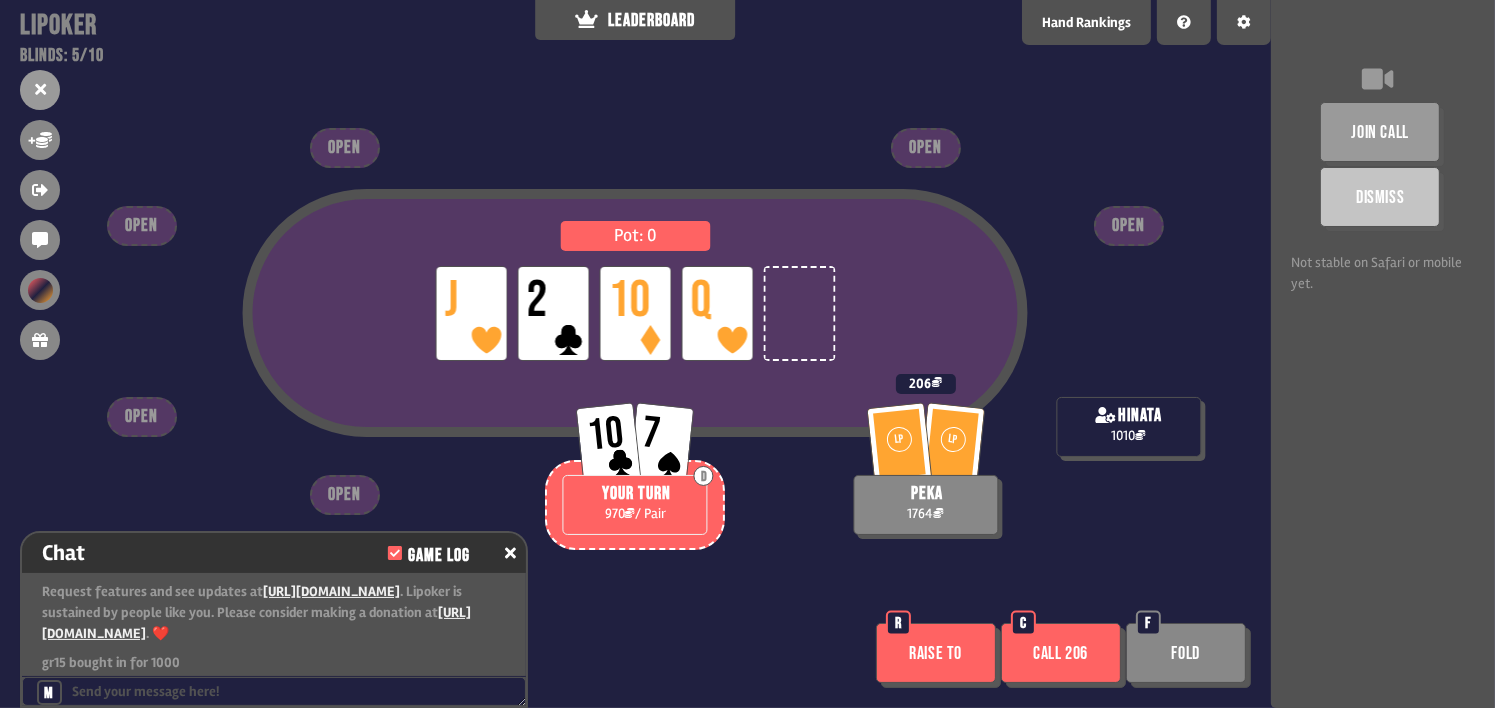 scroll, scrollTop: 100, scrollLeft: 0, axis: vertical 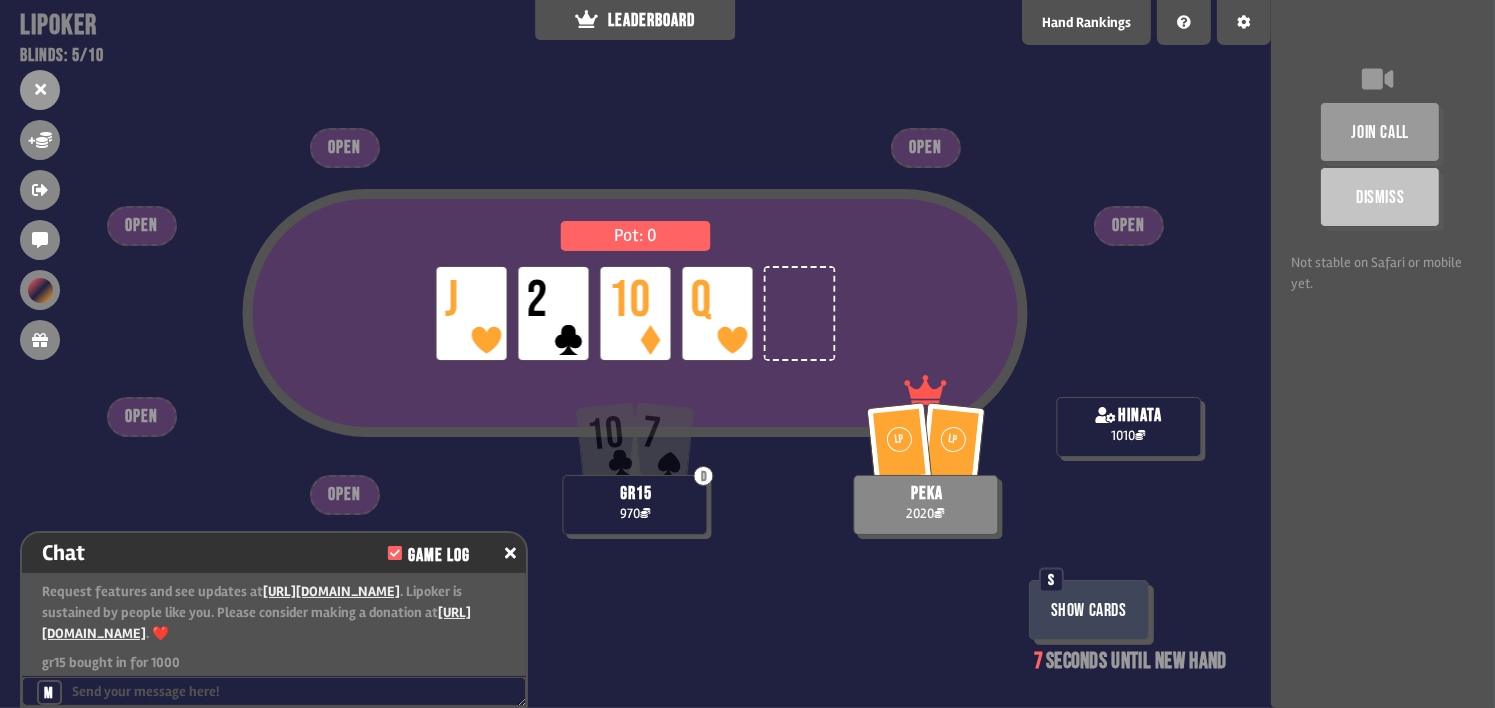 click on "Show Cards" at bounding box center (1089, 610) 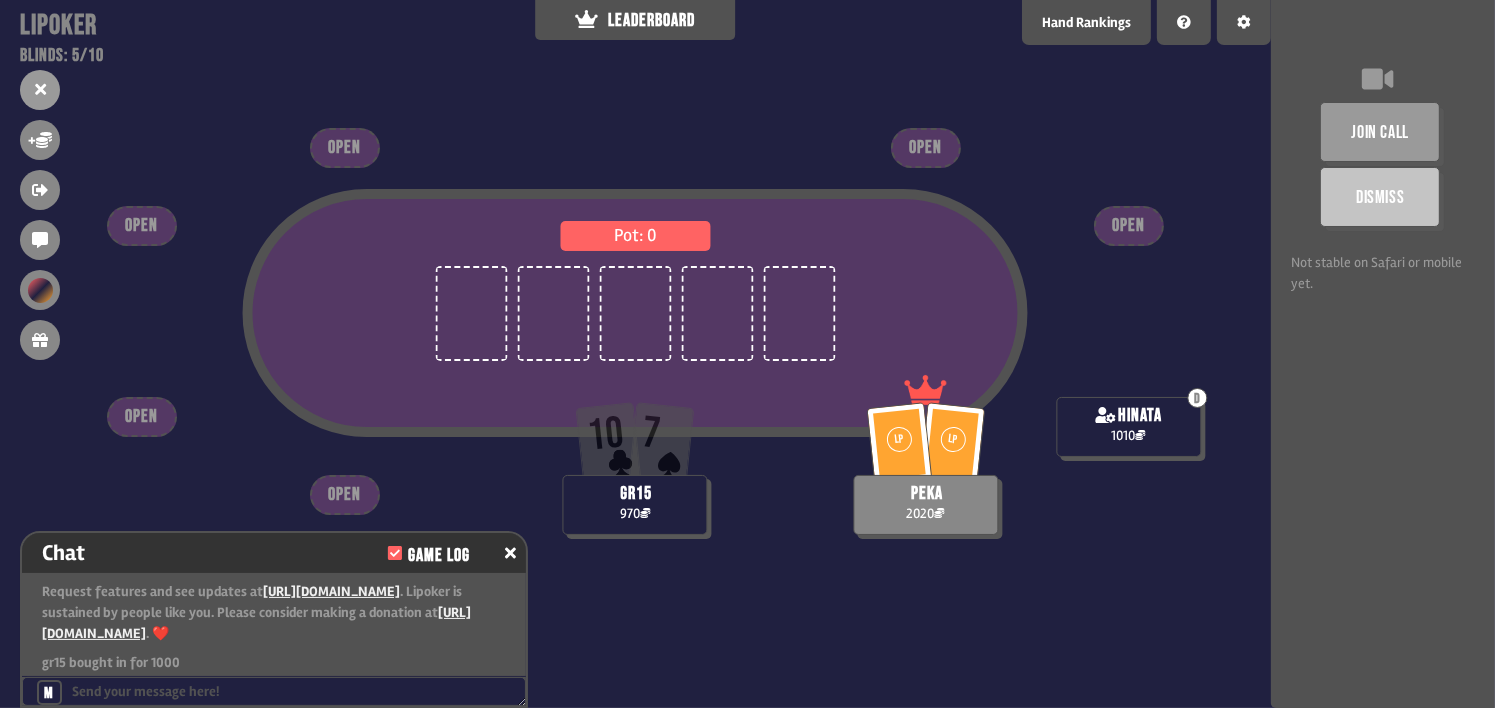 scroll, scrollTop: 98, scrollLeft: 0, axis: vertical 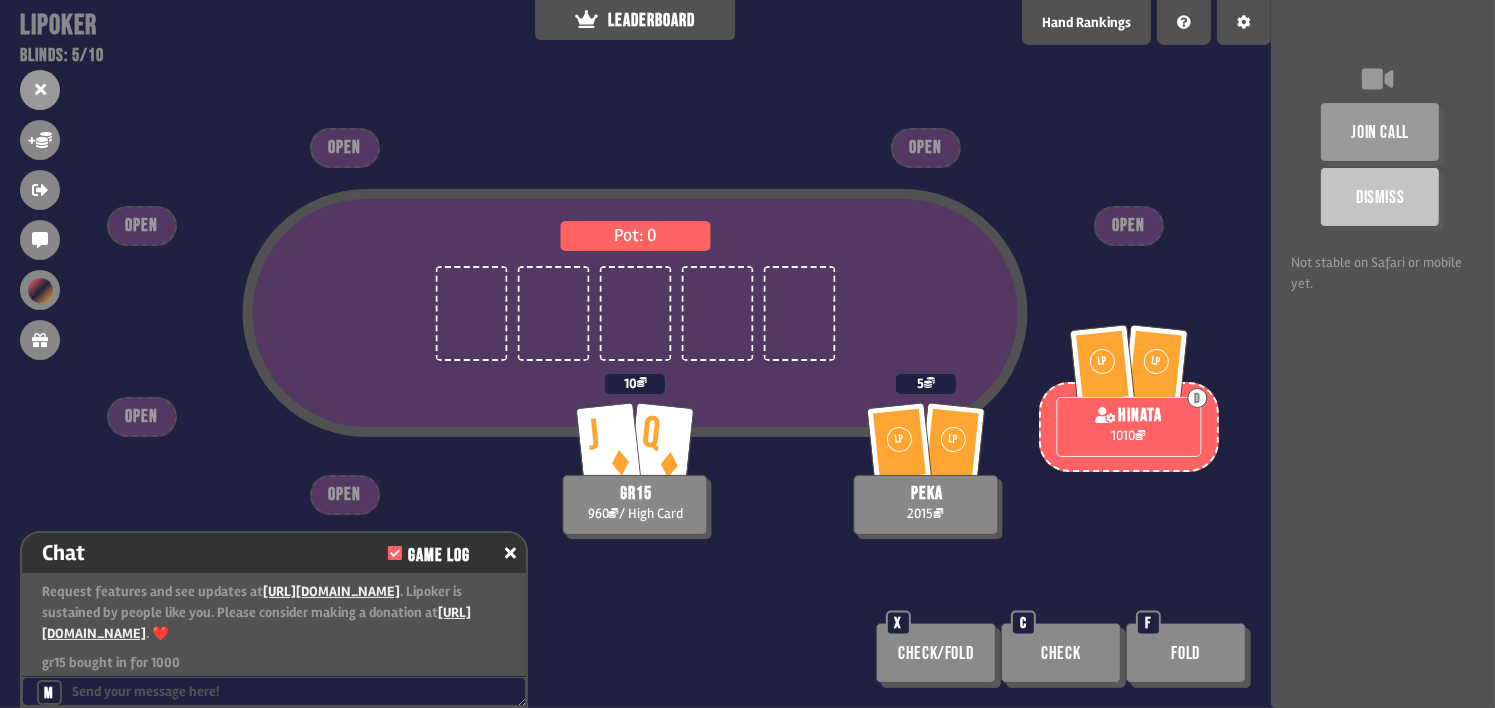 click on "Pot: 0   LP [PERSON_NAME] 2015  5  LP LP D hinata 1010  J Q gr15 960   / High Card 10  OPEN OPEN OPEN OPEN OPEN OPEN Check/Fold X Check C Fold F" at bounding box center (635, 354) 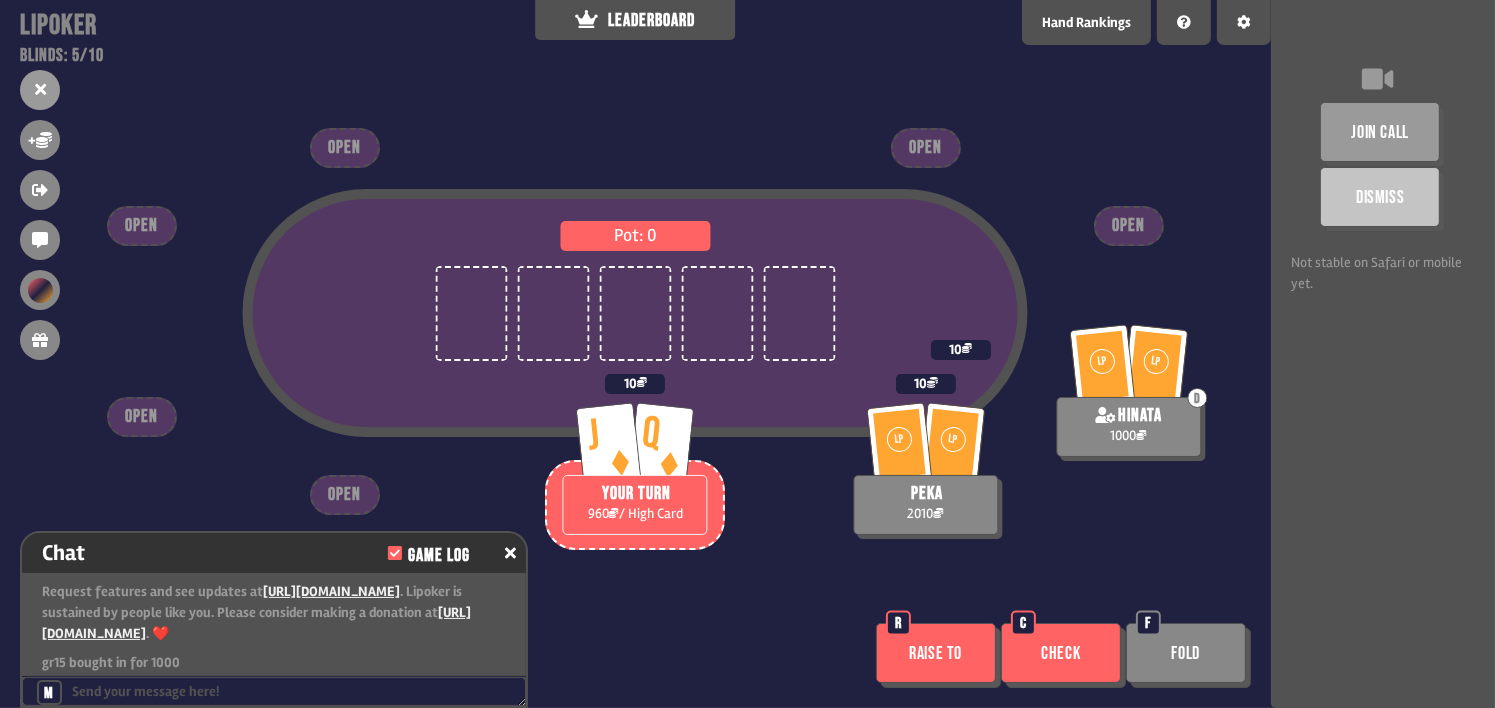 click on "Pot: 0   LP [PERSON_NAME] 2010  10  LP LP D hinata 1000  10  J Q YOUR TURN 960   / High Card 10  OPEN OPEN OPEN OPEN OPEN OPEN Raise to R Check C Fold F" at bounding box center [635, 354] 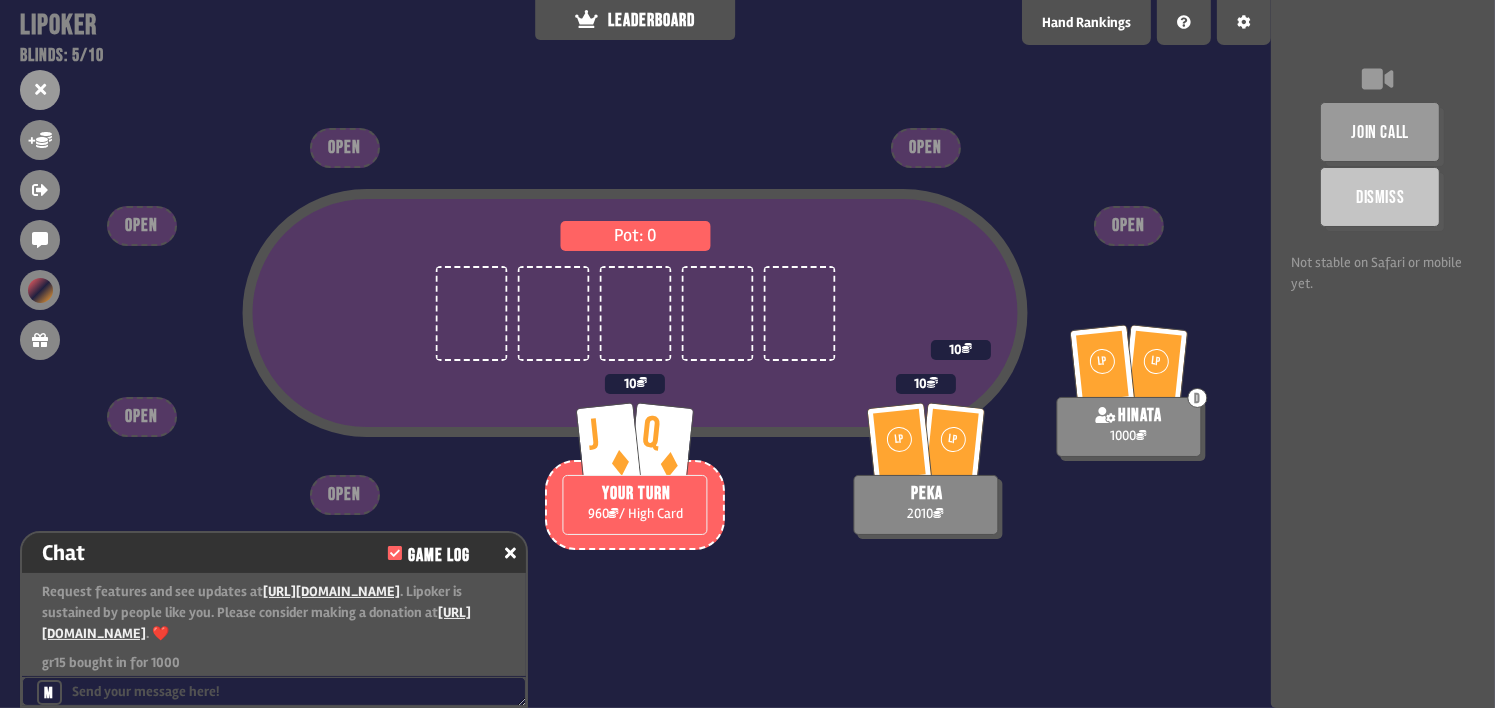 click on "Pot: 0   LP [PERSON_NAME] 2010  10  LP LP D hinata 1000  10  J Q YOUR TURN 960   / High Card 10  OPEN OPEN OPEN OPEN OPEN OPEN" at bounding box center (635, 354) 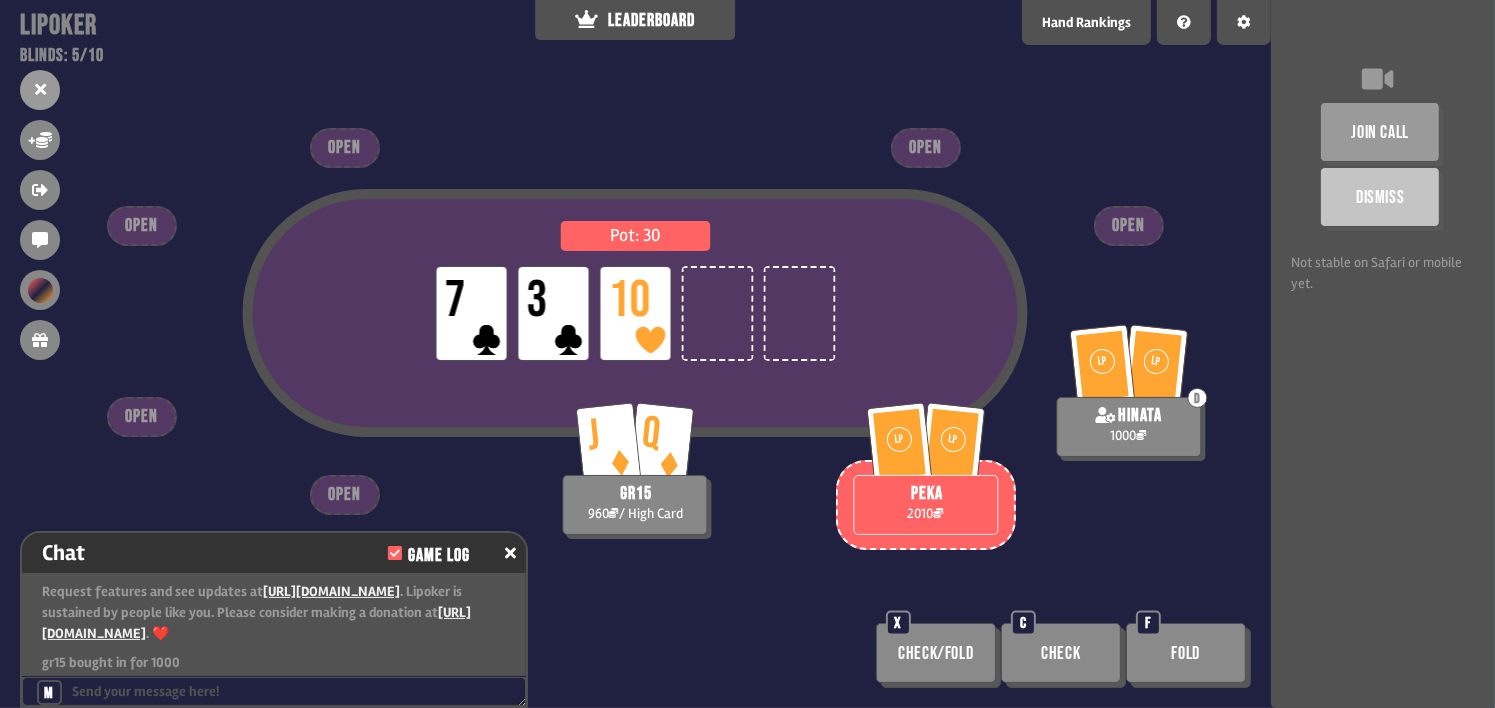 click on "Pot: 30   LP 7 LP 3 LP 10 LP [PERSON_NAME] 2010  LP LP D hinata 1000  J Q gr15 960   / High Card OPEN OPEN OPEN OPEN OPEN OPEN Check/Fold X Check C Fold F" at bounding box center (635, 354) 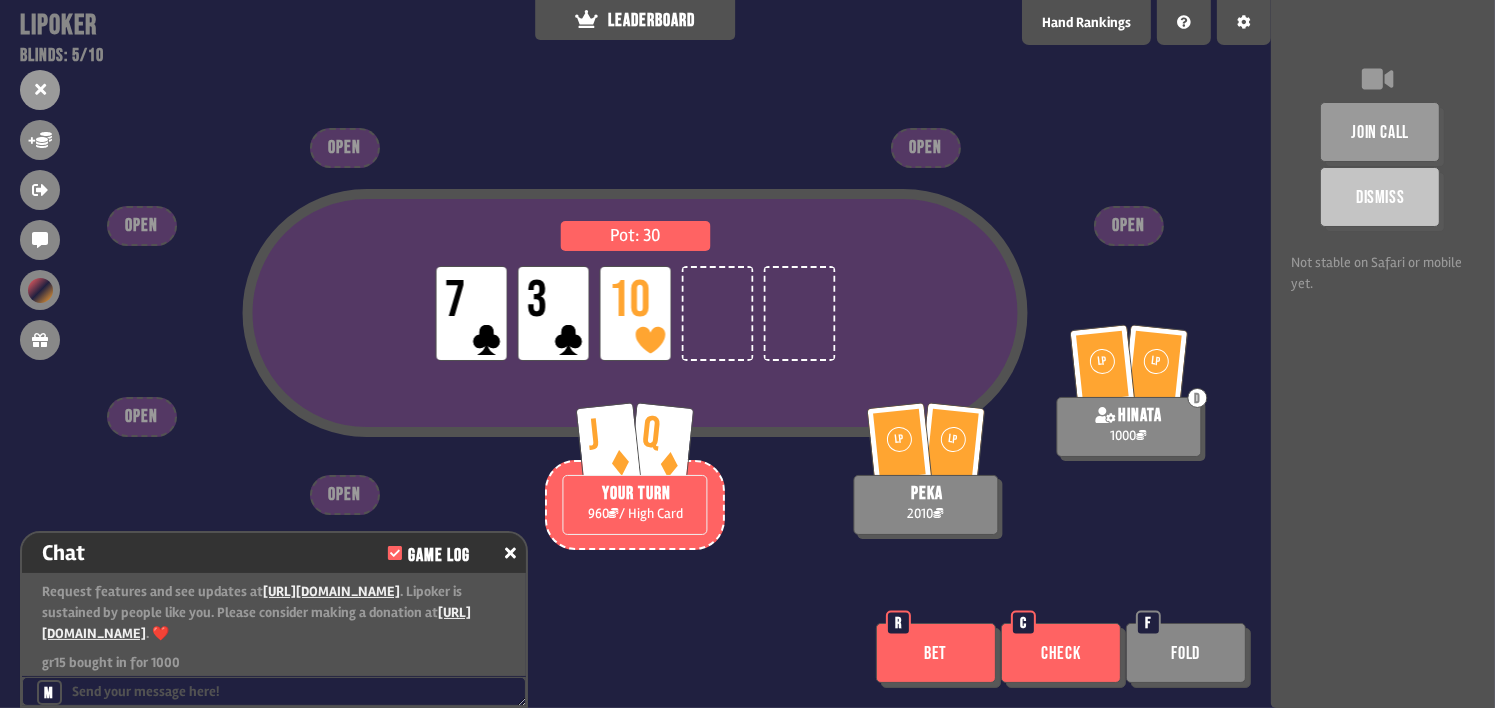 click on "Pot: 30   LP 7 LP 3 LP 10 LP [PERSON_NAME] 2010  LP LP D hinata 1000  J Q YOUR TURN 960   / High Card OPEN OPEN OPEN OPEN OPEN OPEN Bet R Check C Fold F" at bounding box center [635, 354] 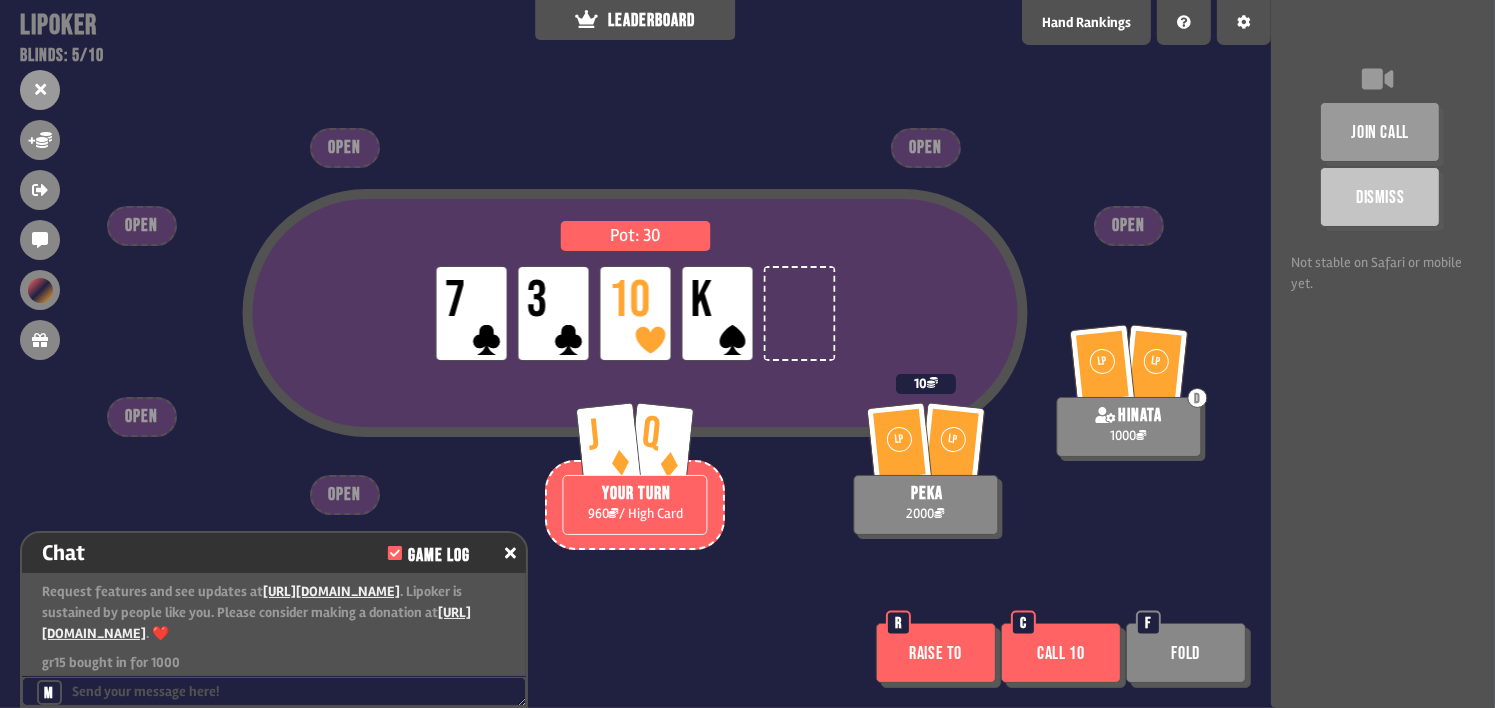 click on "Pot: 30   LP 7 LP 3 LP 10 LP K LP [PERSON_NAME] 2000  10  LP LP D hinata 1000  J Q YOUR TURN 960   / High Card OPEN OPEN OPEN OPEN OPEN OPEN Raise to R Call 10 C Fold F" at bounding box center (635, 354) 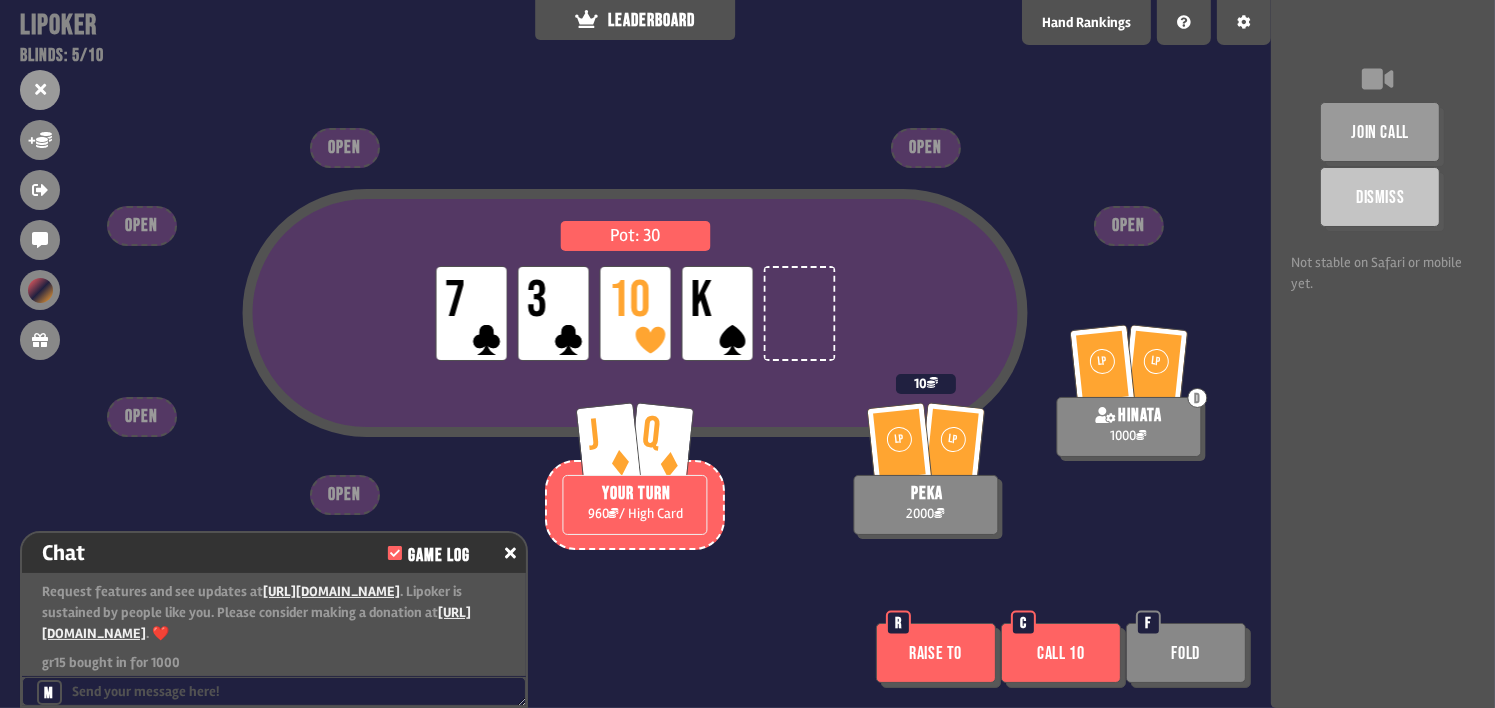 click on "Fold" at bounding box center (1186, 653) 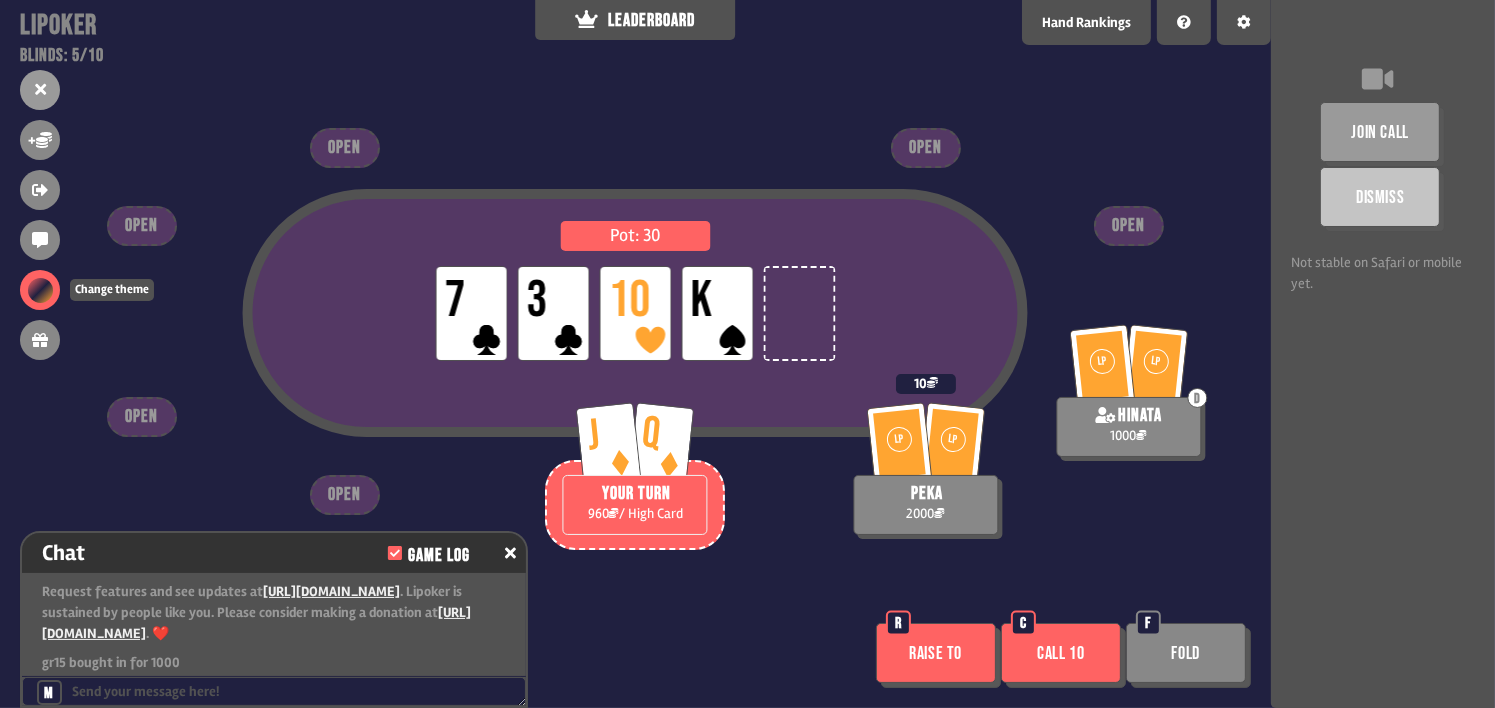 scroll, scrollTop: 100, scrollLeft: 0, axis: vertical 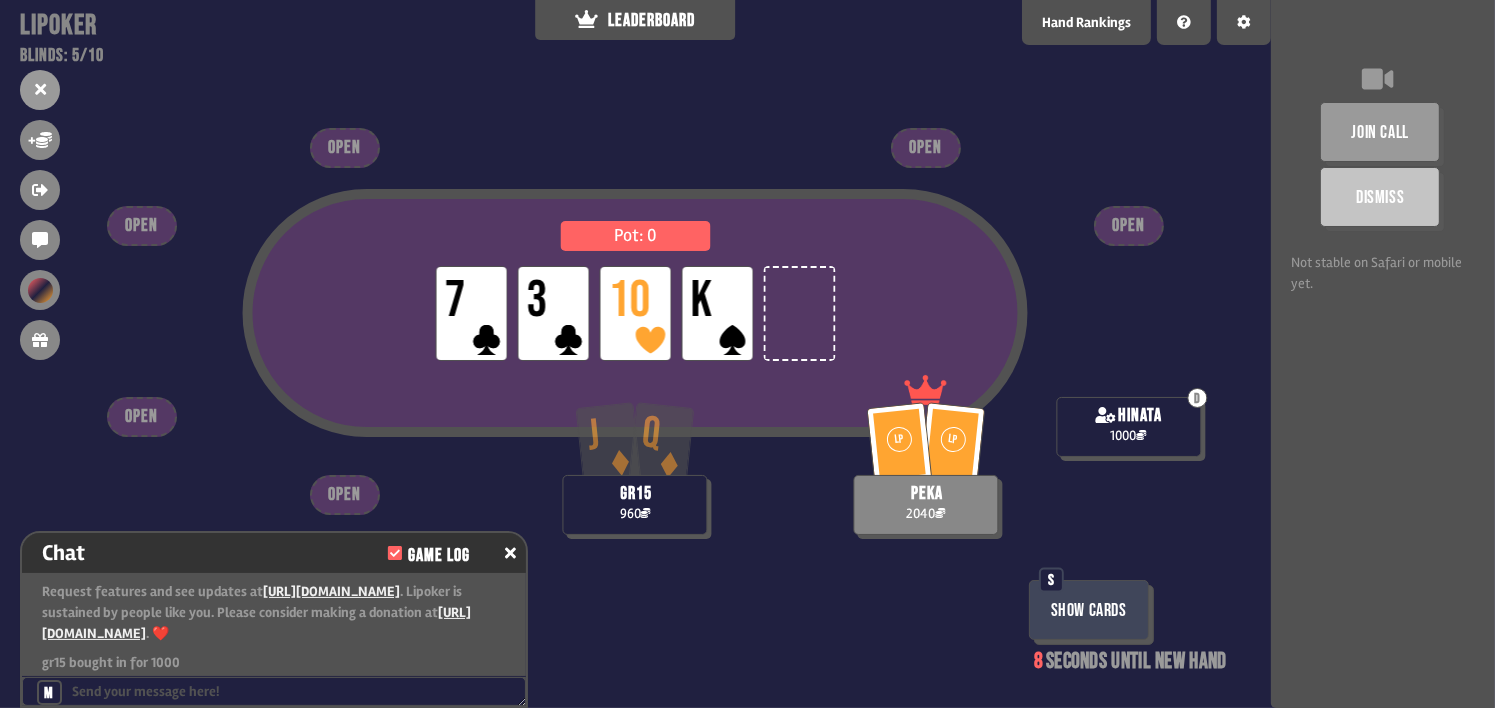 click on "Pot: 0   LP 7 LP 3 LP 10 LP K LP [PERSON_NAME] 2040  D hinata 1000  J Q gr15 960  OPEN OPEN OPEN OPEN OPEN OPEN Show Cards S 8  seconds until new hand" at bounding box center [635, 354] 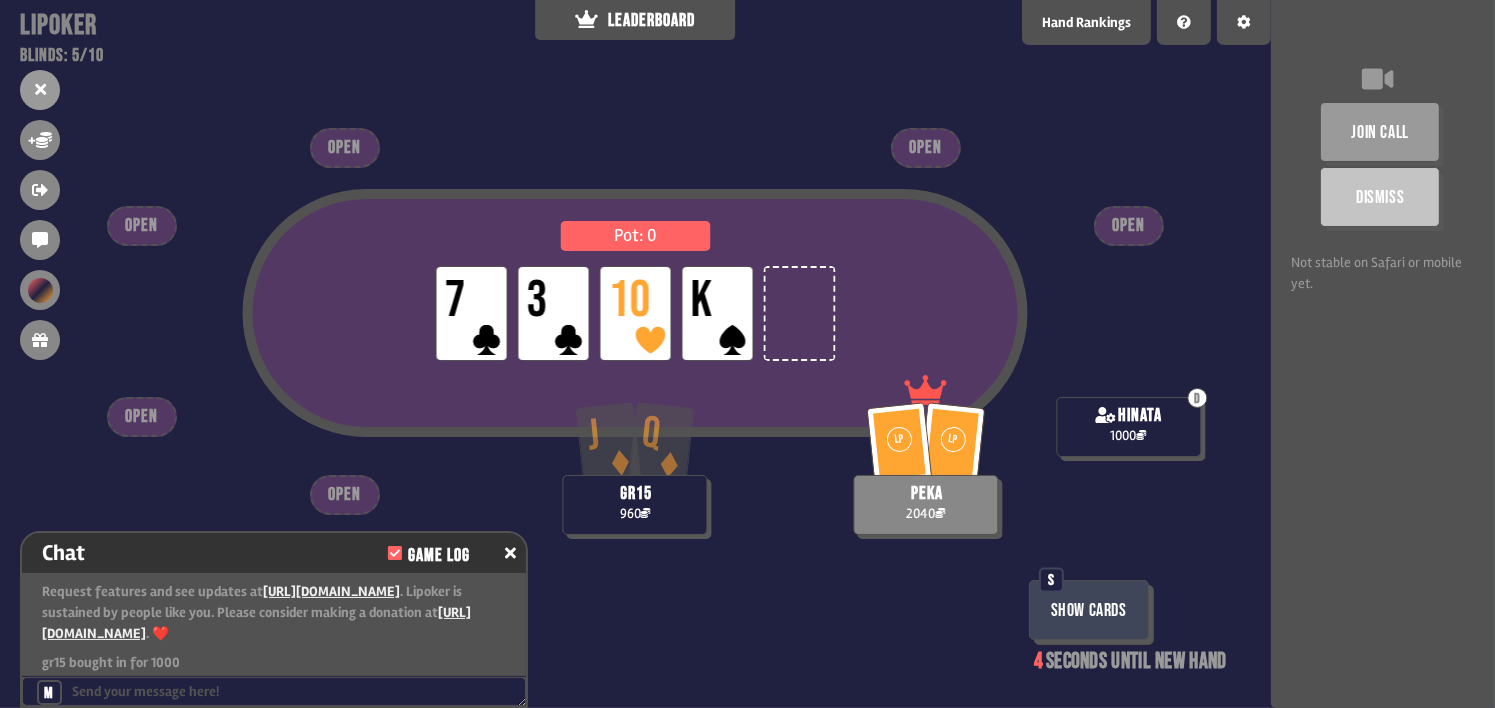 click on "Show Cards" at bounding box center (1089, 610) 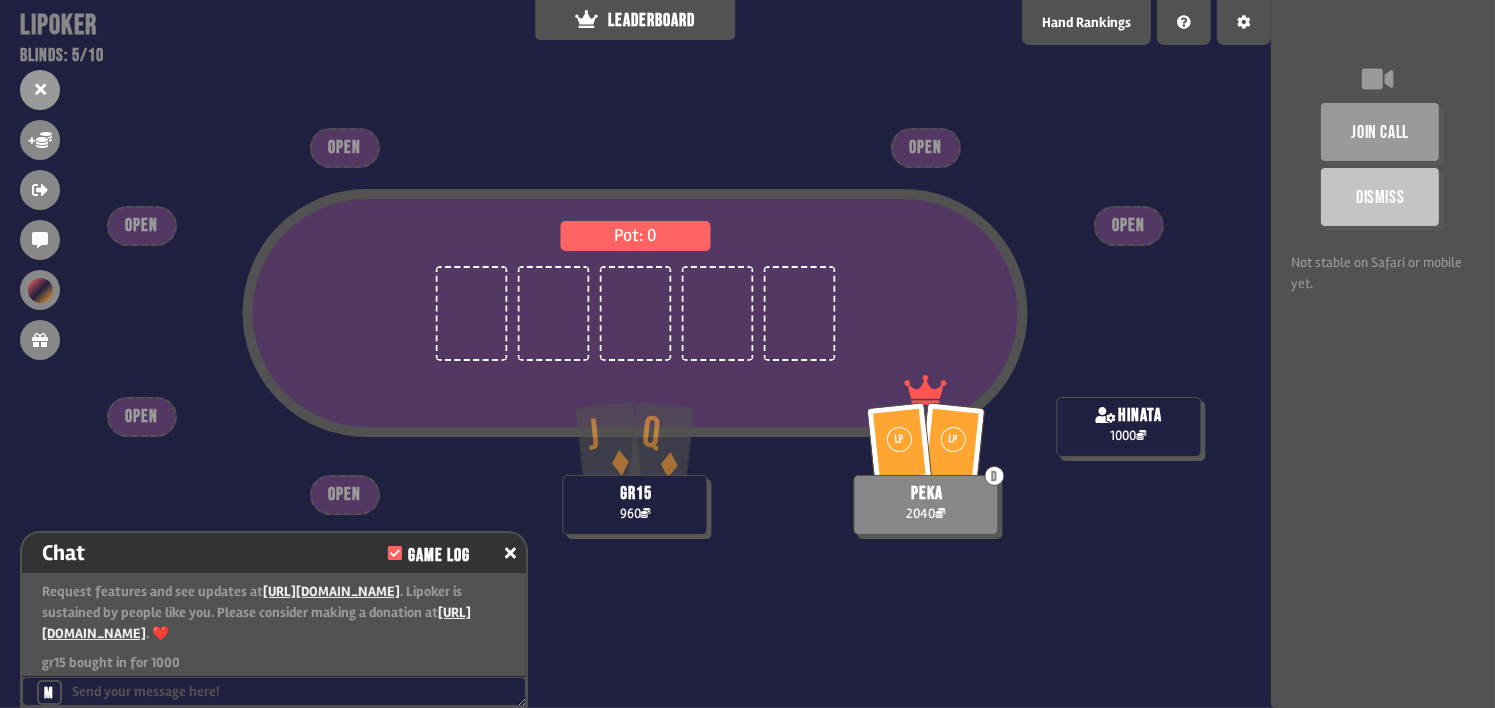 scroll, scrollTop: 98, scrollLeft: 0, axis: vertical 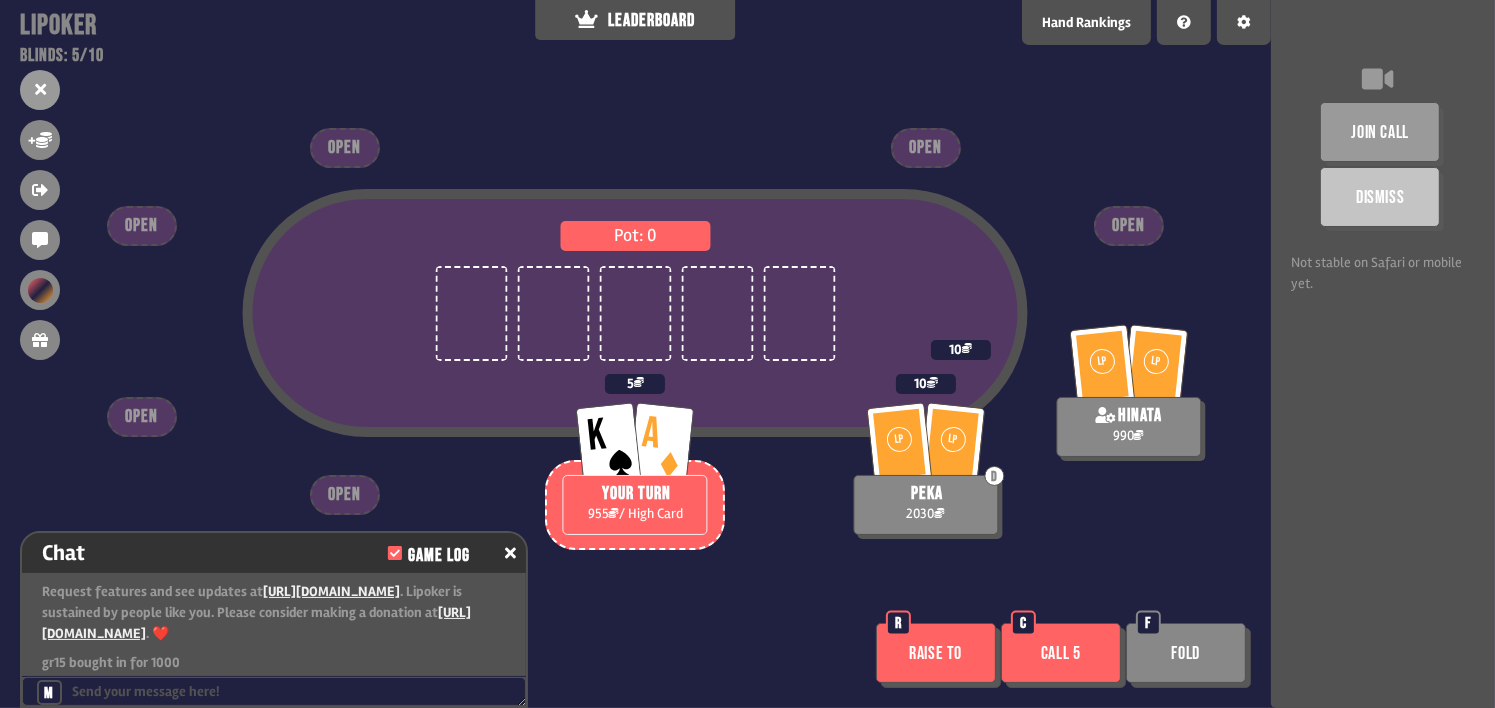 click on "Call 5" at bounding box center [1061, 653] 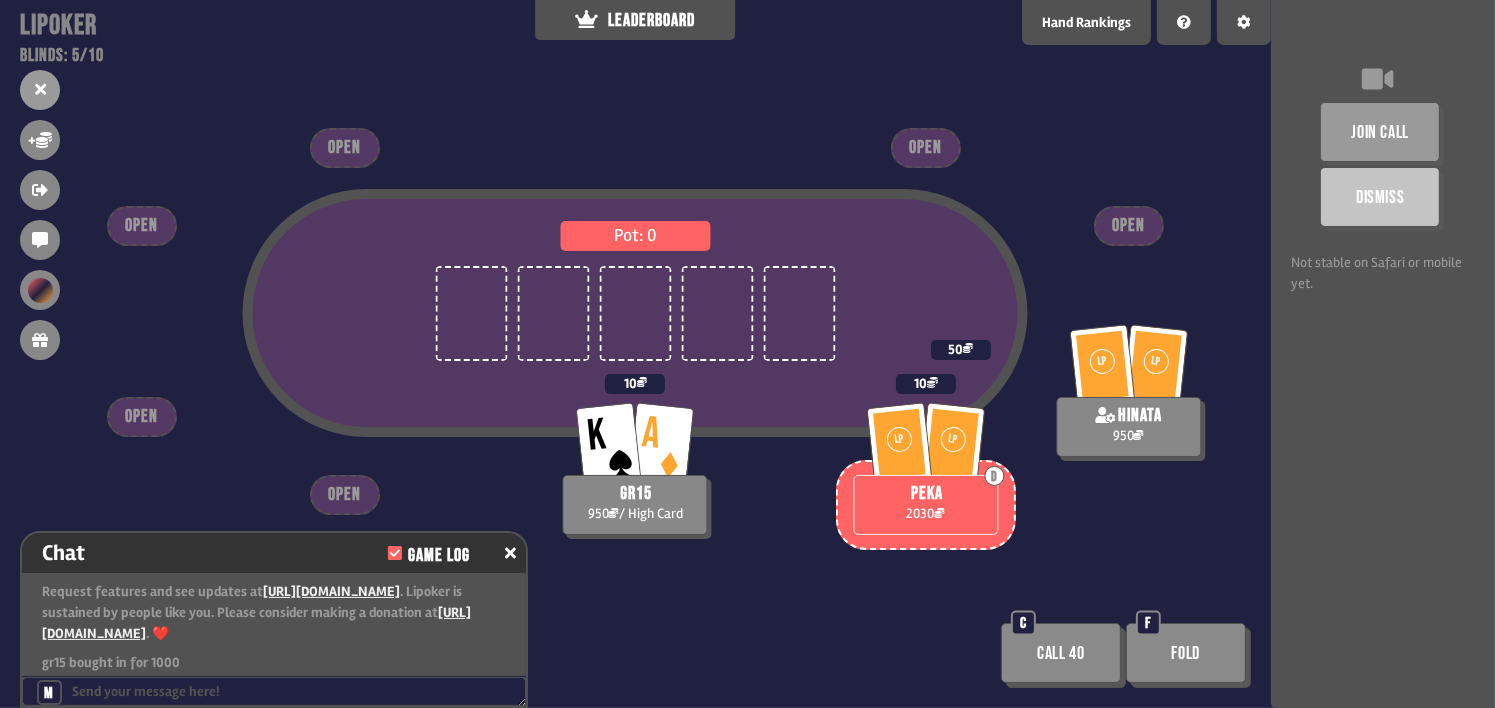 click on "Pot: 0   LP [PERSON_NAME] 2030  10  LP LP hinata 950  50  K A gr15 950   / High Card 10  OPEN OPEN OPEN OPEN OPEN OPEN Call 40 C Fold F" at bounding box center (635, 354) 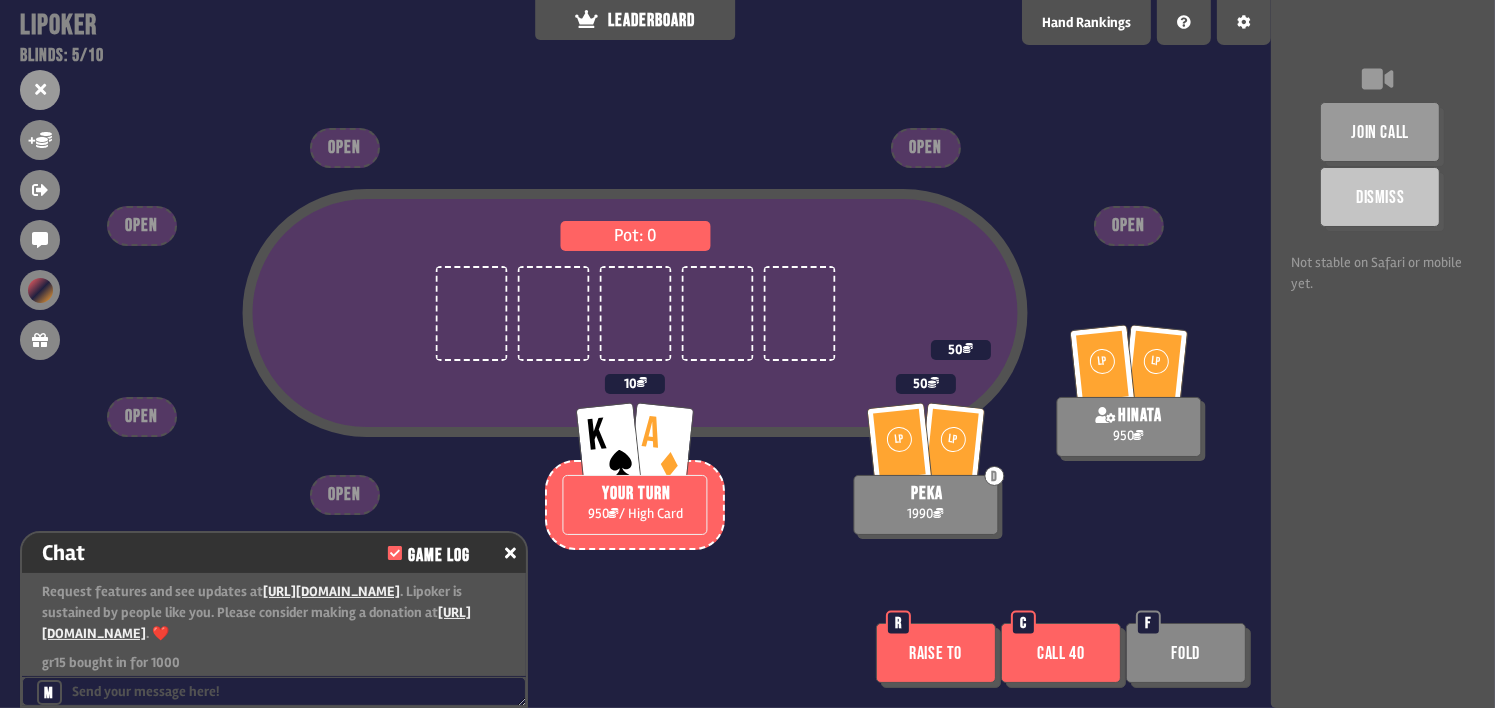 click on "Pot: 0   LP [PERSON_NAME] 1990  50  LP LP hinata 950  50  K A YOUR TURN 950   / High Card 10  OPEN OPEN OPEN OPEN OPEN OPEN Raise to R Call 40 C Fold F" at bounding box center [635, 354] 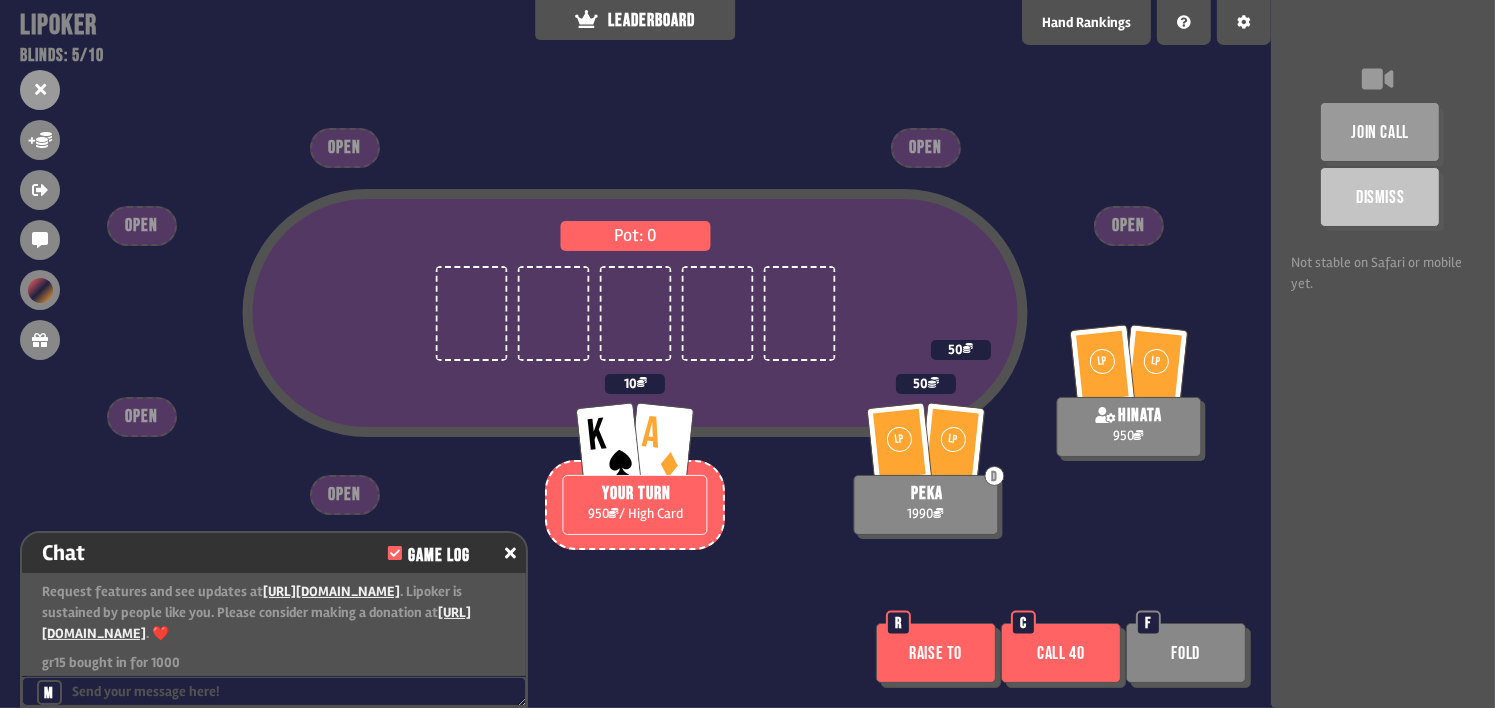 click on "Call 40 C" at bounding box center [1063, 655] 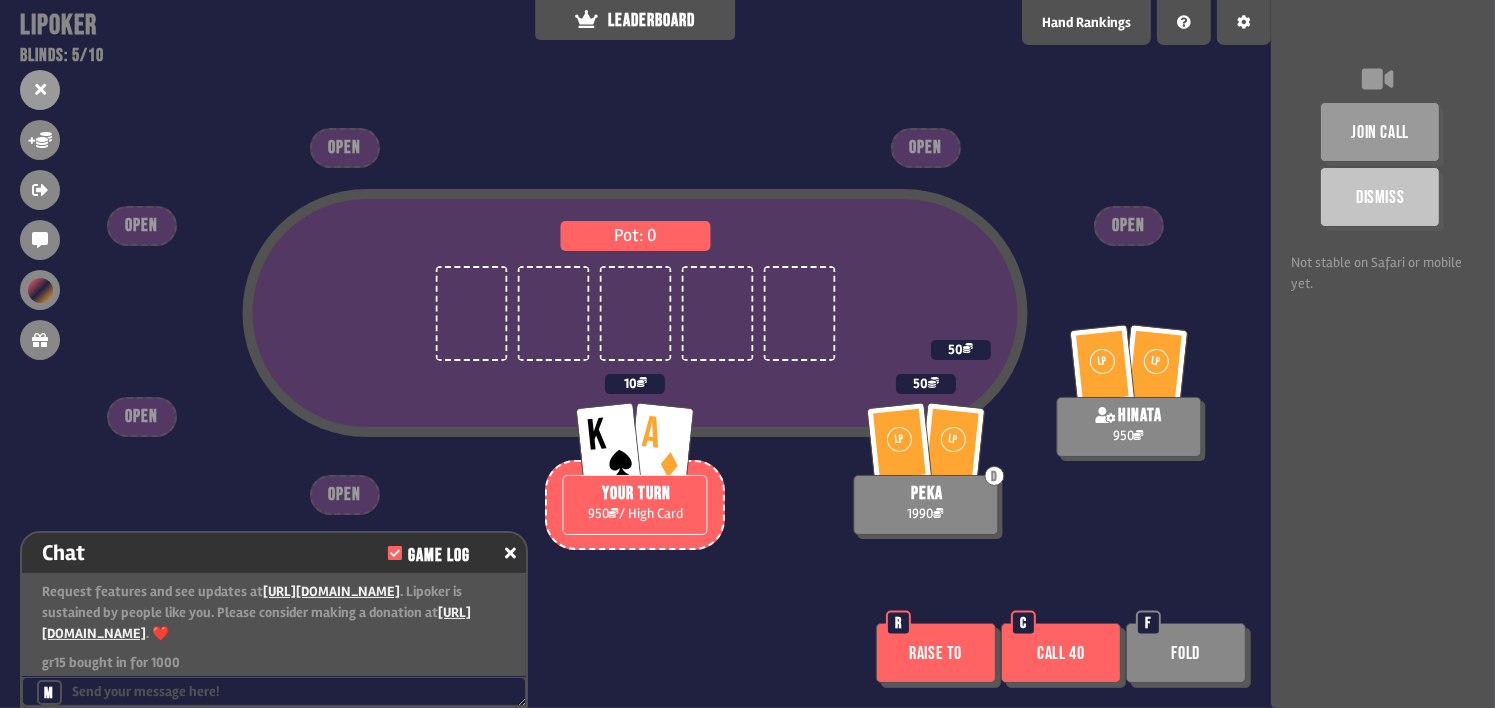 click on "Call 40" at bounding box center [1061, 653] 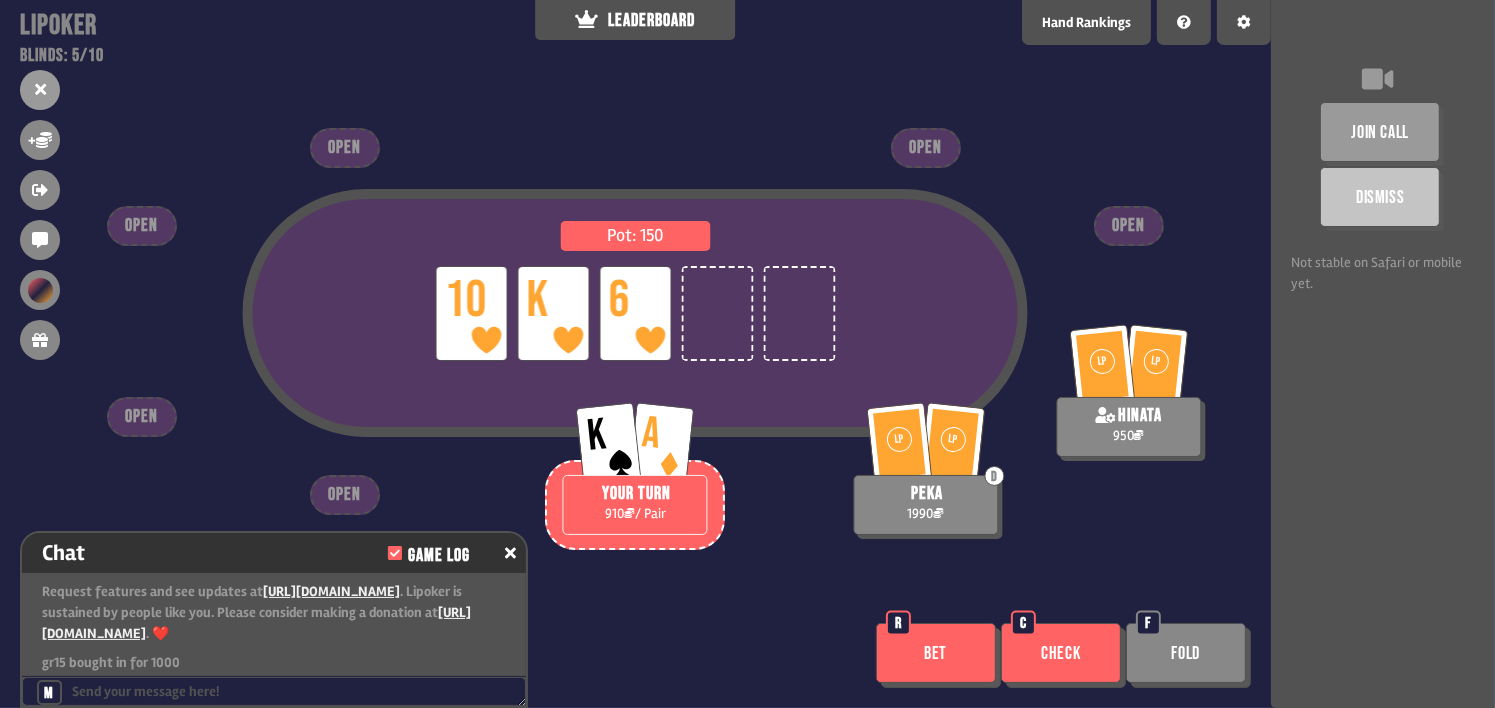 click on "LP 10 LP K LP 6" at bounding box center (635, 313) 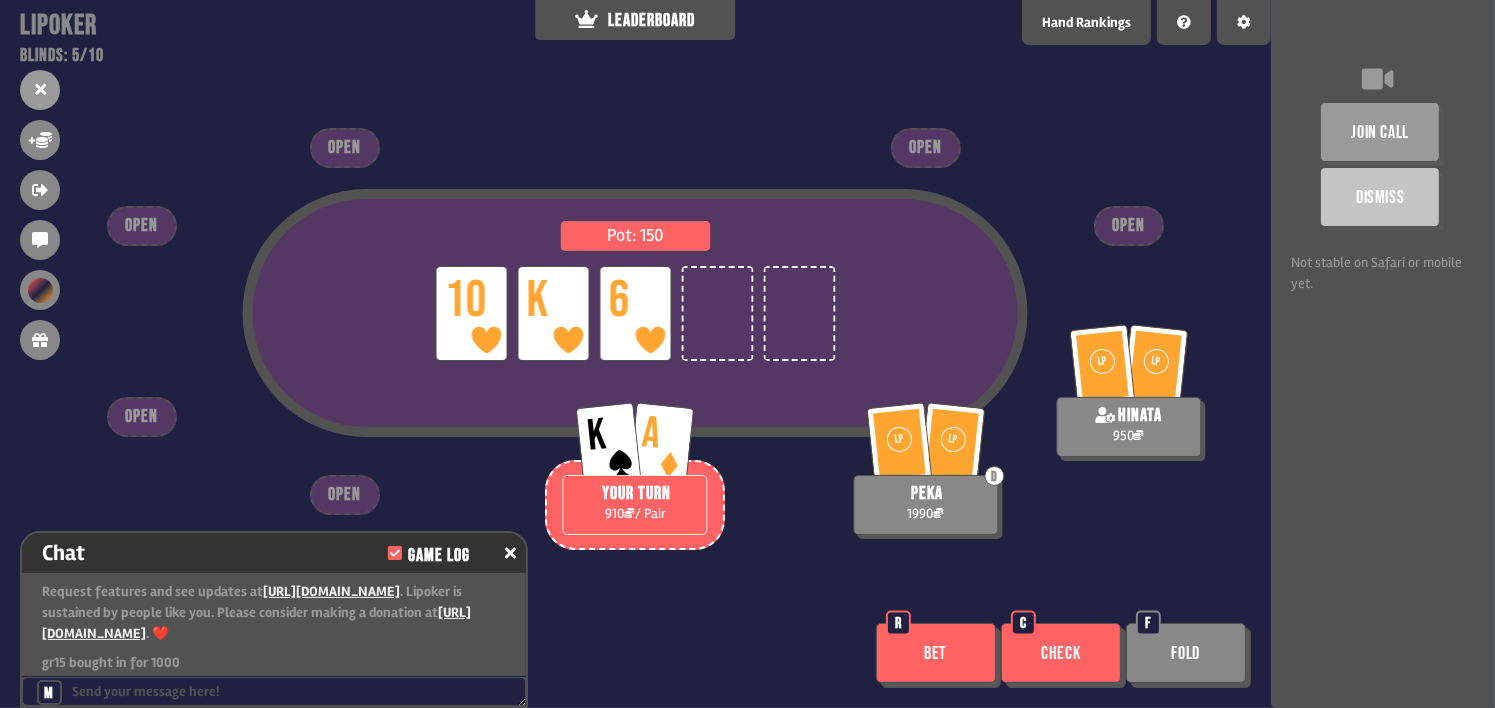 click on "Check" at bounding box center [1061, 653] 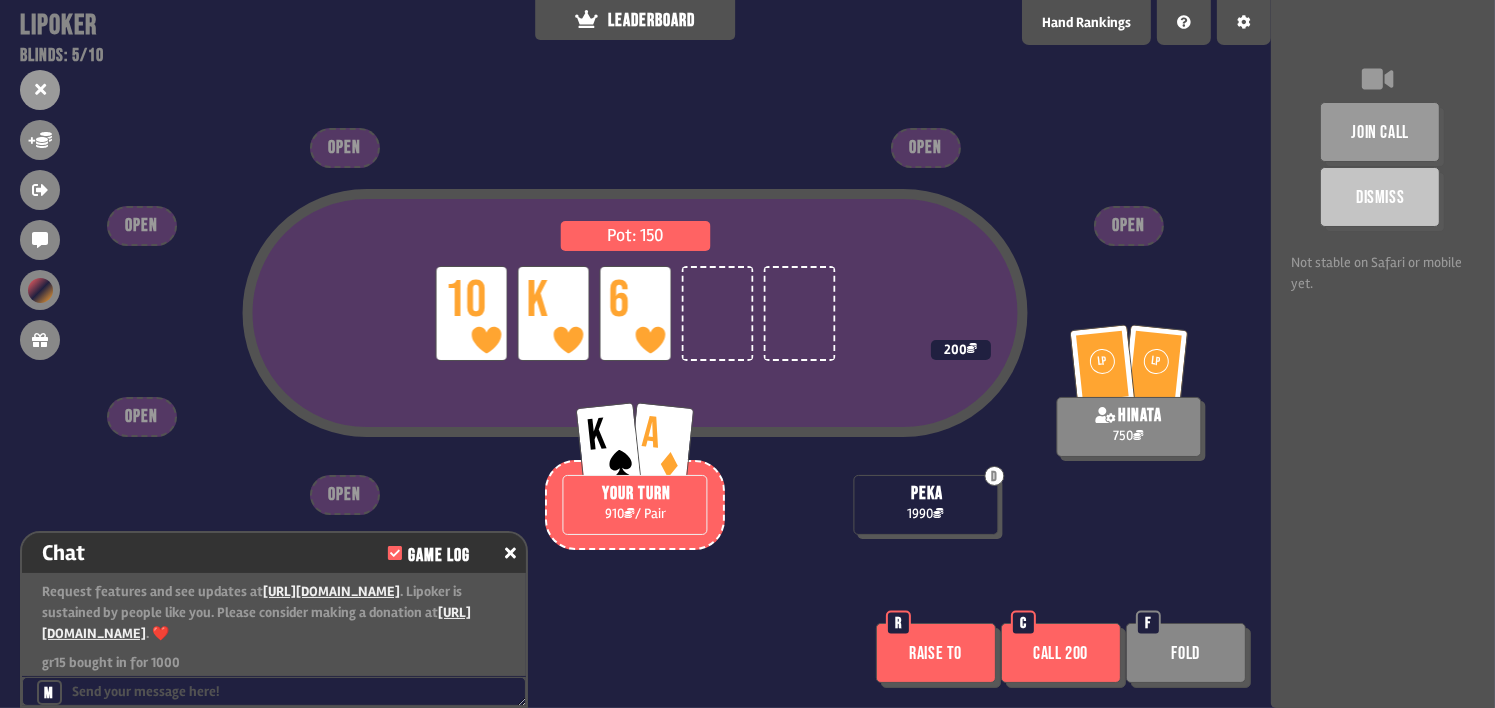 click on "Pot: 150   LP 10 LP K LP 6" at bounding box center [635, 349] 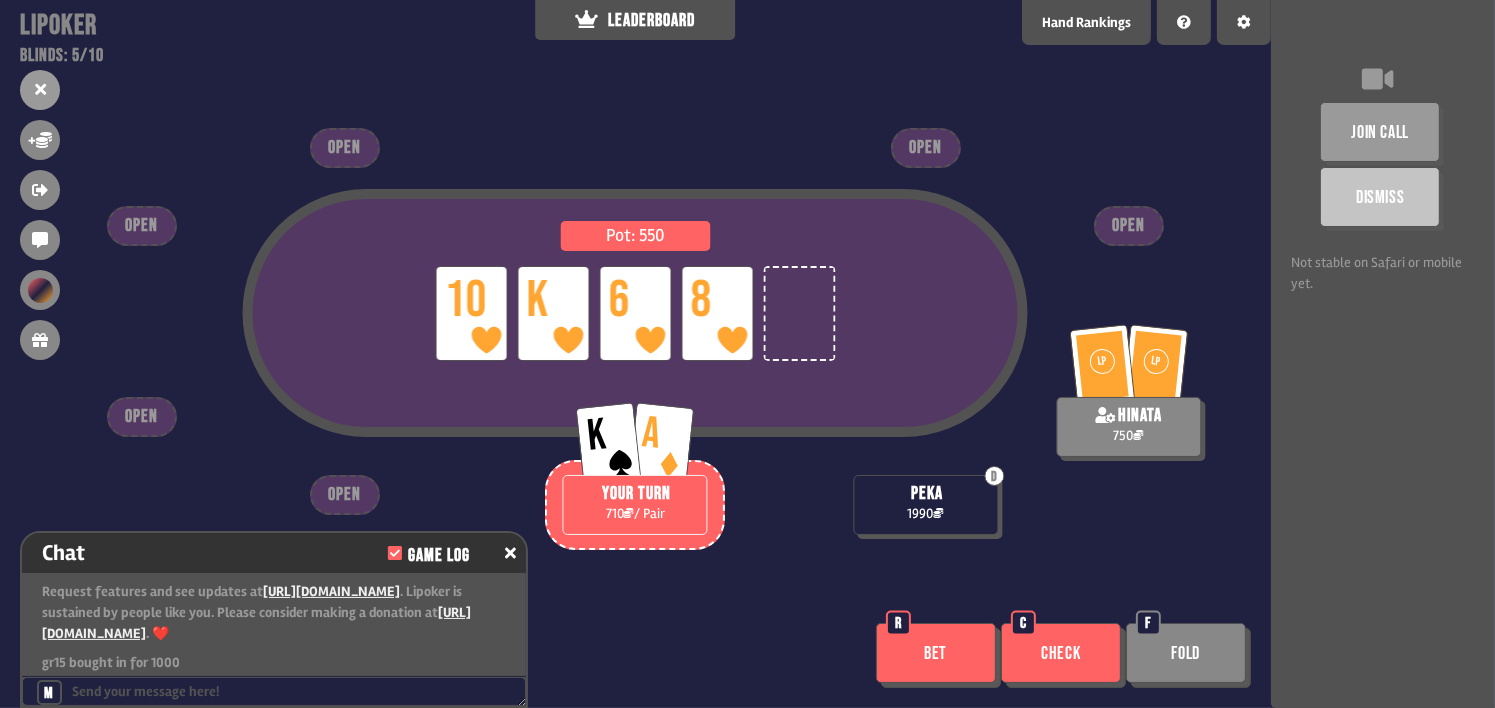 click on "D peka 1990" at bounding box center (925, 455) 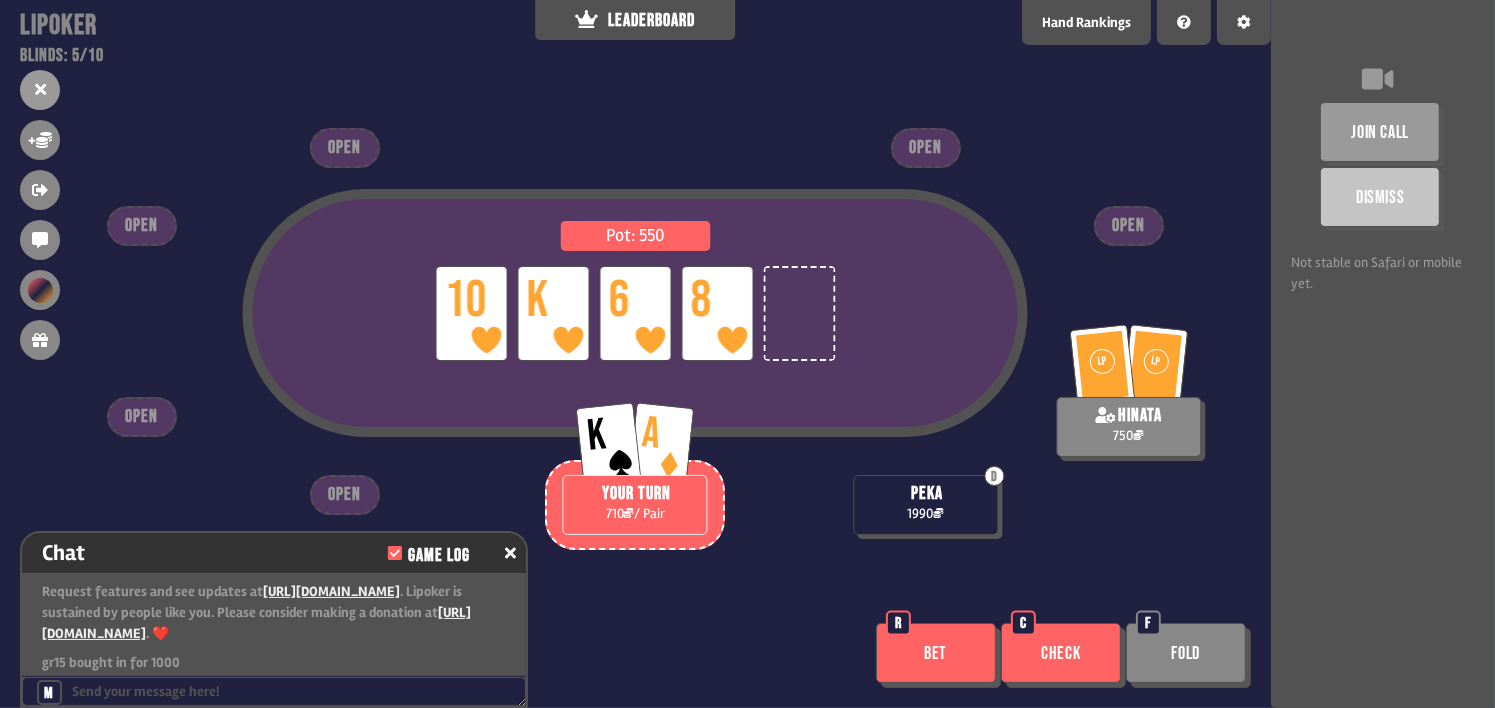 click on "Check C" at bounding box center [1063, 655] 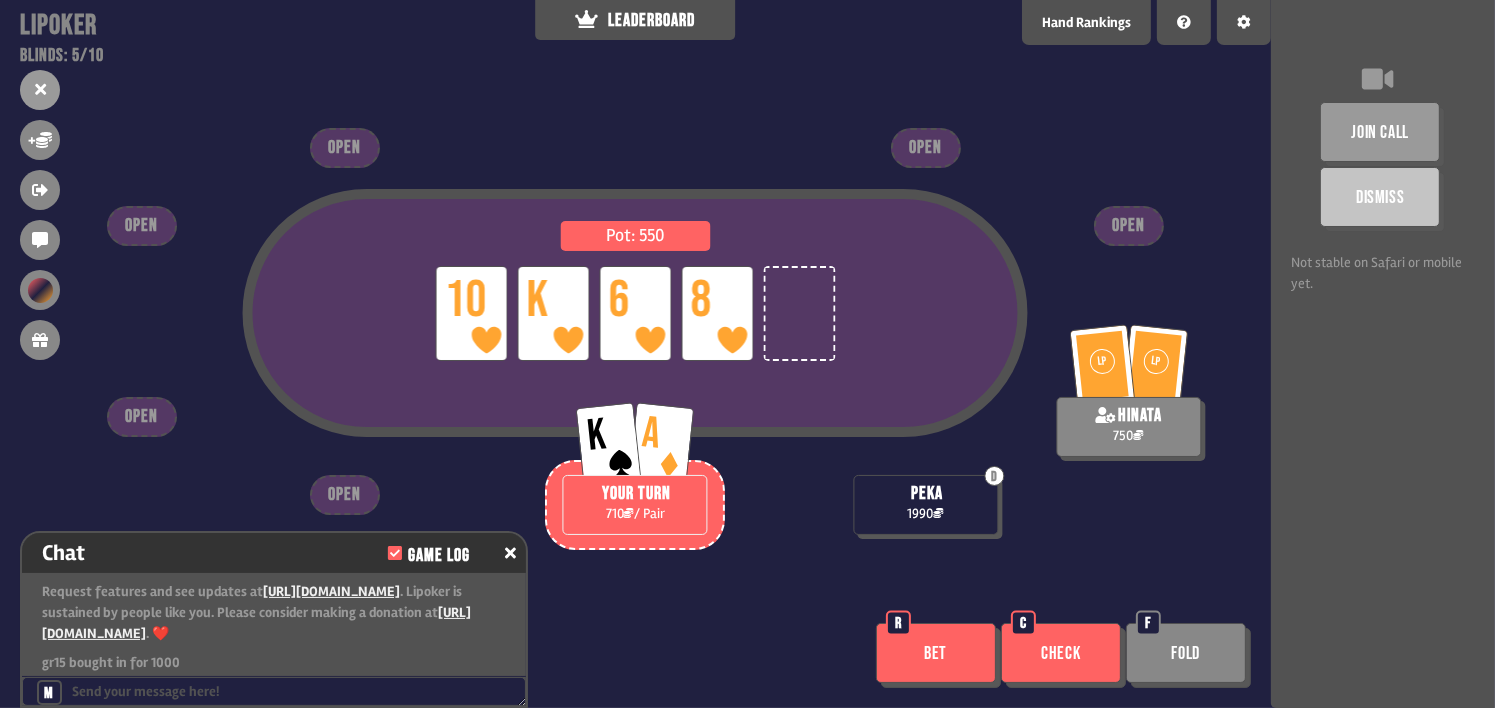 click on "Check" at bounding box center [1061, 653] 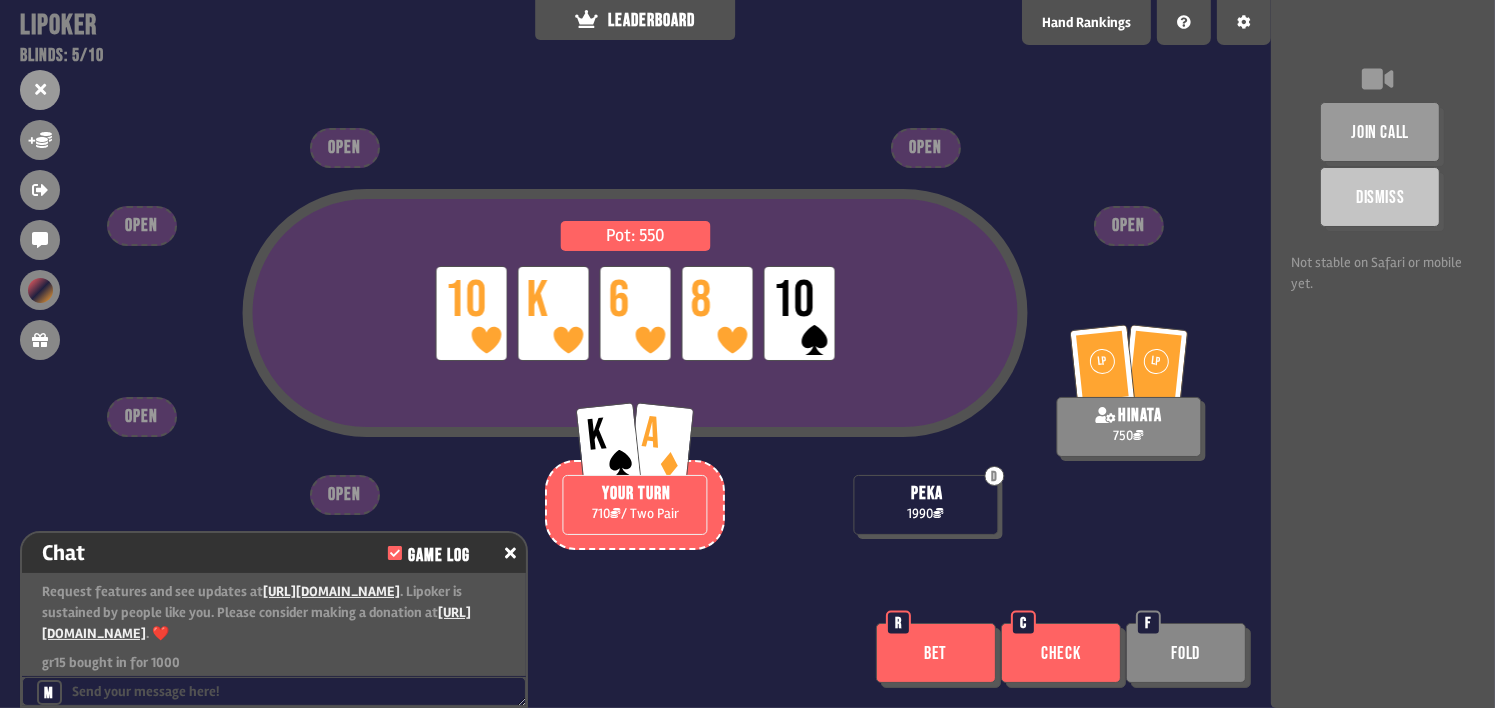 click on "C" at bounding box center (1023, 623) 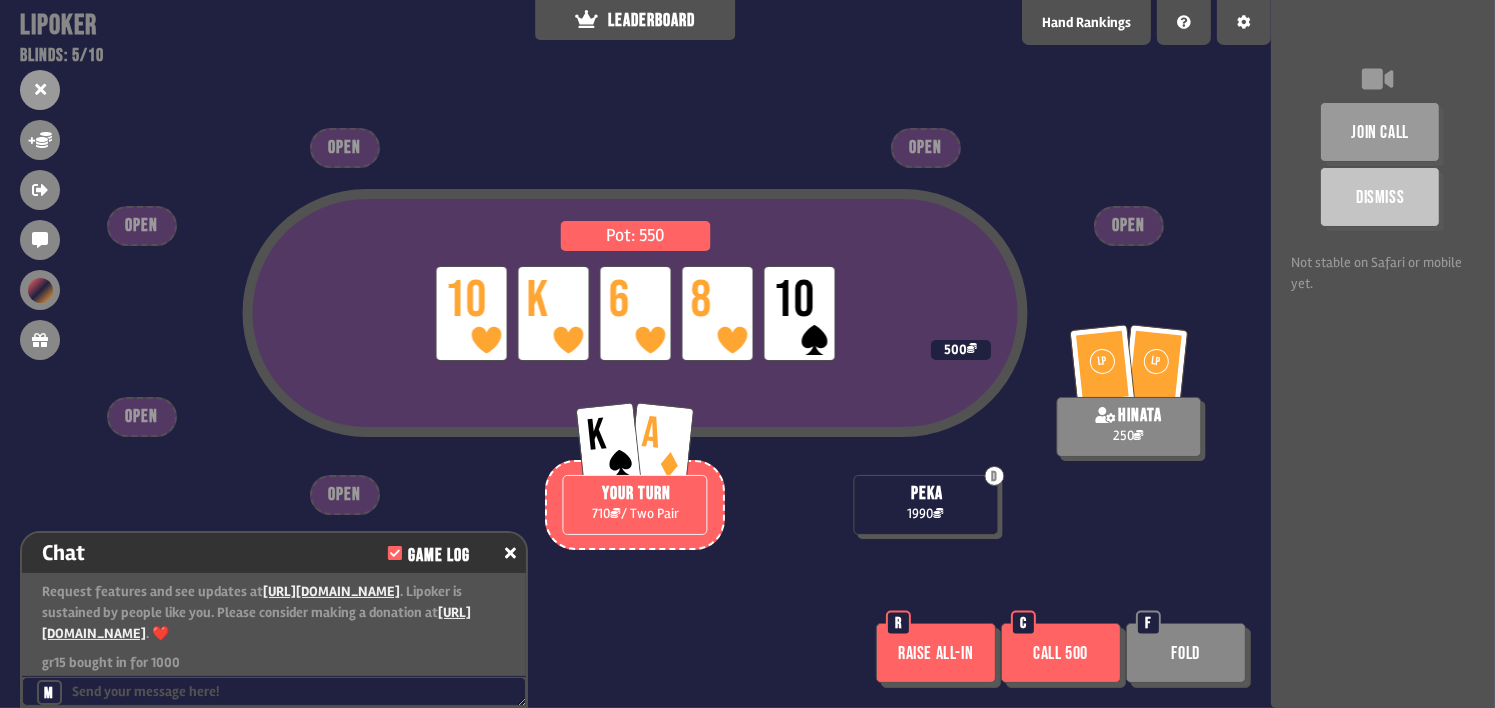 click on "Pot: 550   LP 10 LP K LP 6 LP 8 LP 10 D peka 1990  LP LP hinata 250  500  K A YOUR TURN 710   / Two Pair OPEN OPEN OPEN OPEN OPEN OPEN Raise all-in R Call 500 C Fold F" at bounding box center [635, 354] 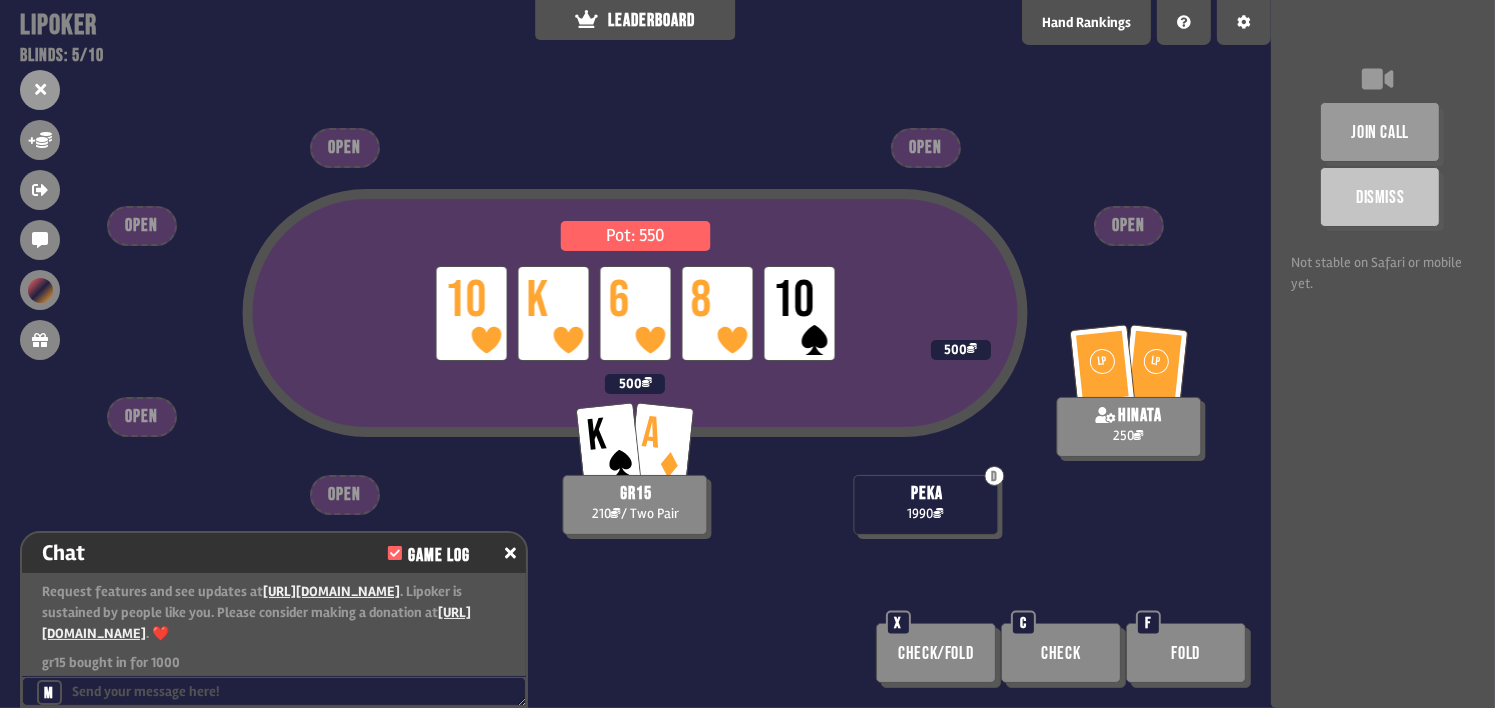 click on "Pot: 550   LP 10 LP K LP 6 LP 8 LP 10" at bounding box center (635, 349) 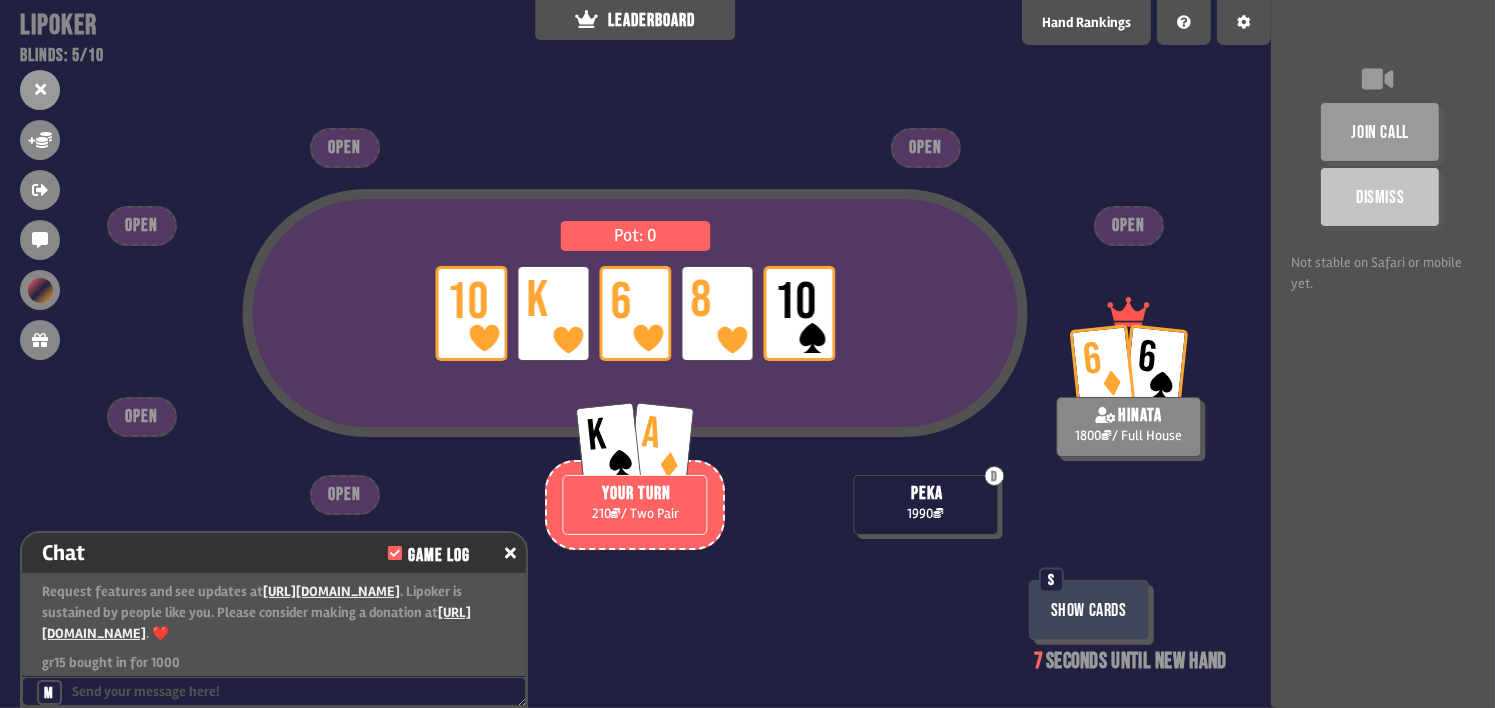 click on "Show Cards" at bounding box center [1089, 610] 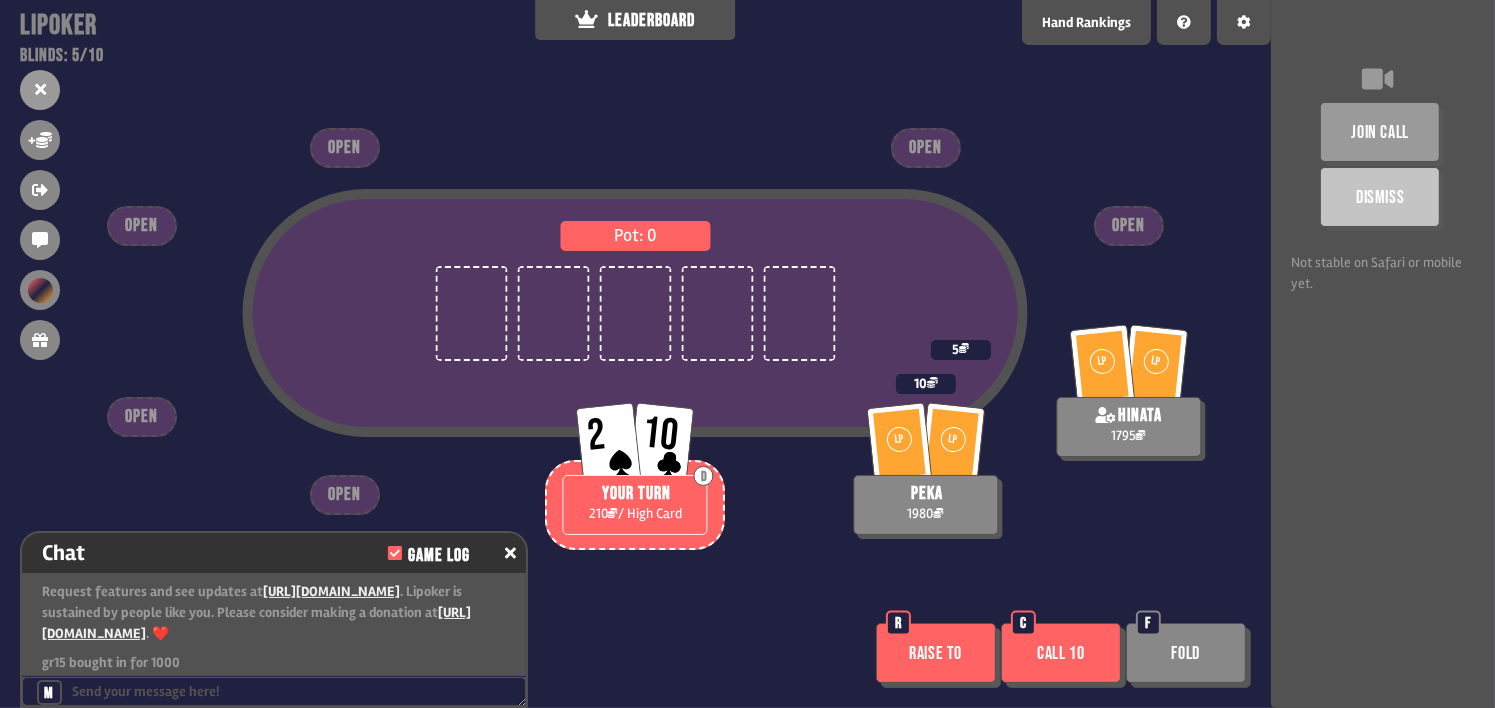 click on "Pot: 0   LP [PERSON_NAME] 1980  10  LP LP hinata 1795  5  2 10 D YOUR TURN 210   / High Card OPEN OPEN OPEN OPEN OPEN OPEN Raise to R Call 10 C Fold F" at bounding box center [635, 354] 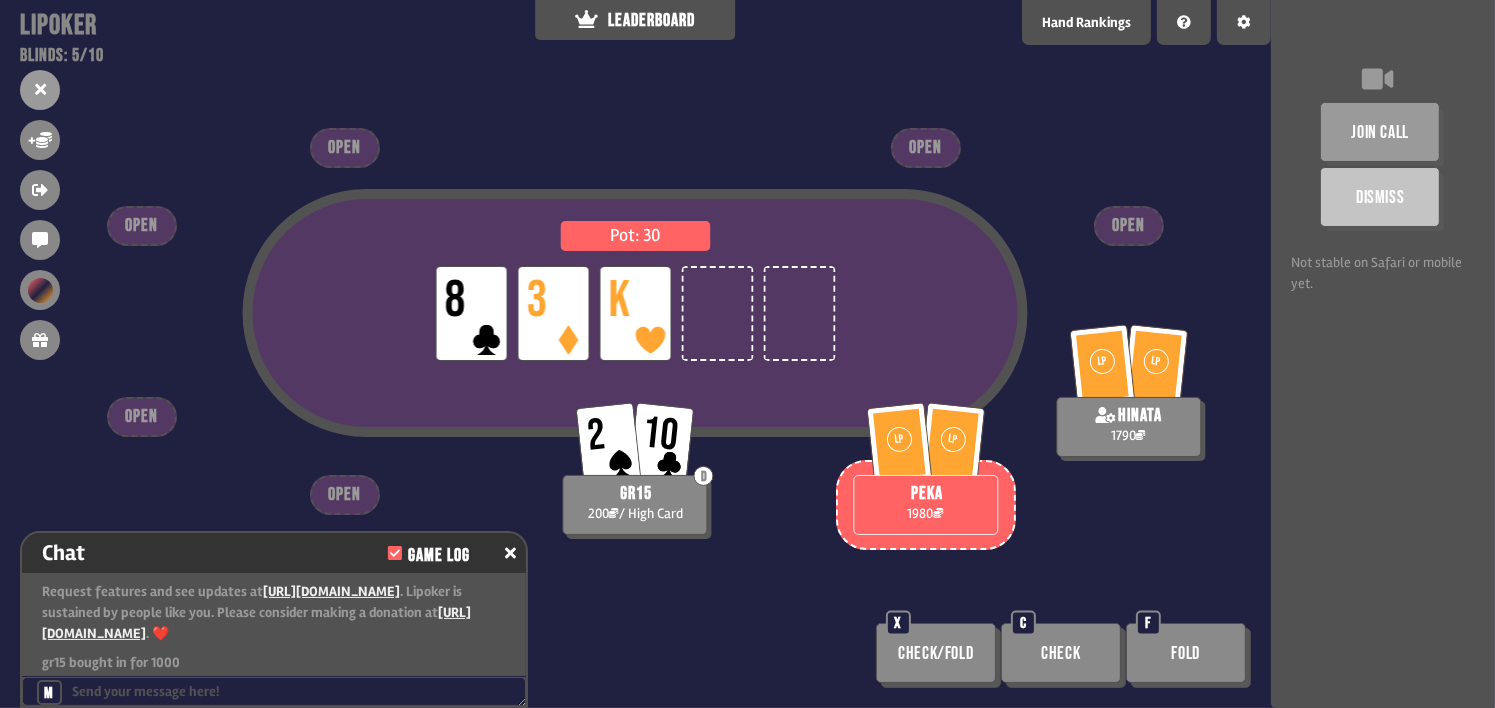 drag, startPoint x: 1165, startPoint y: 544, endPoint x: 1100, endPoint y: 546, distance: 65.03076 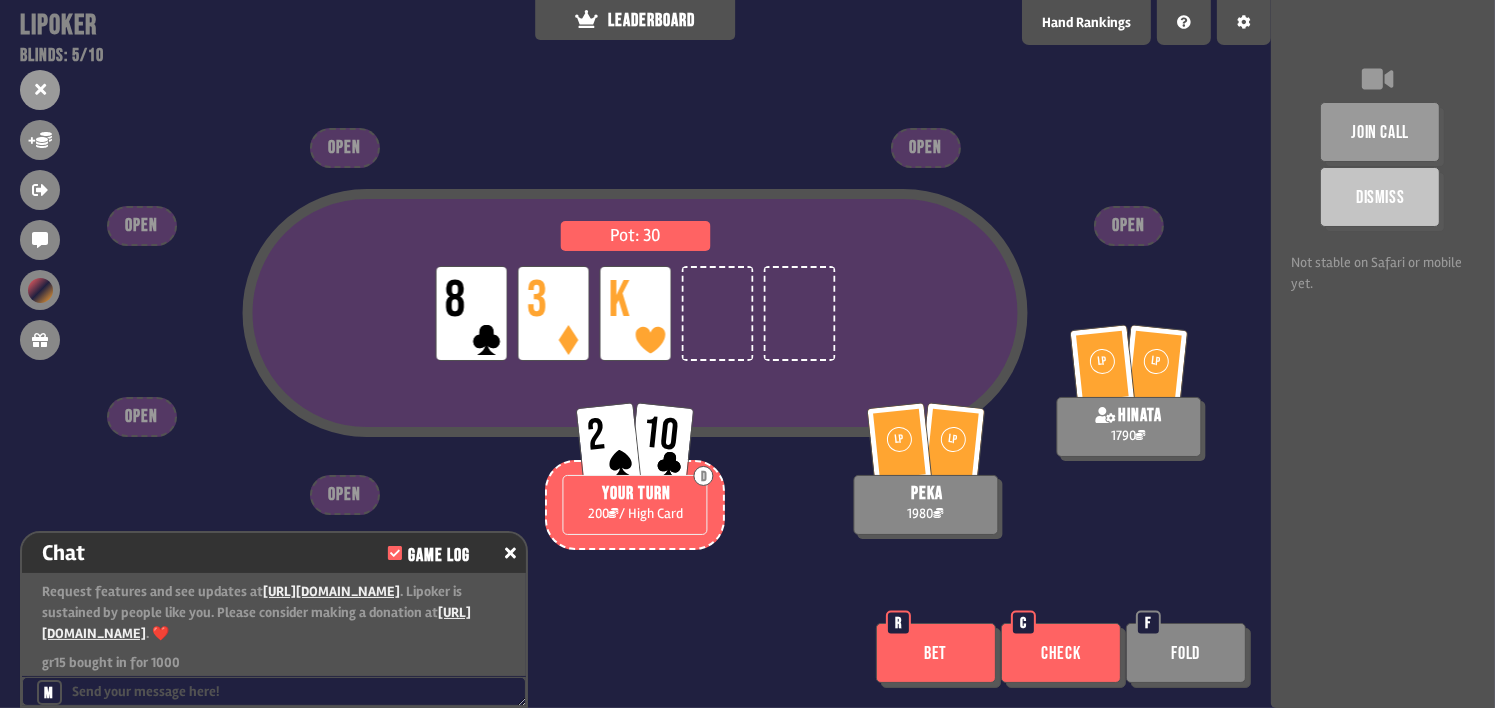 drag, startPoint x: 992, startPoint y: 272, endPoint x: 989, endPoint y: 294, distance: 22.203604 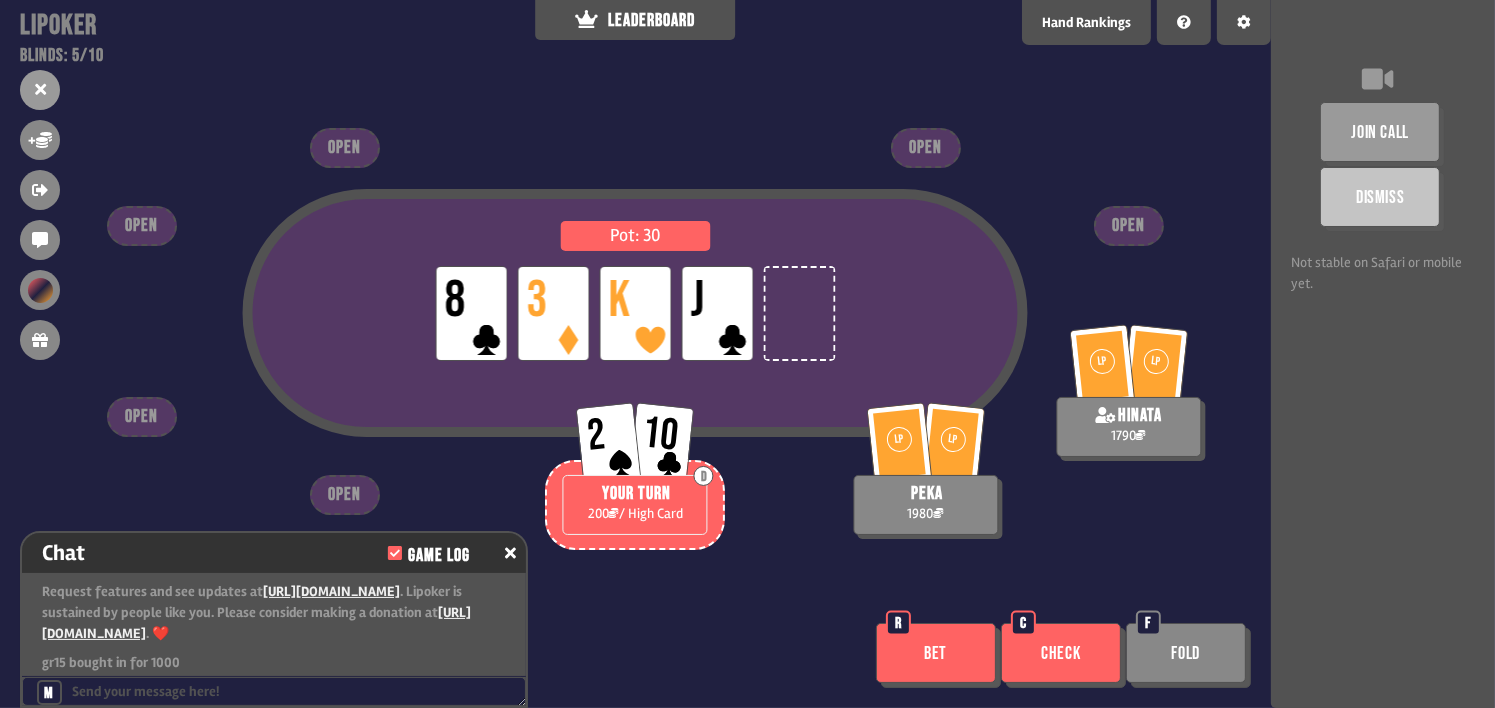 click on "Pot: 30   LP 8 LP 3 LP K LP J LP [PERSON_NAME] 1980  LP LP hinata [DATE] D YOUR TURN 200   / High Card OPEN OPEN OPEN OPEN OPEN OPEN Bet R Check C Fold F" at bounding box center (635, 354) 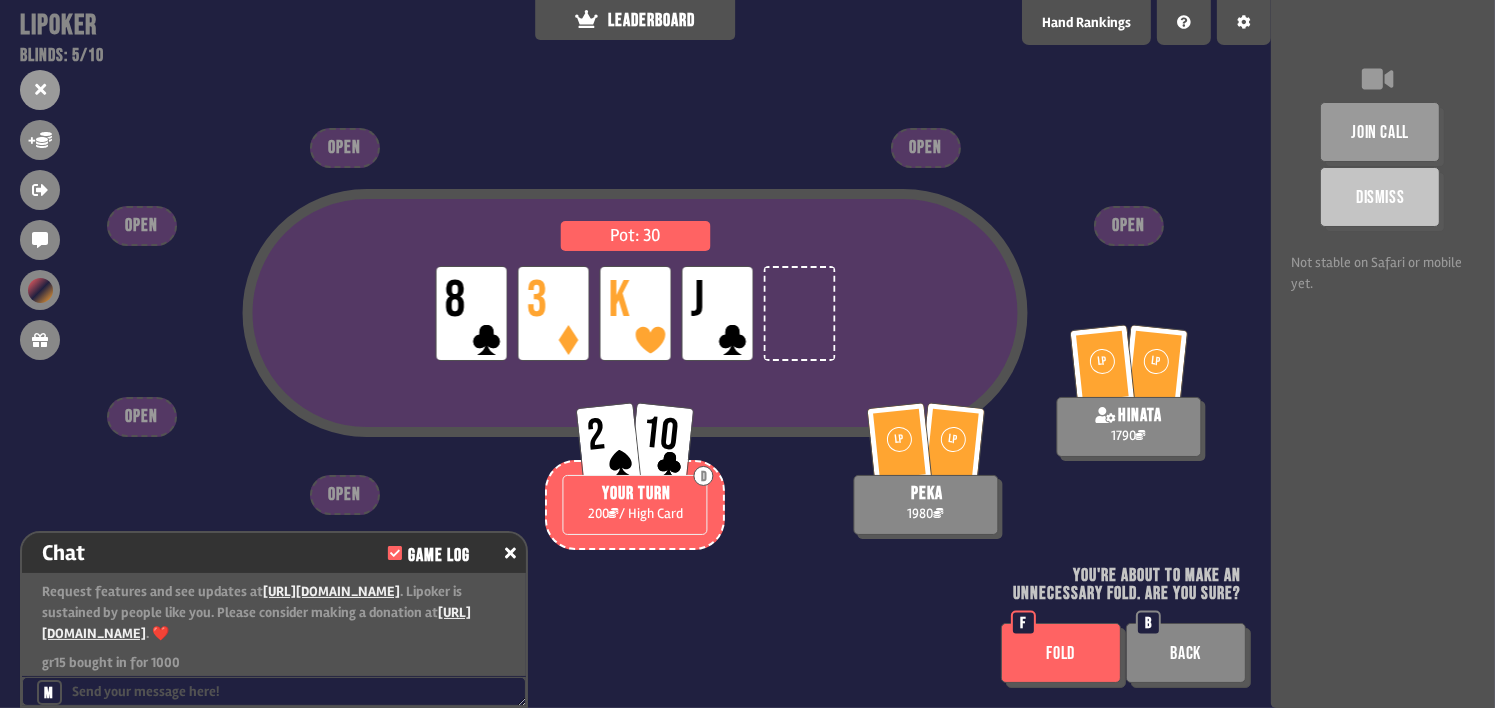 click on "FOLD" at bounding box center (1061, 653) 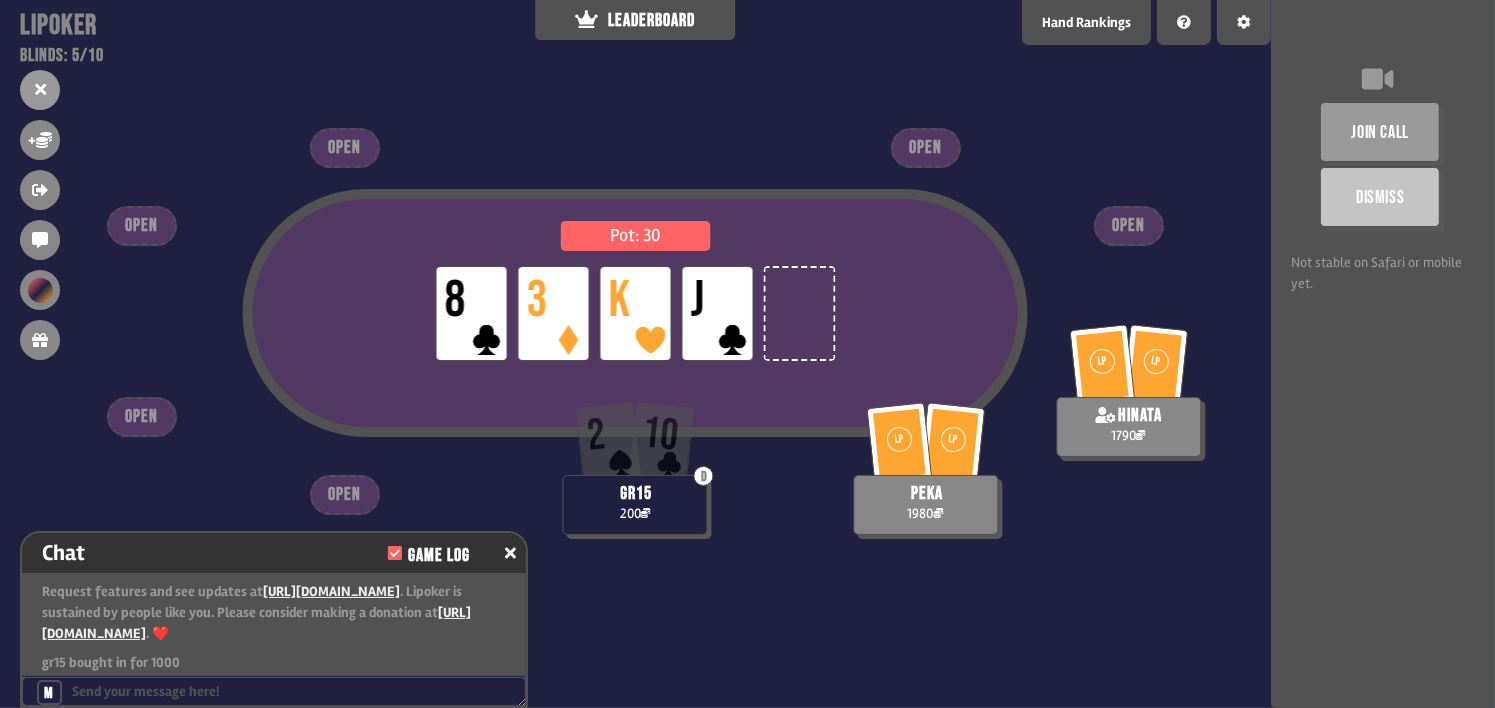 scroll, scrollTop: 100, scrollLeft: 0, axis: vertical 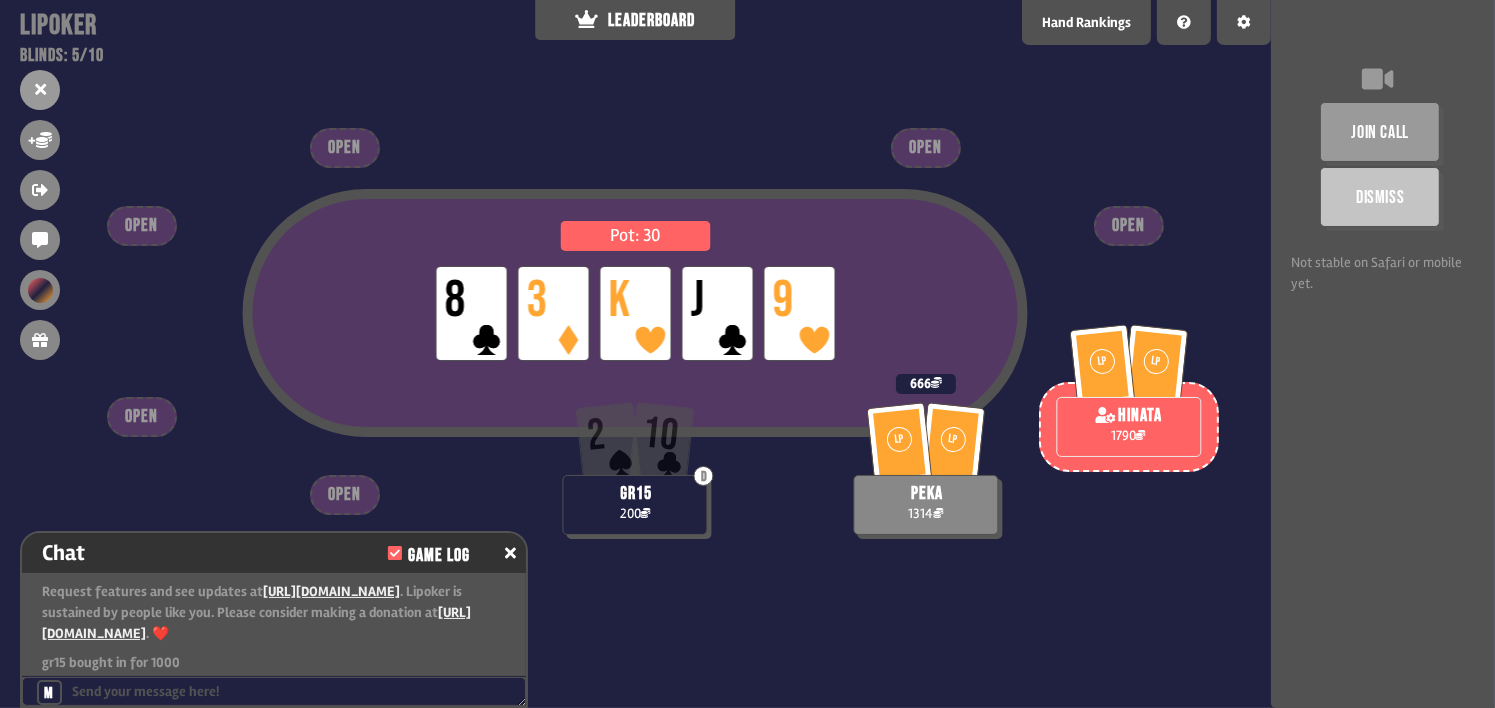 click on "Pot: 30   LP 8 LP 3 LP K LP J LP 9 LP [PERSON_NAME] 1314  666  LP LP hinata [DATE] D gr15 200  OPEN OPEN OPEN OPEN OPEN OPEN" at bounding box center [635, 354] 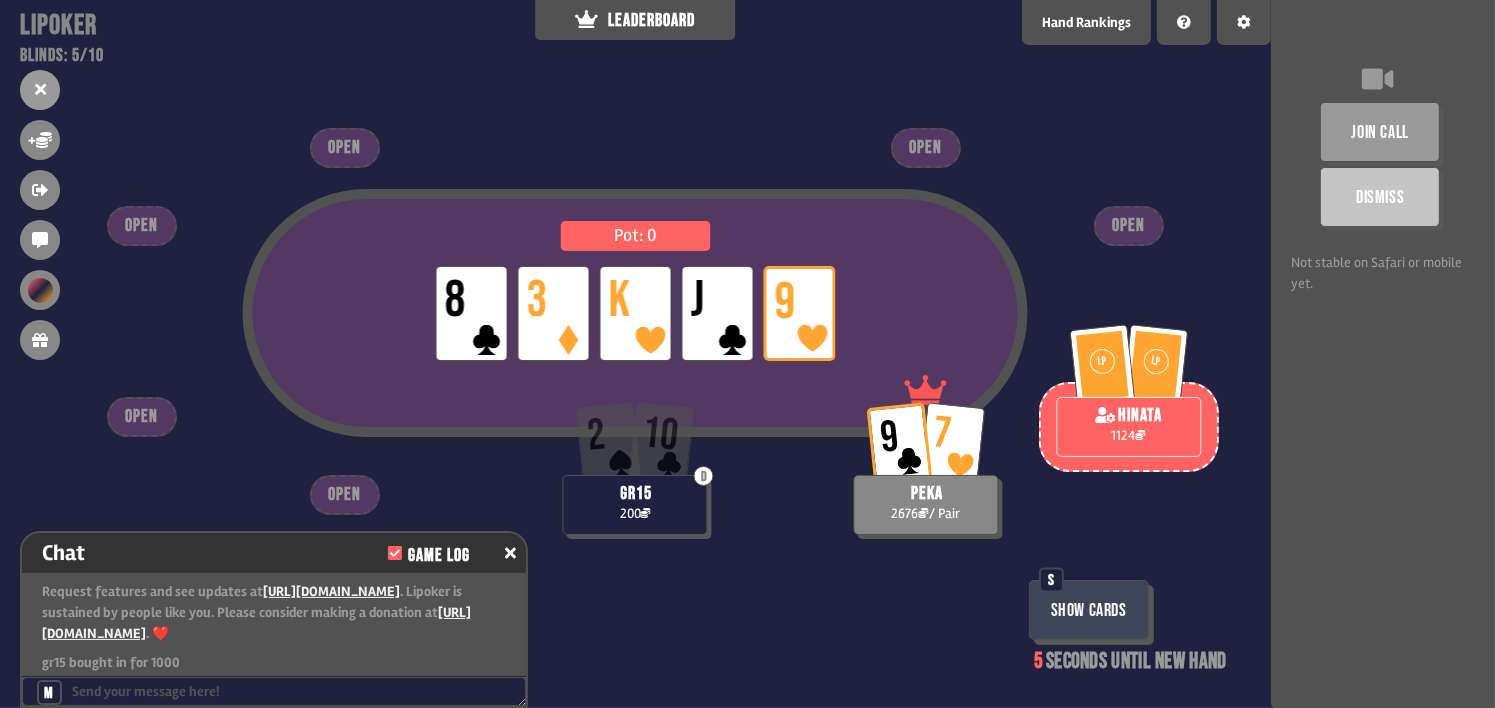 drag, startPoint x: 995, startPoint y: 328, endPoint x: 995, endPoint y: 339, distance: 11 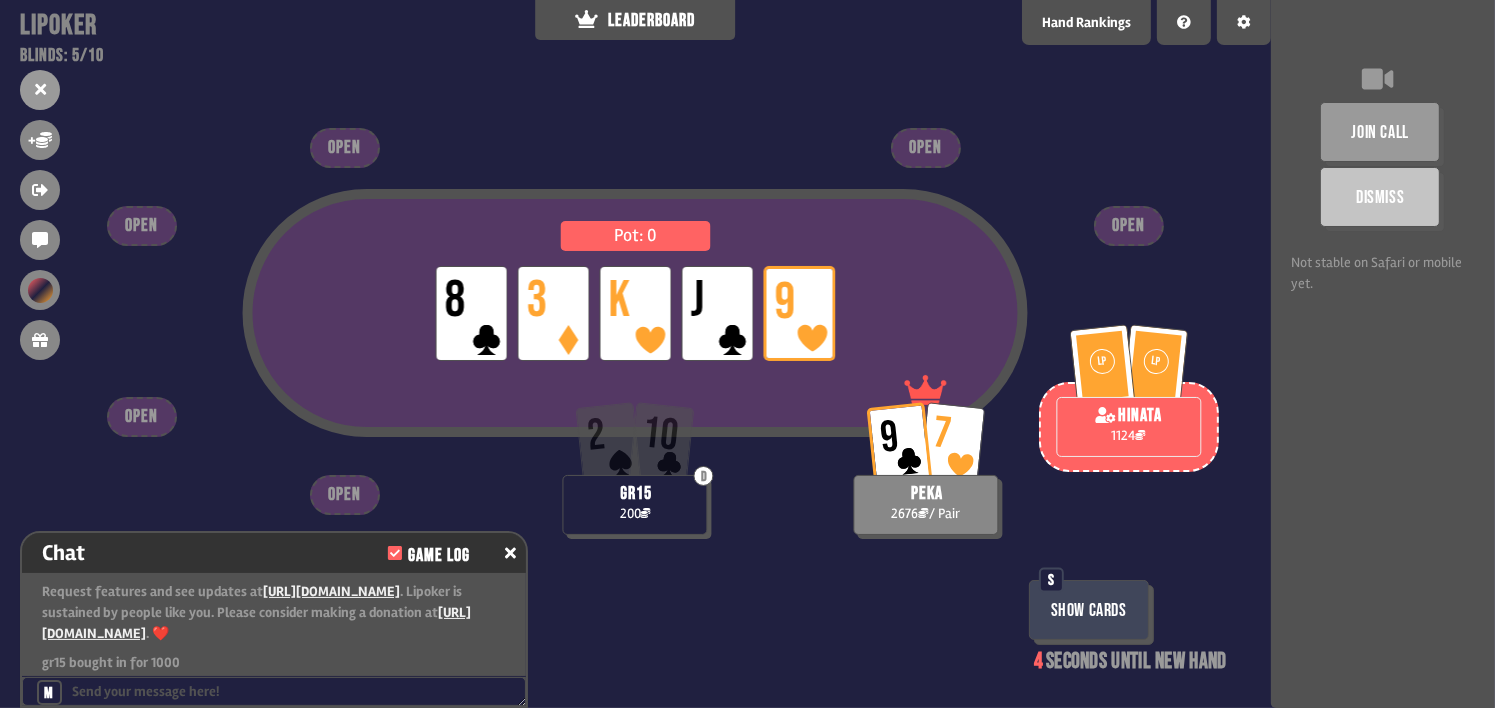 click on "Show Cards" at bounding box center [1089, 610] 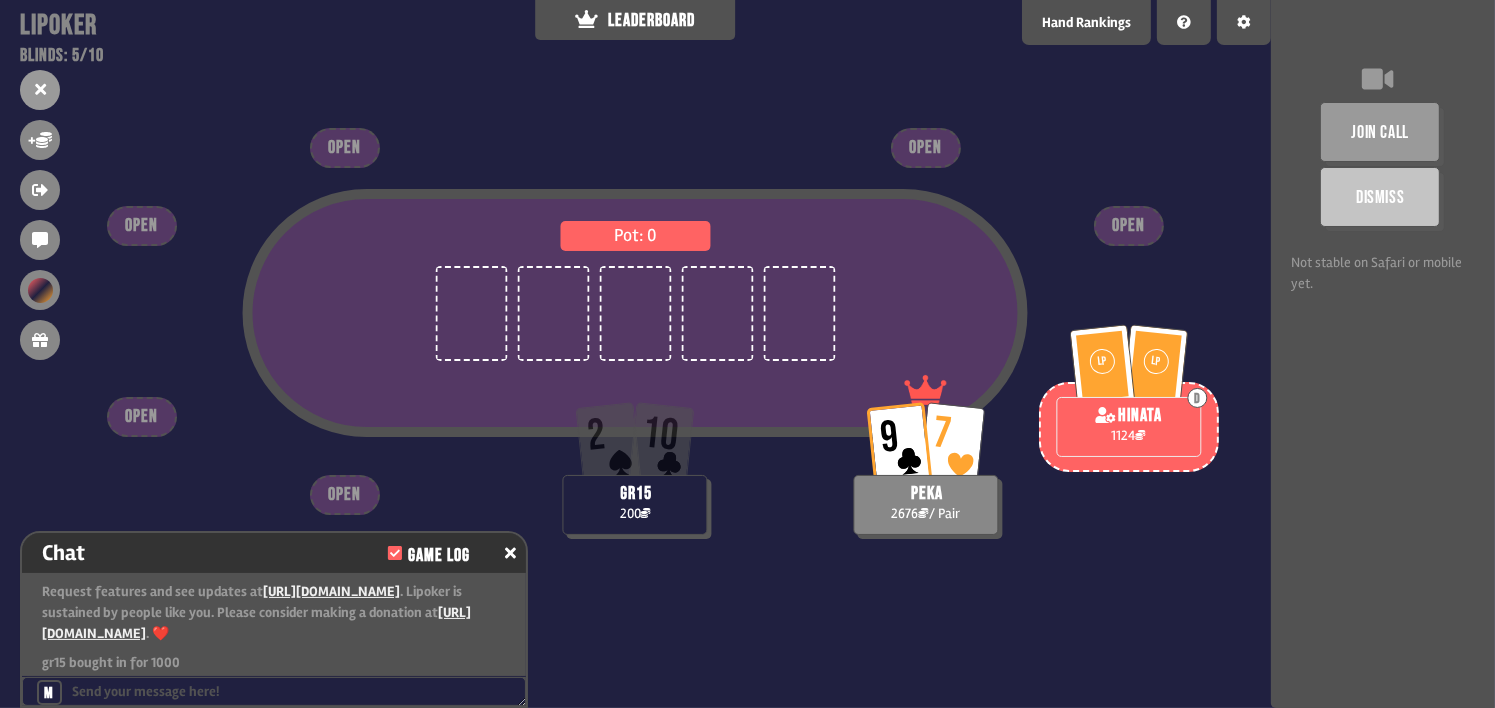 scroll, scrollTop: 98, scrollLeft: 0, axis: vertical 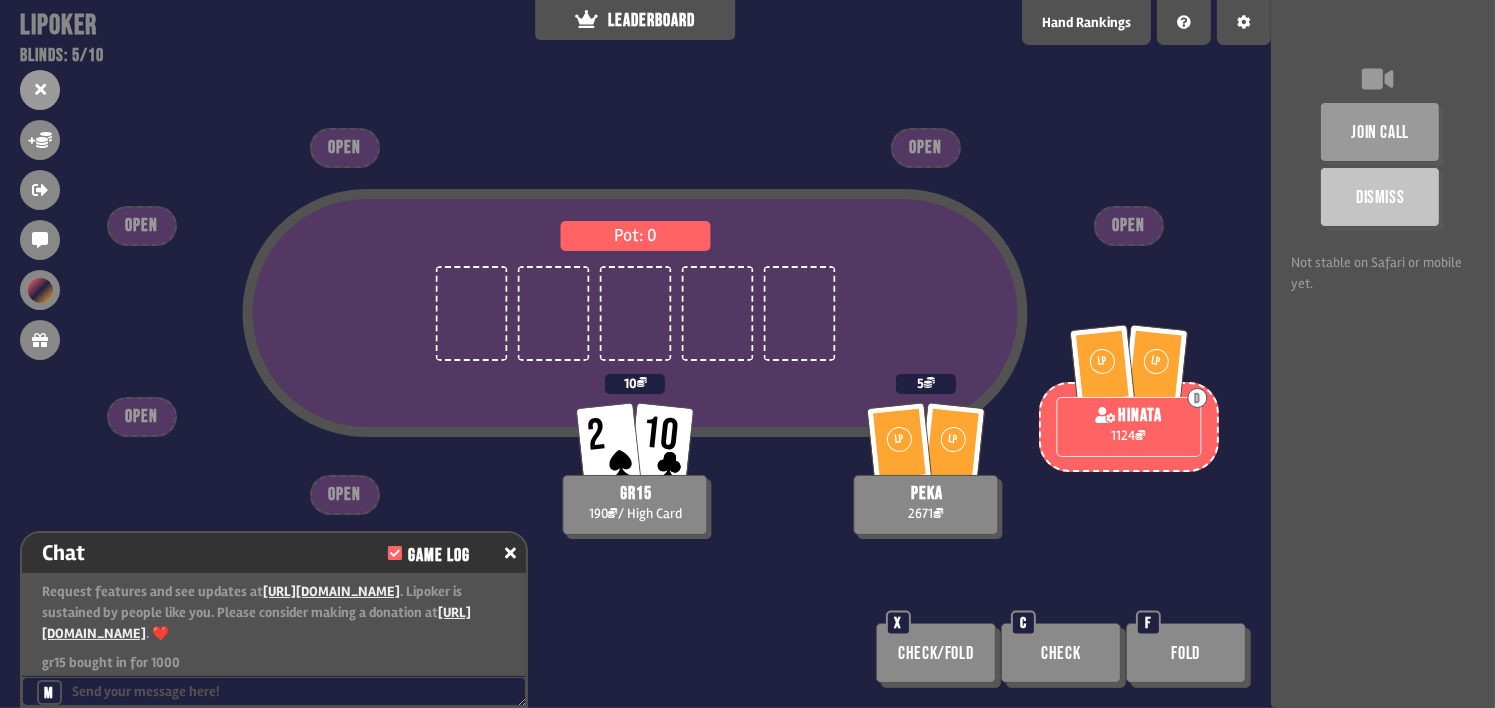 click on "Pot: 0   LP [PERSON_NAME] 2671  5  LP LP D hinata [DATE] gr15 190   / High Card 10  OPEN OPEN OPEN OPEN OPEN OPEN Check/Fold X Check C Fold F" at bounding box center (635, 354) 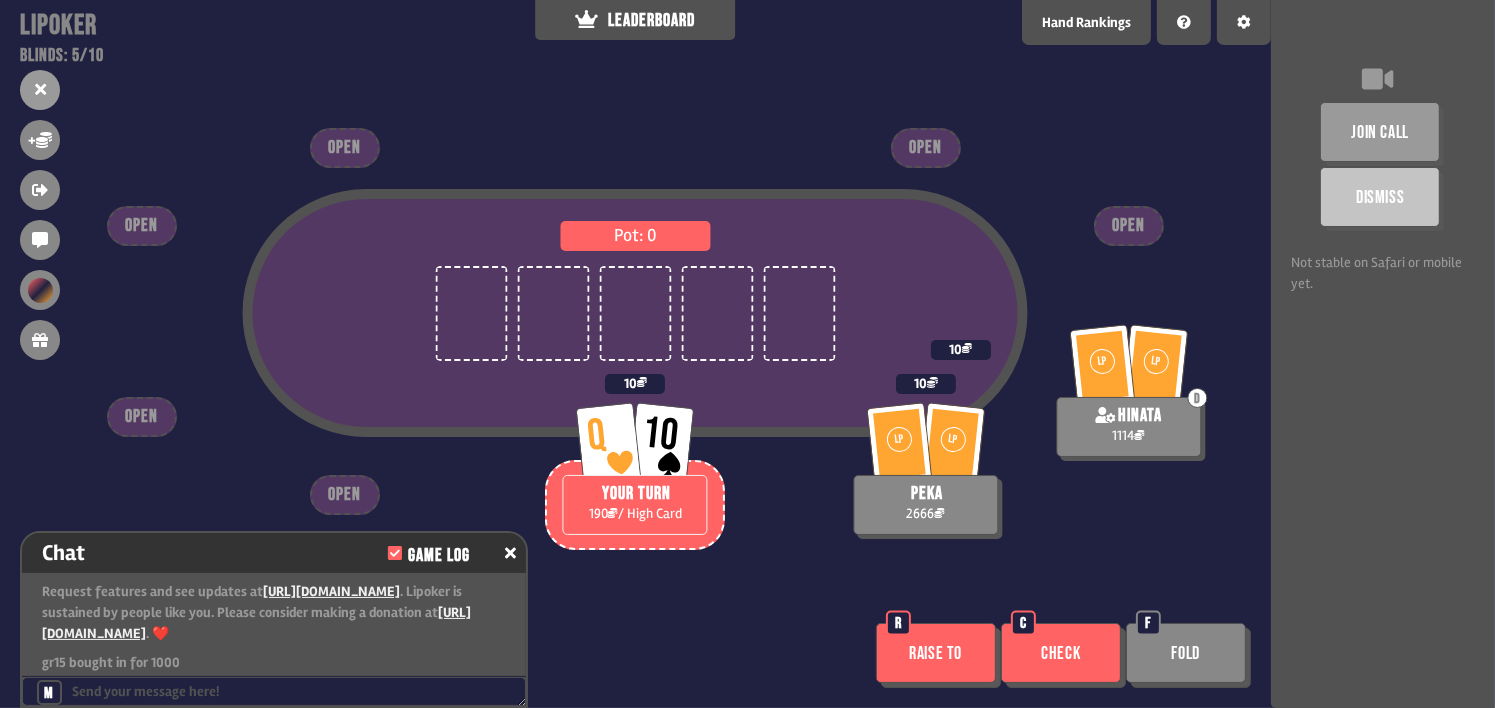 click on "Pot: 0   LP [PERSON_NAME] 2666  10  LP LP D hinata 1114  10  Q 10 YOUR TURN 190   / High Card 10  OPEN OPEN OPEN OPEN OPEN OPEN Raise to R Check C Fold F" at bounding box center (635, 354) 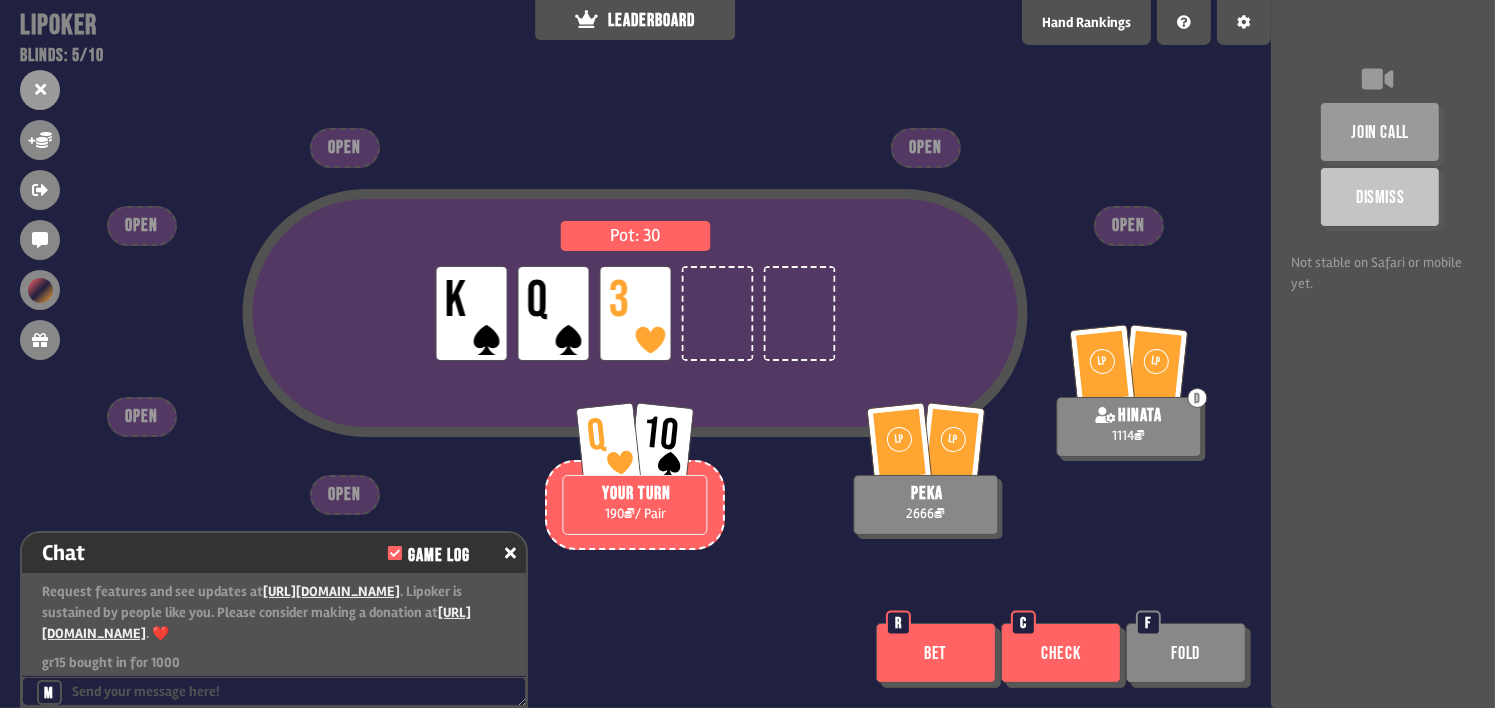 drag, startPoint x: 1091, startPoint y: 552, endPoint x: 1087, endPoint y: 574, distance: 22.36068 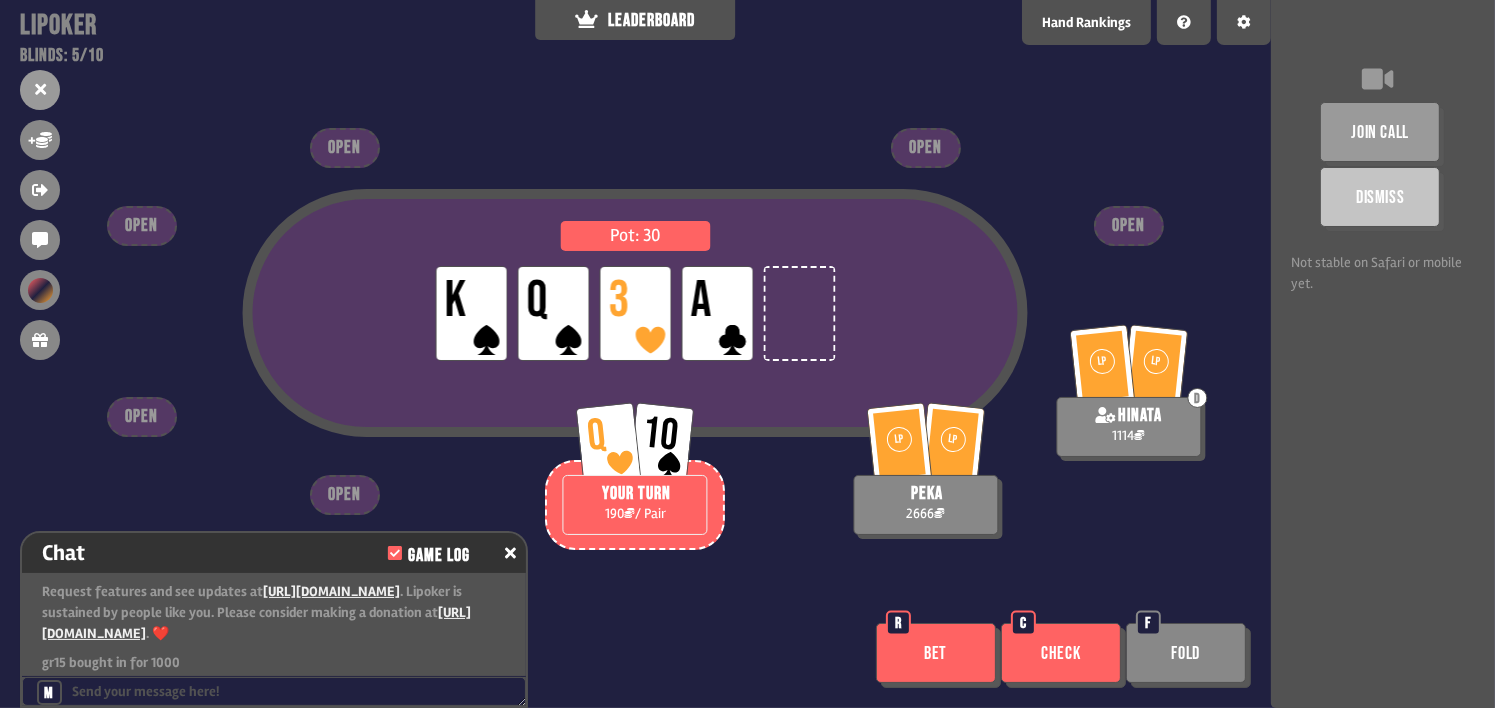 click on "Pot: 30   LP K LP Q LP 3 LP A LP [PERSON_NAME] 2666  LP LP D hinata 1114  Q 10 YOUR TURN 190   / Pair OPEN OPEN OPEN OPEN OPEN OPEN Bet R Check C Fold F" at bounding box center [635, 354] 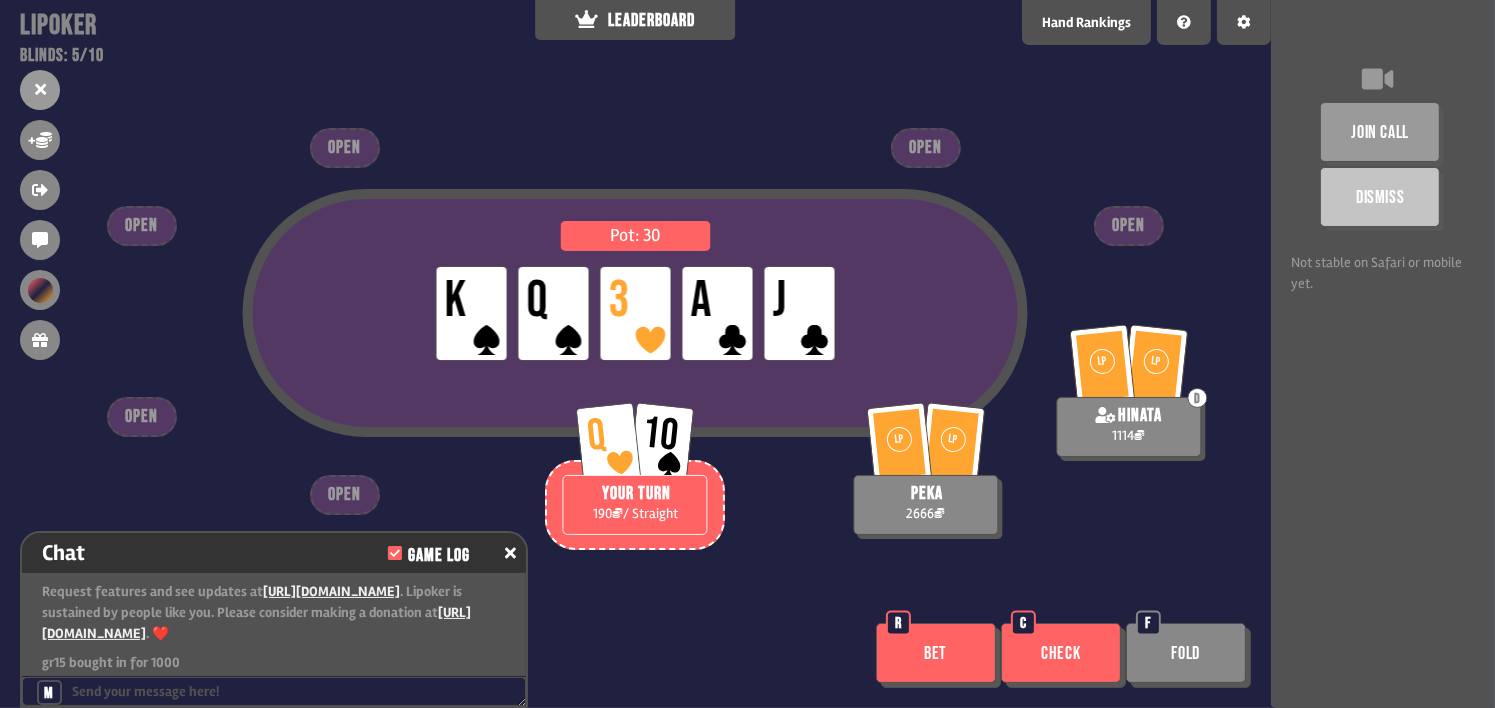 click on "LP K LP Q LP 3 LP A LP J" at bounding box center [635, 313] 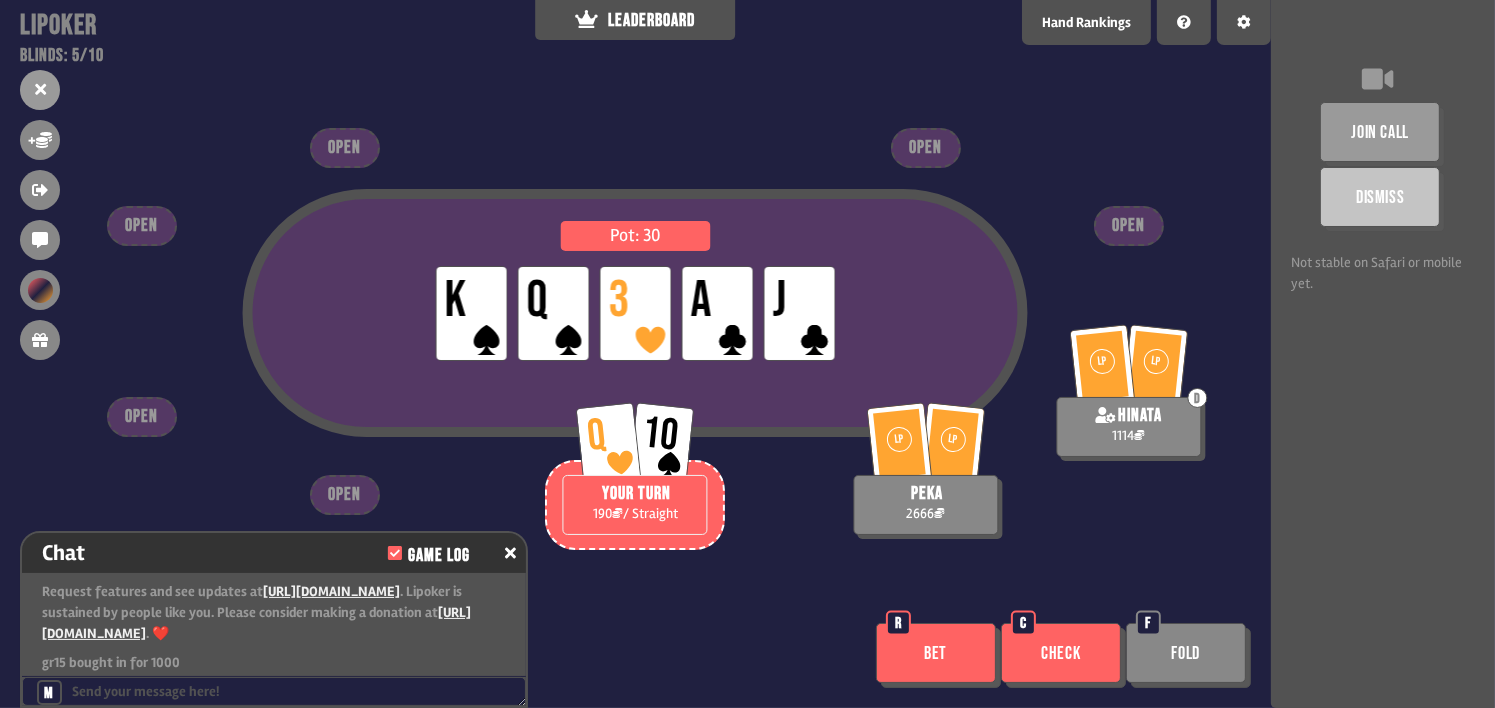click on "Bet" at bounding box center [936, 653] 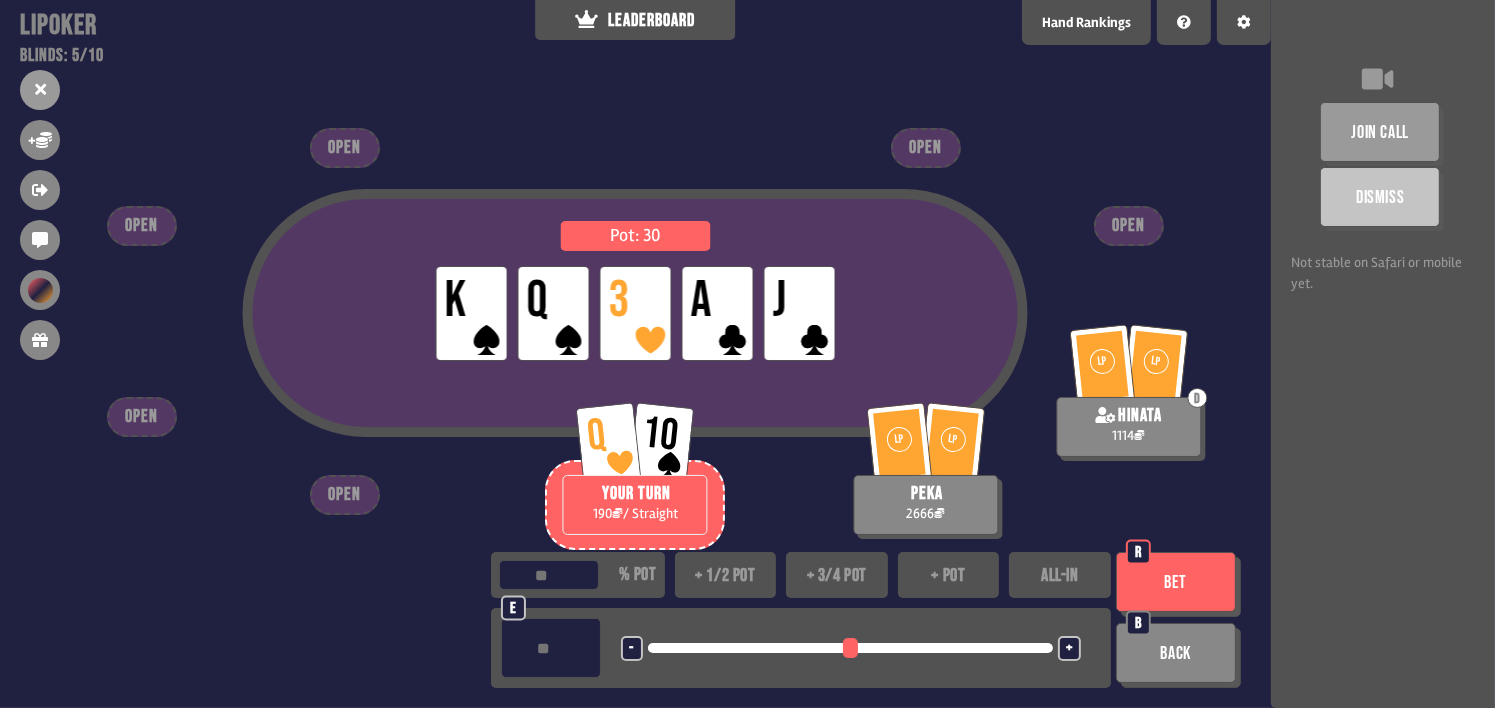 type on "**" 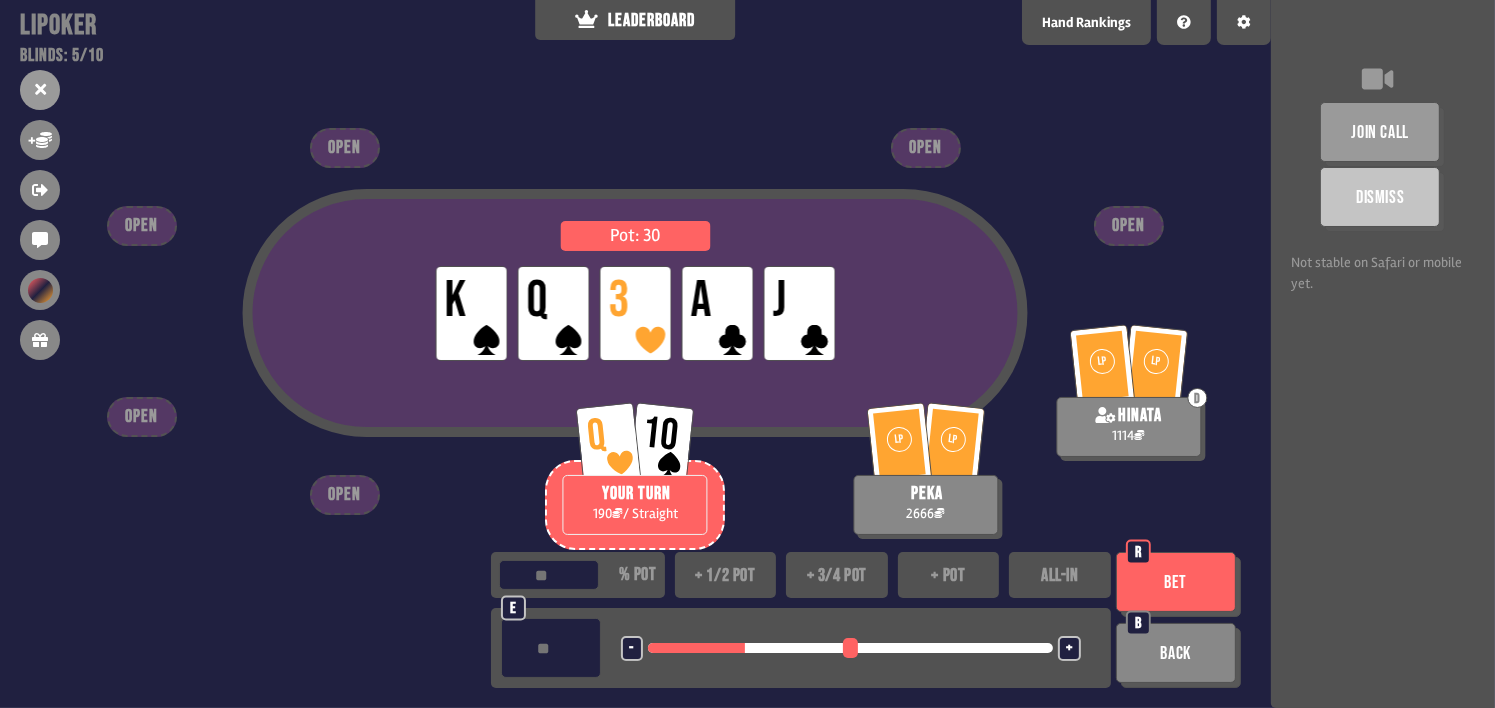 type on "***" 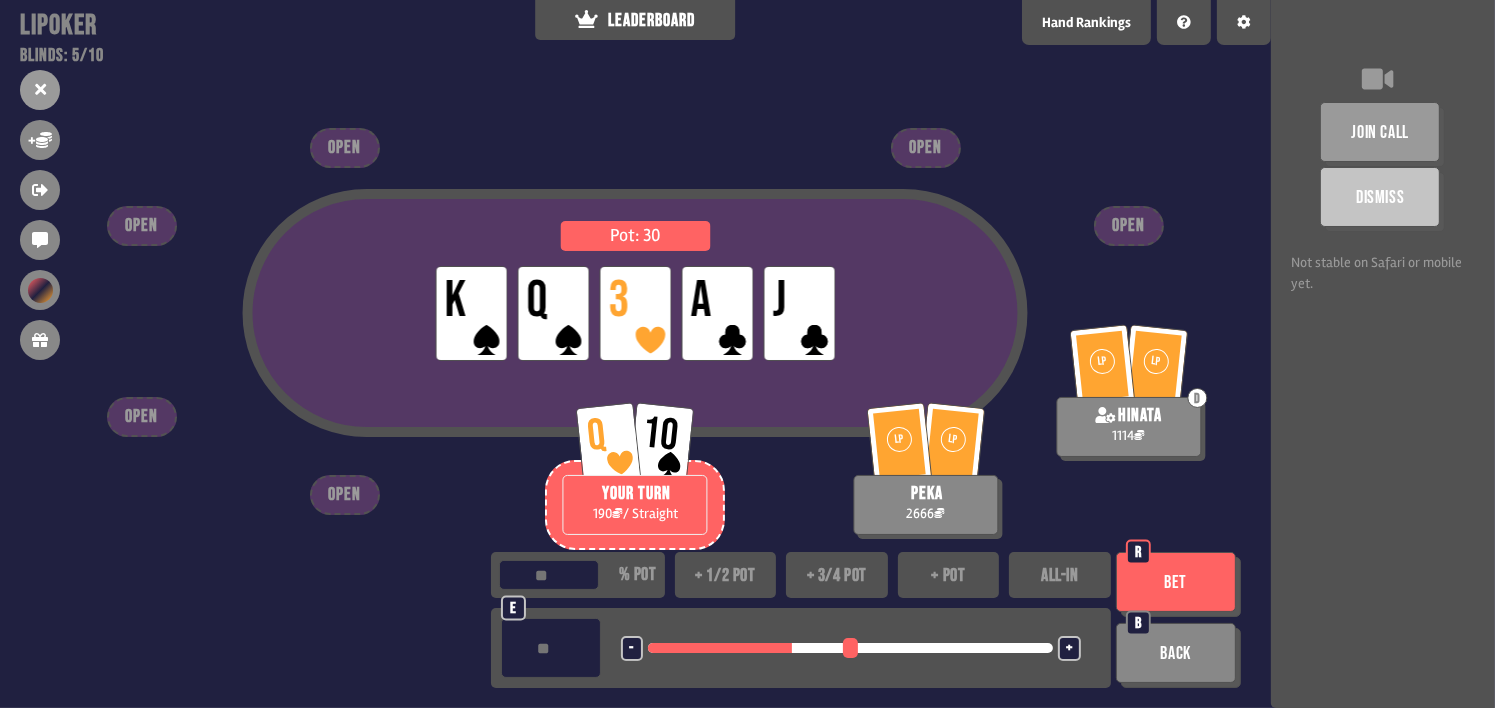 type on "**" 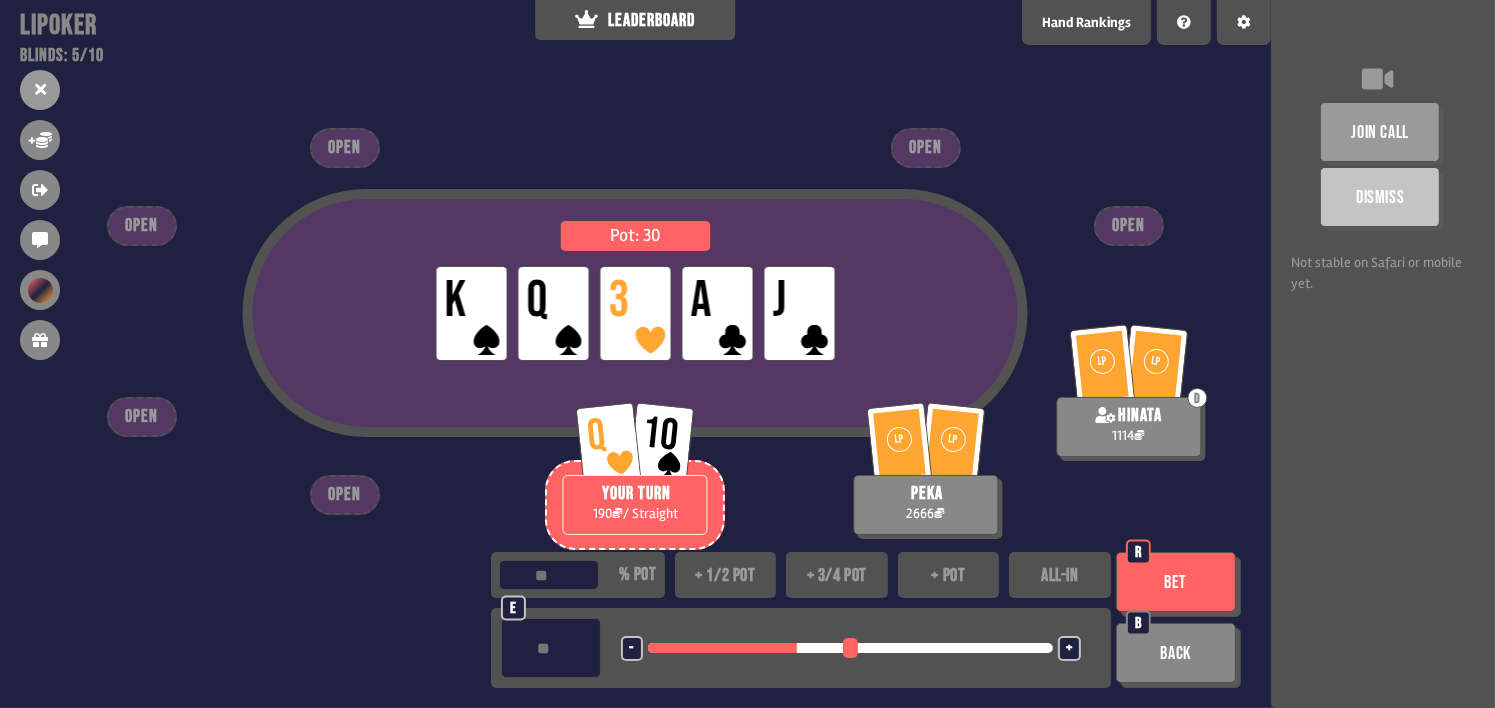 type on "***" 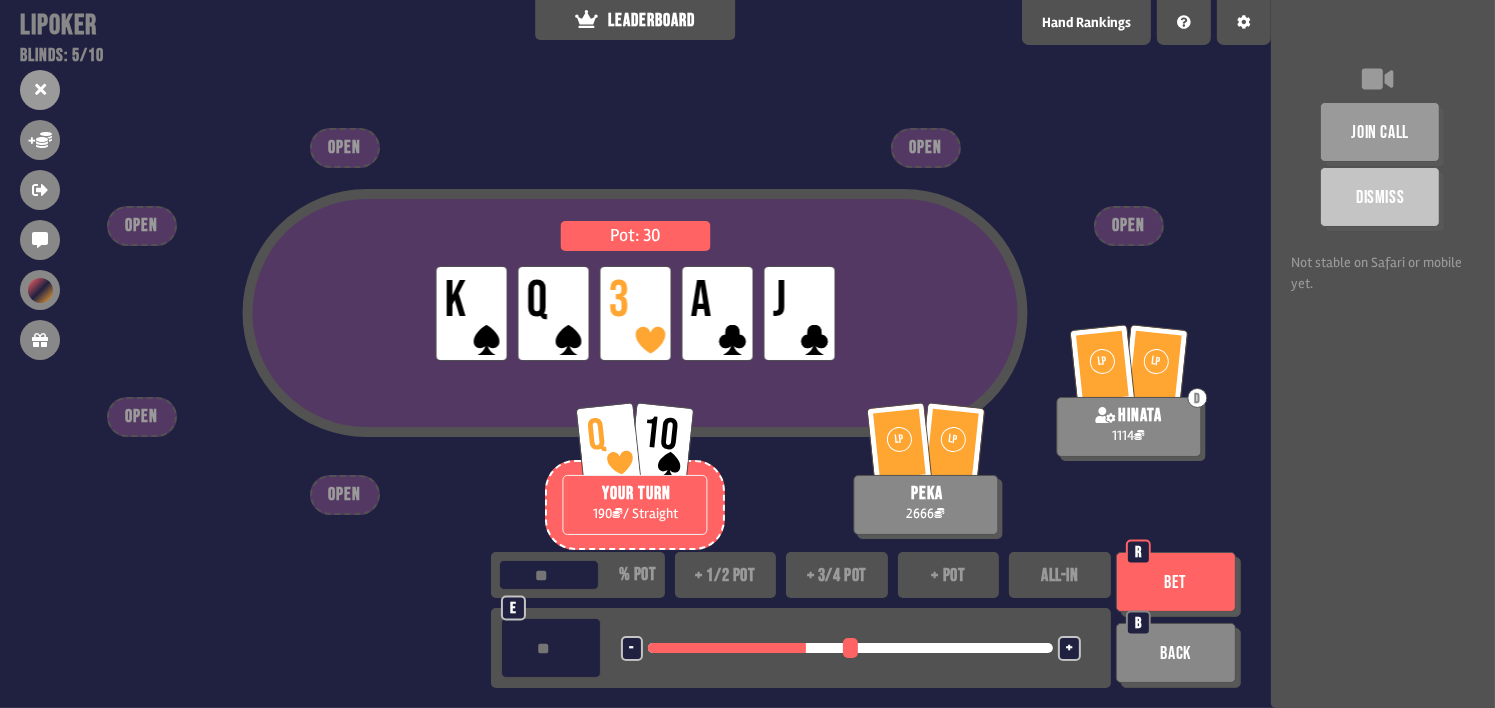 type on "**" 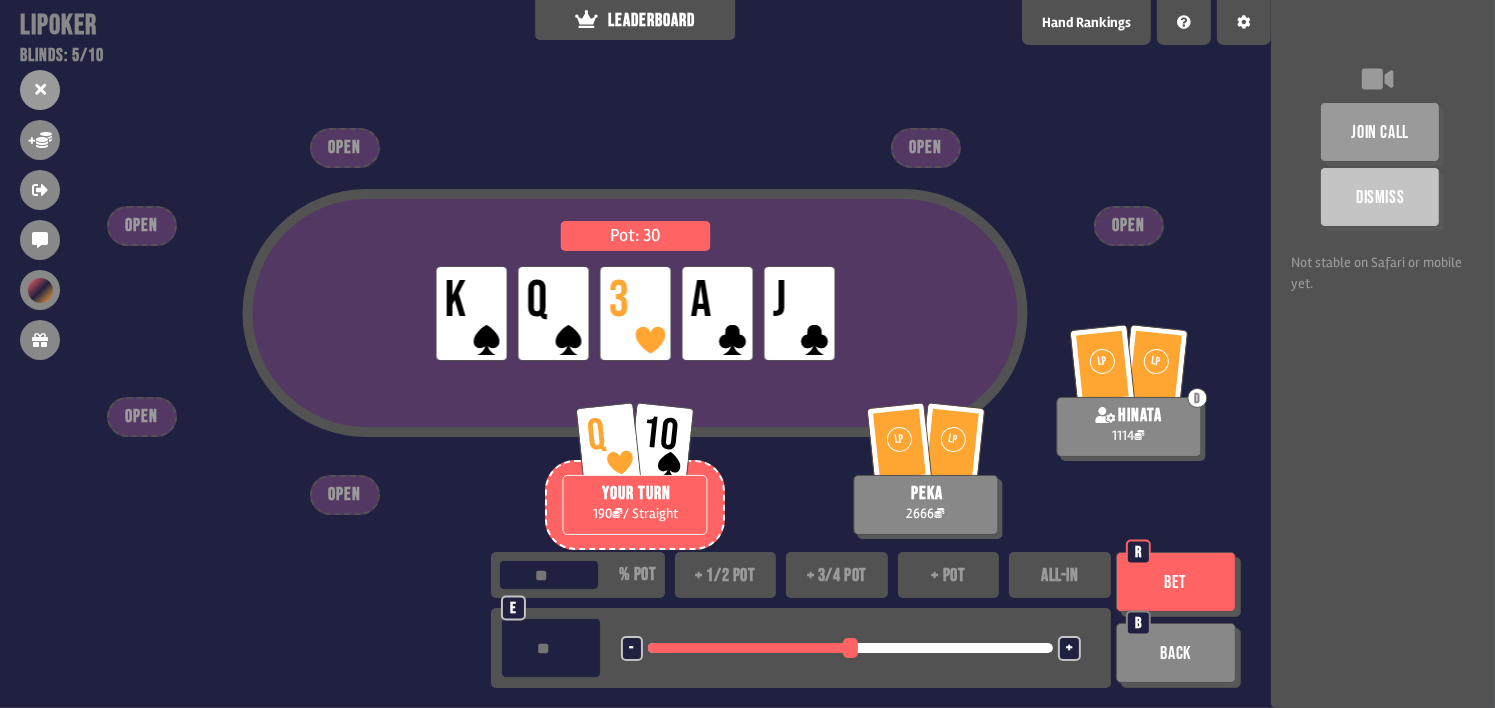 type on "***" 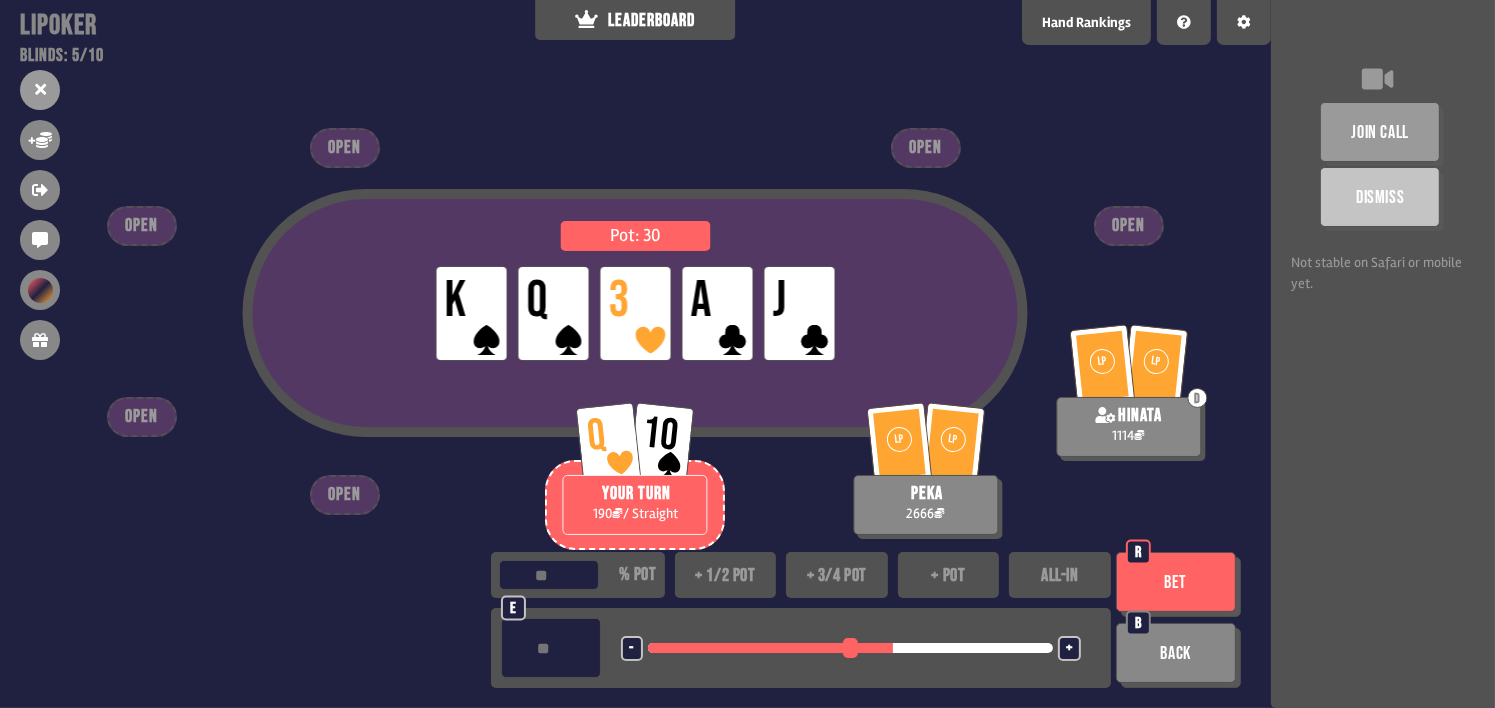 type on "***" 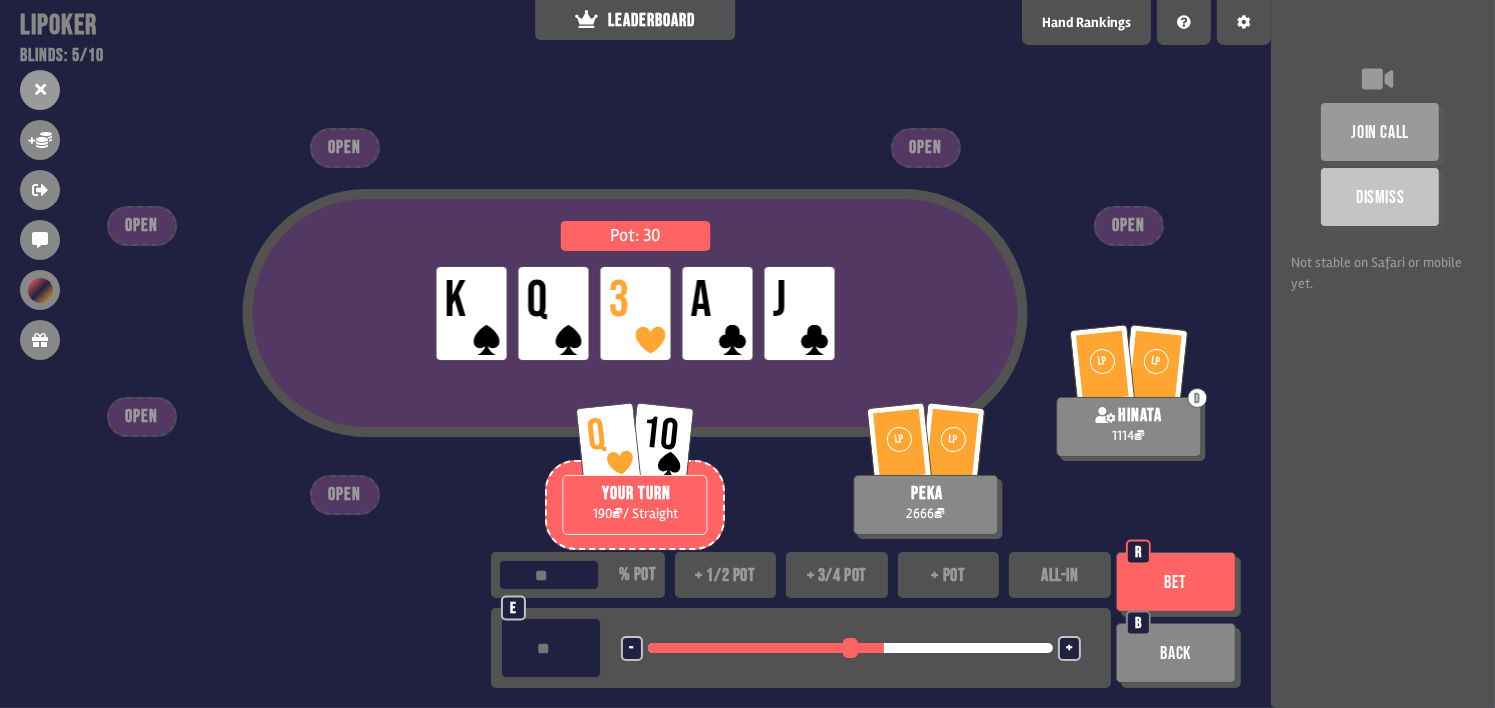type on "***" 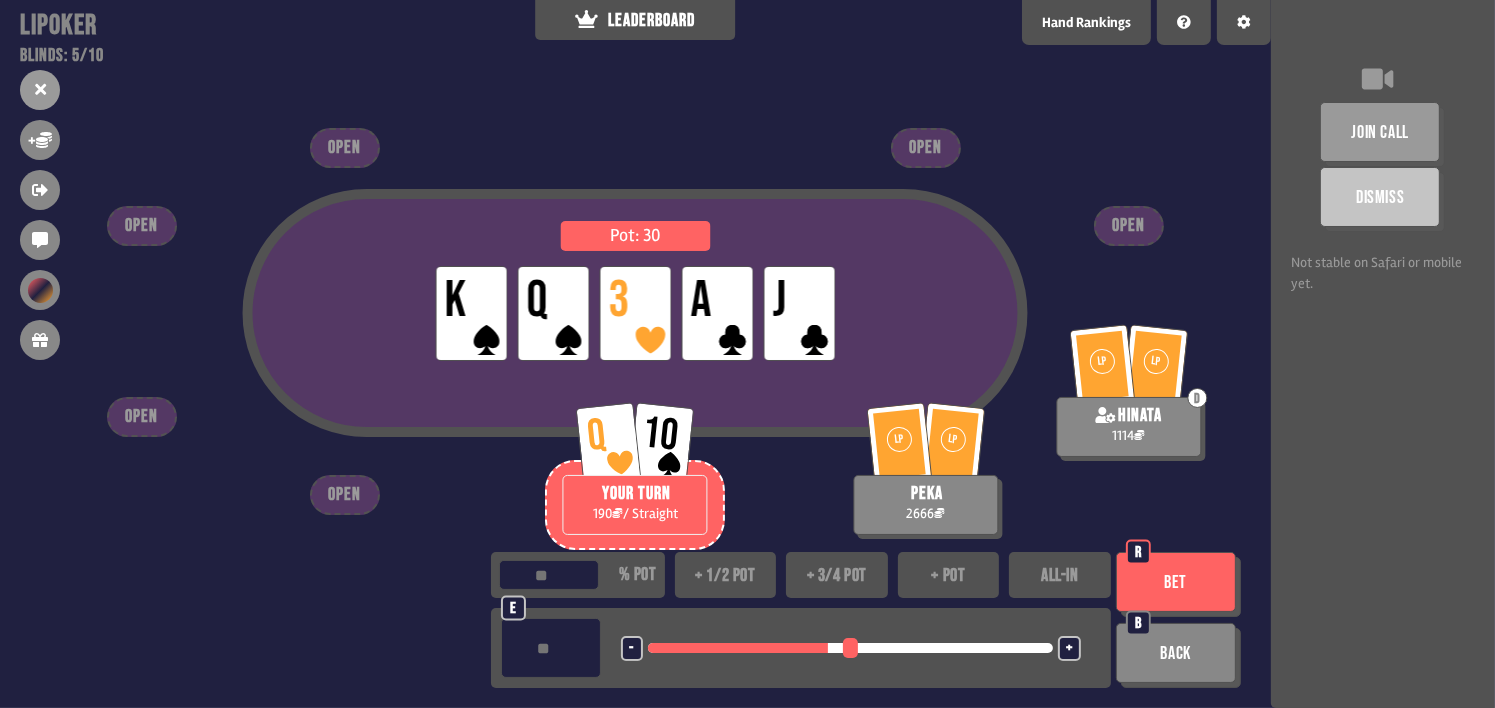type on "***" 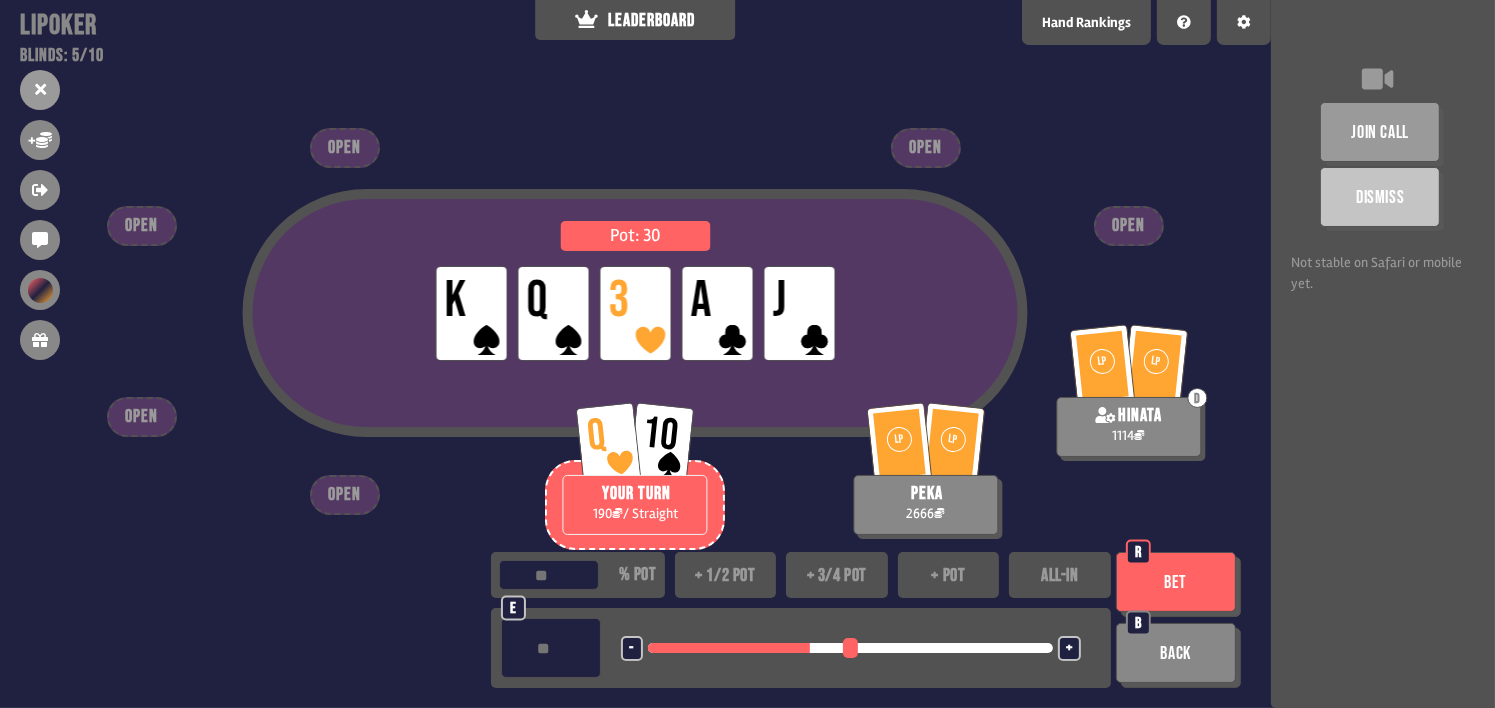 type on "***" 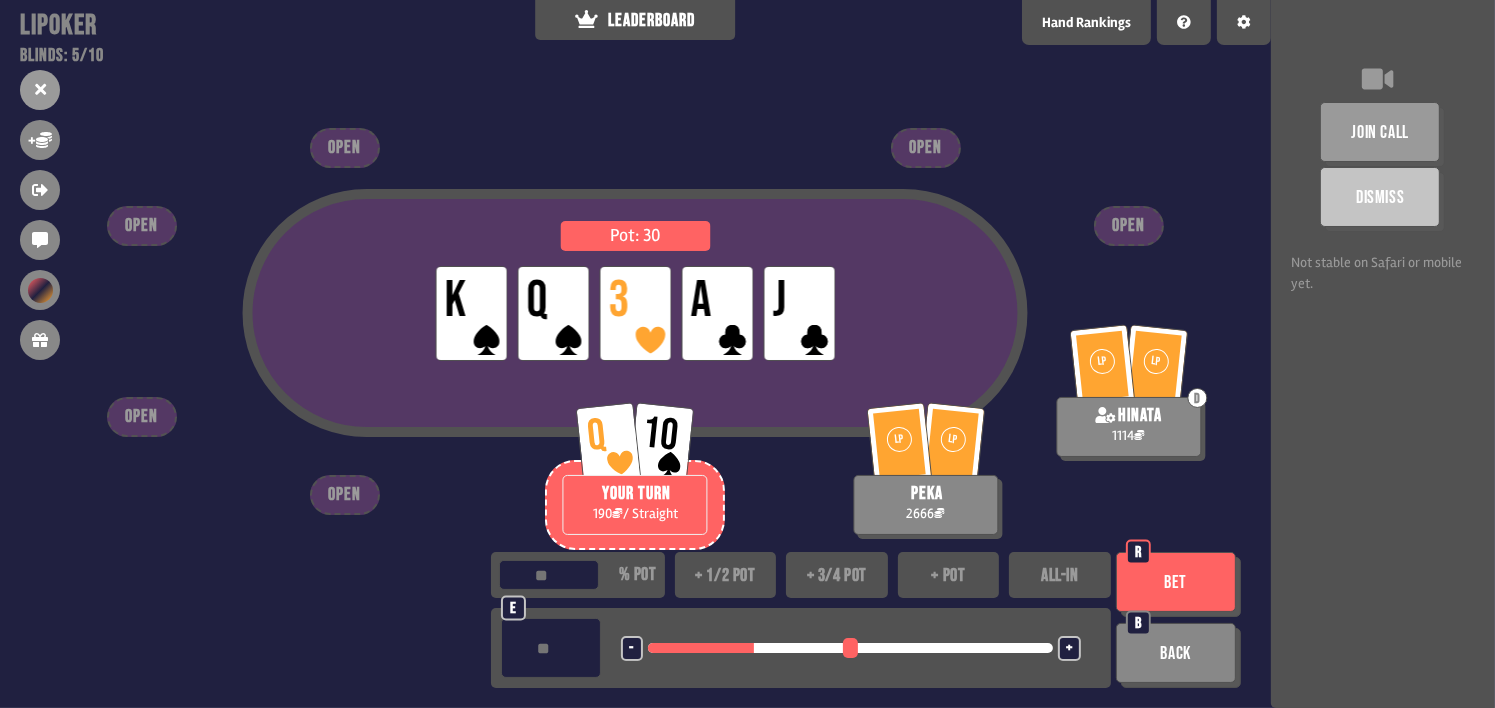 drag, startPoint x: 688, startPoint y: 645, endPoint x: 759, endPoint y: 680, distance: 79.15807 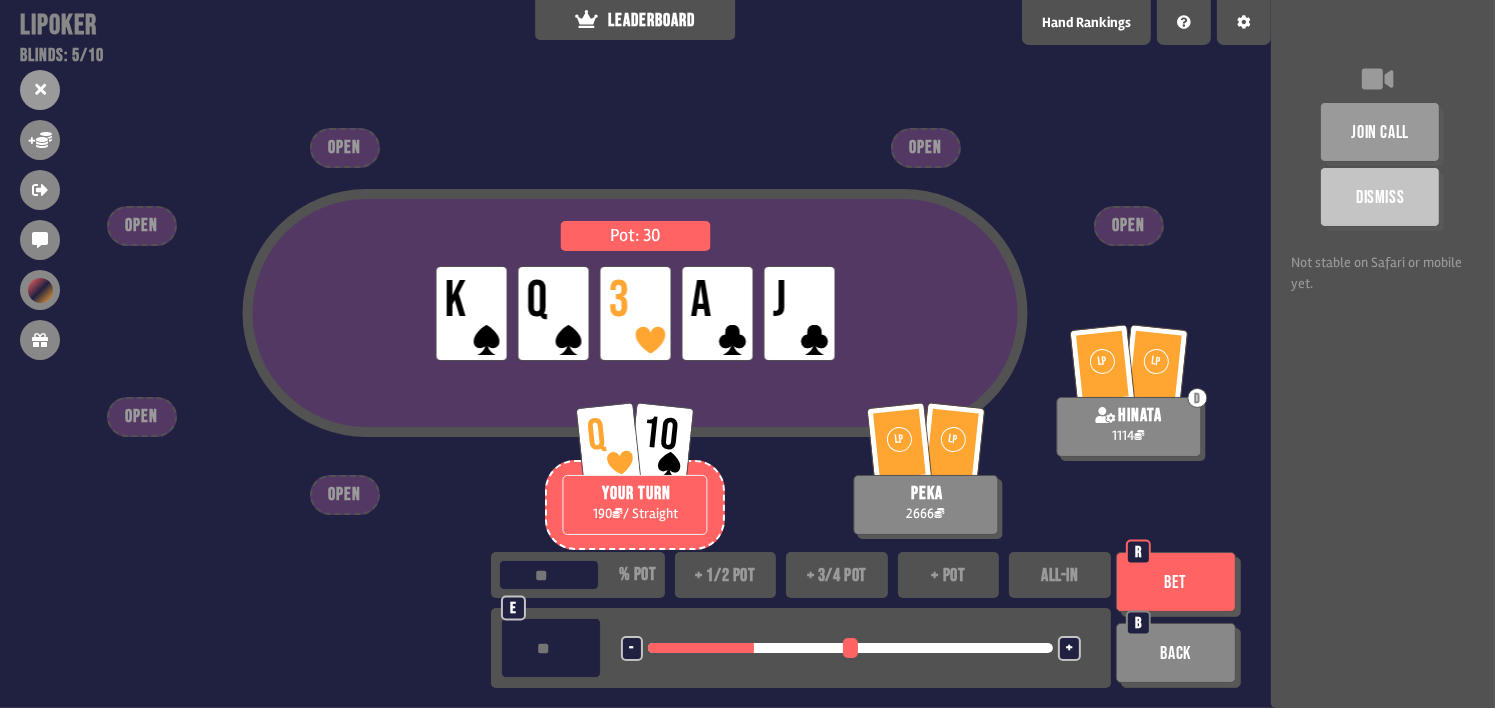click on "Bet" at bounding box center [1176, 582] 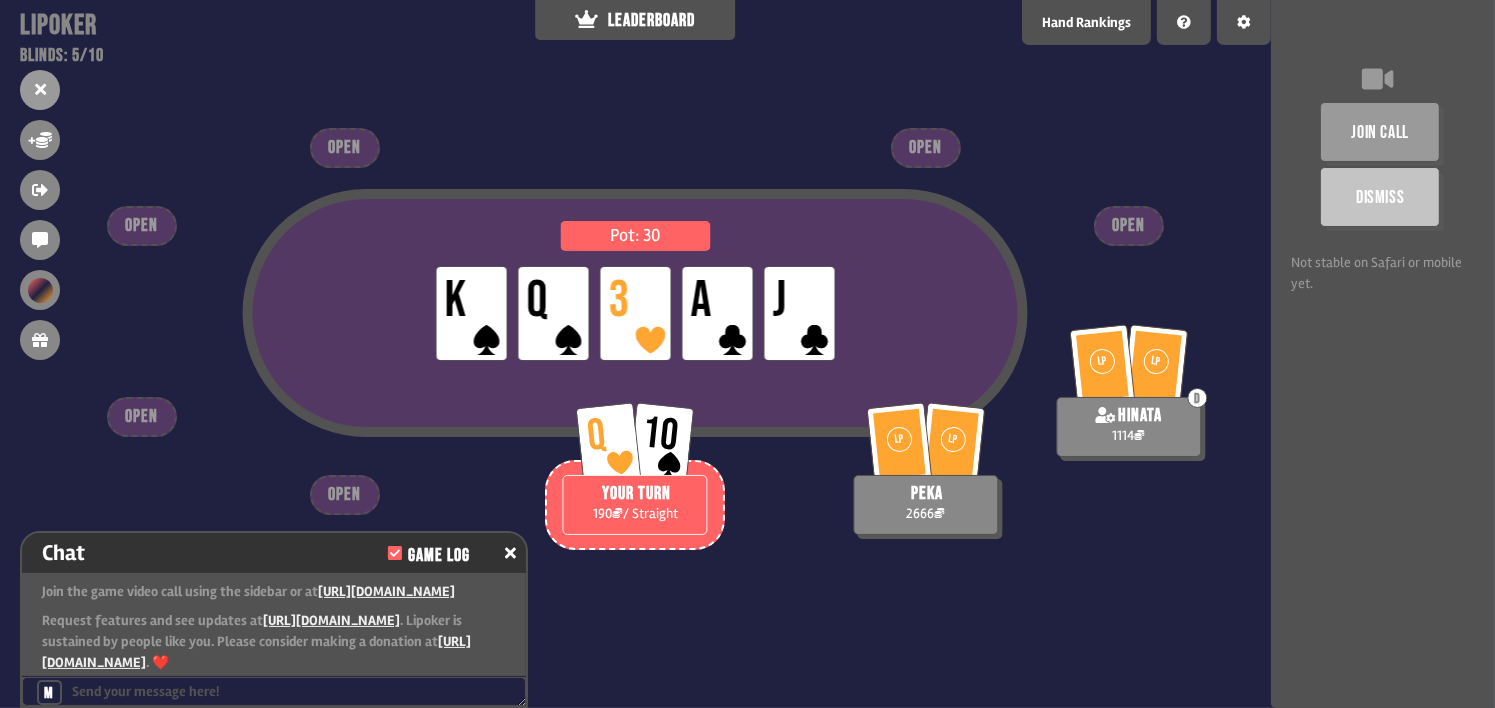 scroll, scrollTop: 3655, scrollLeft: 0, axis: vertical 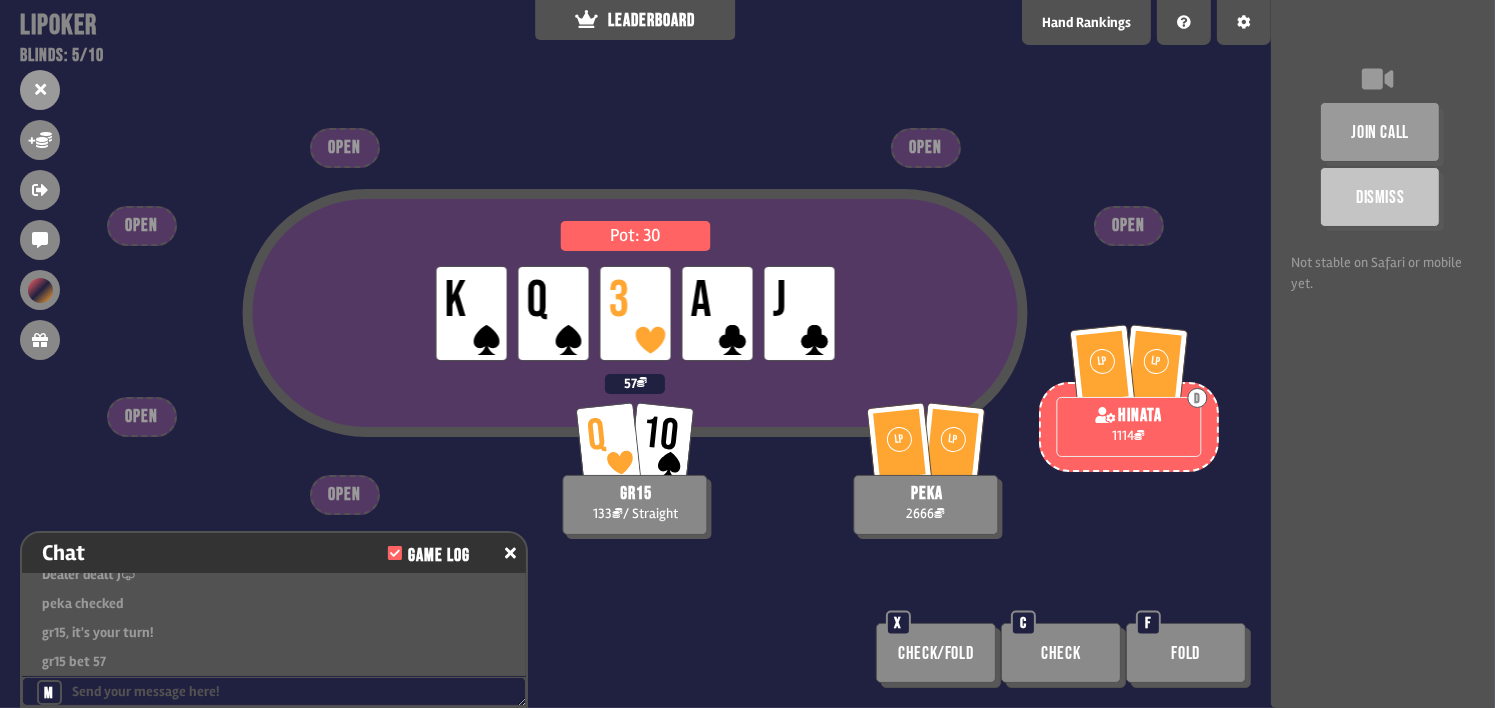 click on "Pot: 30   LP K LP Q LP 3 LP A LP J LP [PERSON_NAME] 2666  LP LP D hinata 1114  Q 10 gr15 133   / Straight 57  OPEN OPEN OPEN OPEN OPEN OPEN Check/Fold X Check C Fold F" at bounding box center [635, 354] 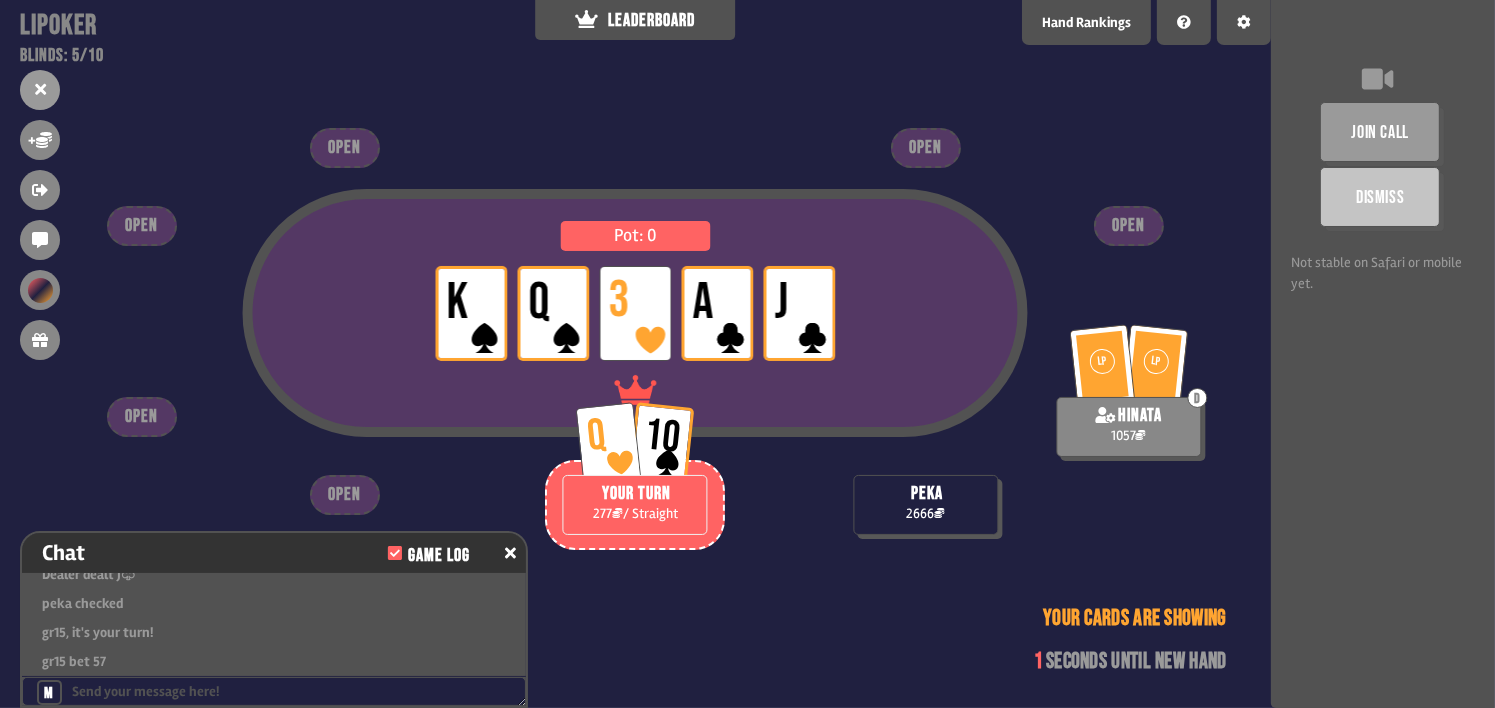 click on "LP K LP Q LP 3 LP A LP J" at bounding box center [635, 313] 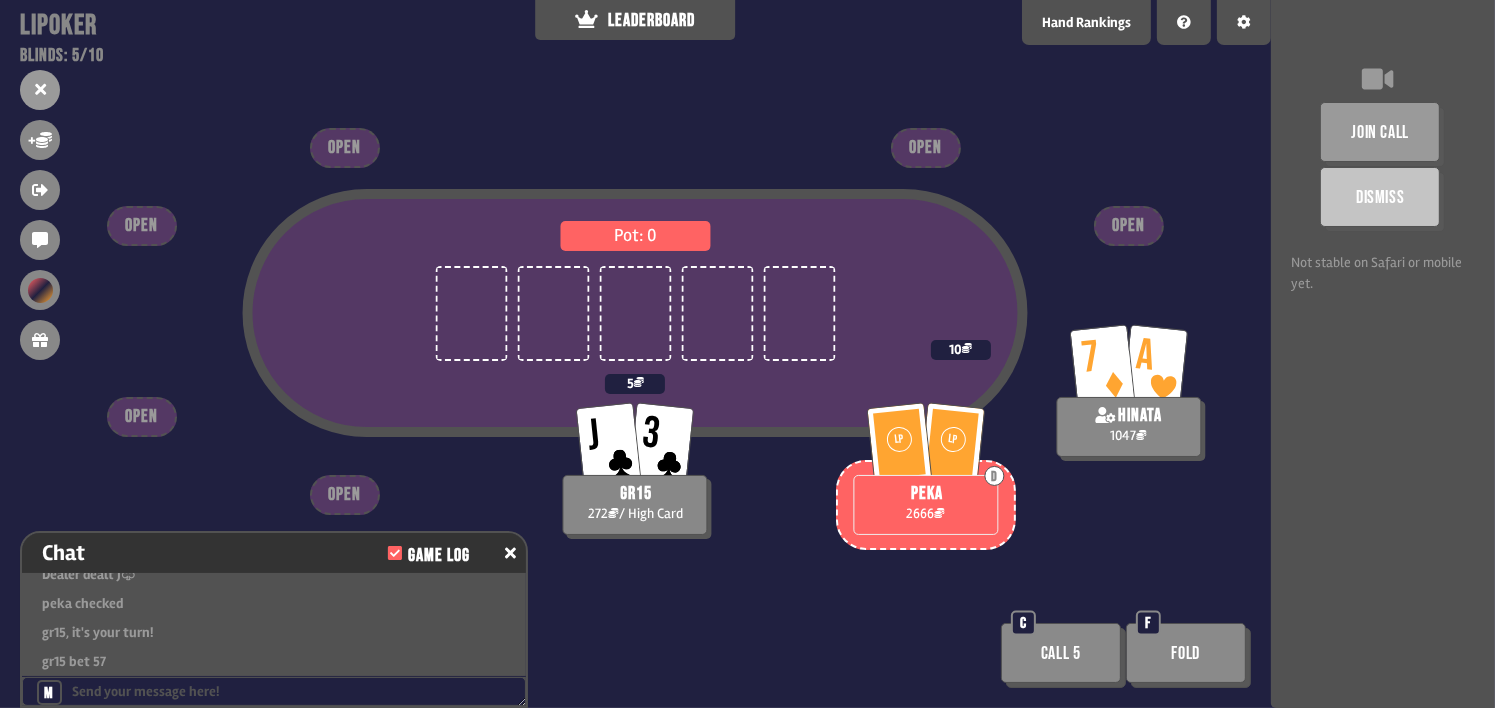 click on "Pot: 0   LP [PERSON_NAME] 2666  7 A hinata 1047  10  J 3 gr15 272   / High Card 5  OPEN OPEN OPEN OPEN OPEN OPEN Call 5 C Fold F" at bounding box center [635, 354] 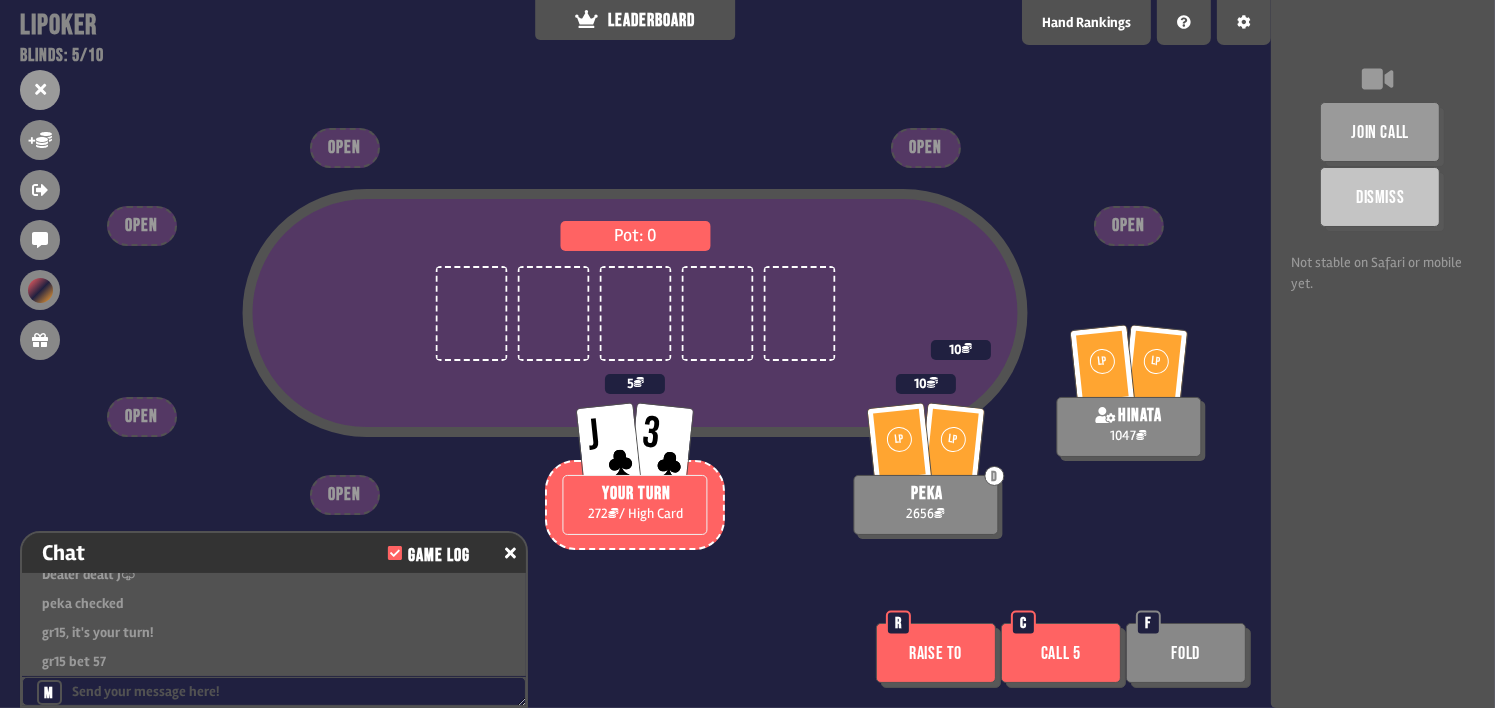 drag, startPoint x: 1050, startPoint y: 191, endPoint x: 1051, endPoint y: 244, distance: 53.009434 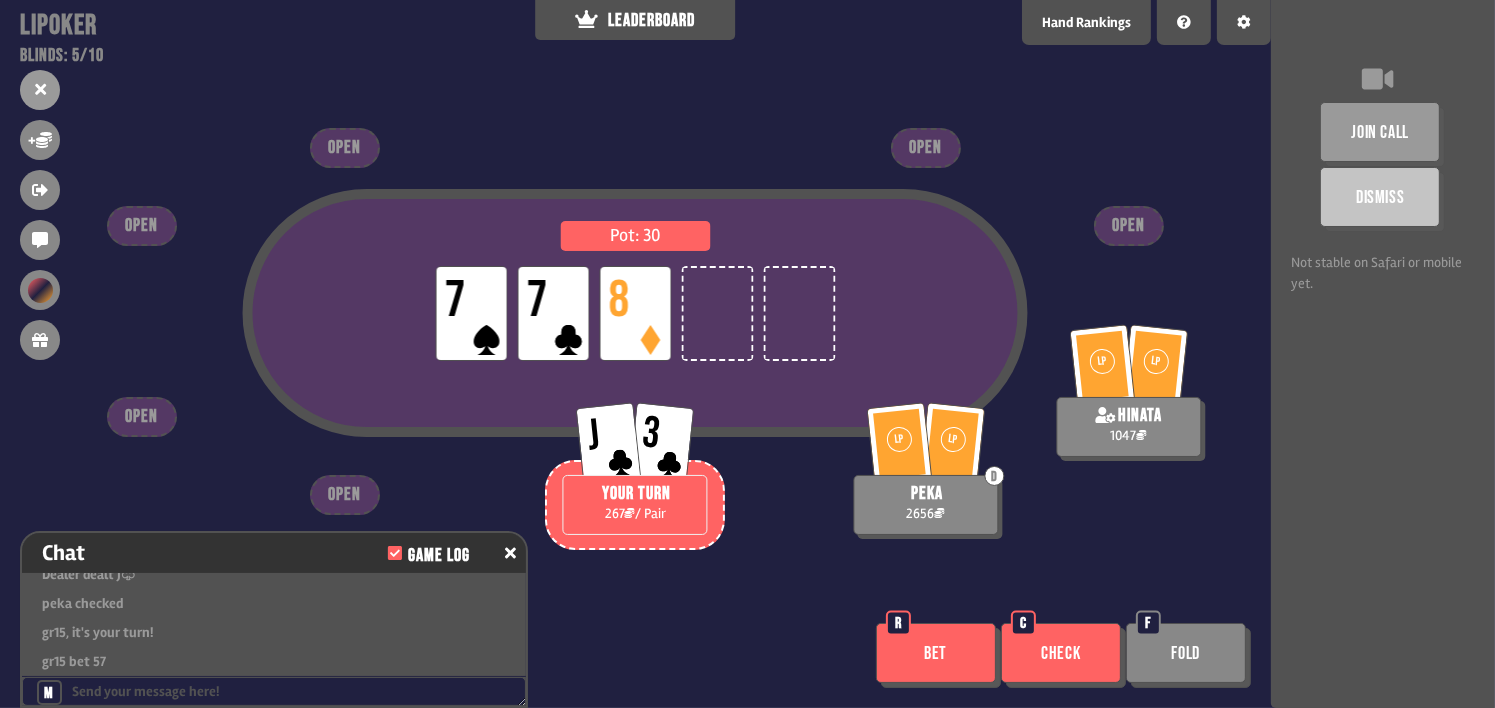 click on "Pot: 30   LP 7 LP 7 LP 8" at bounding box center [635, 349] 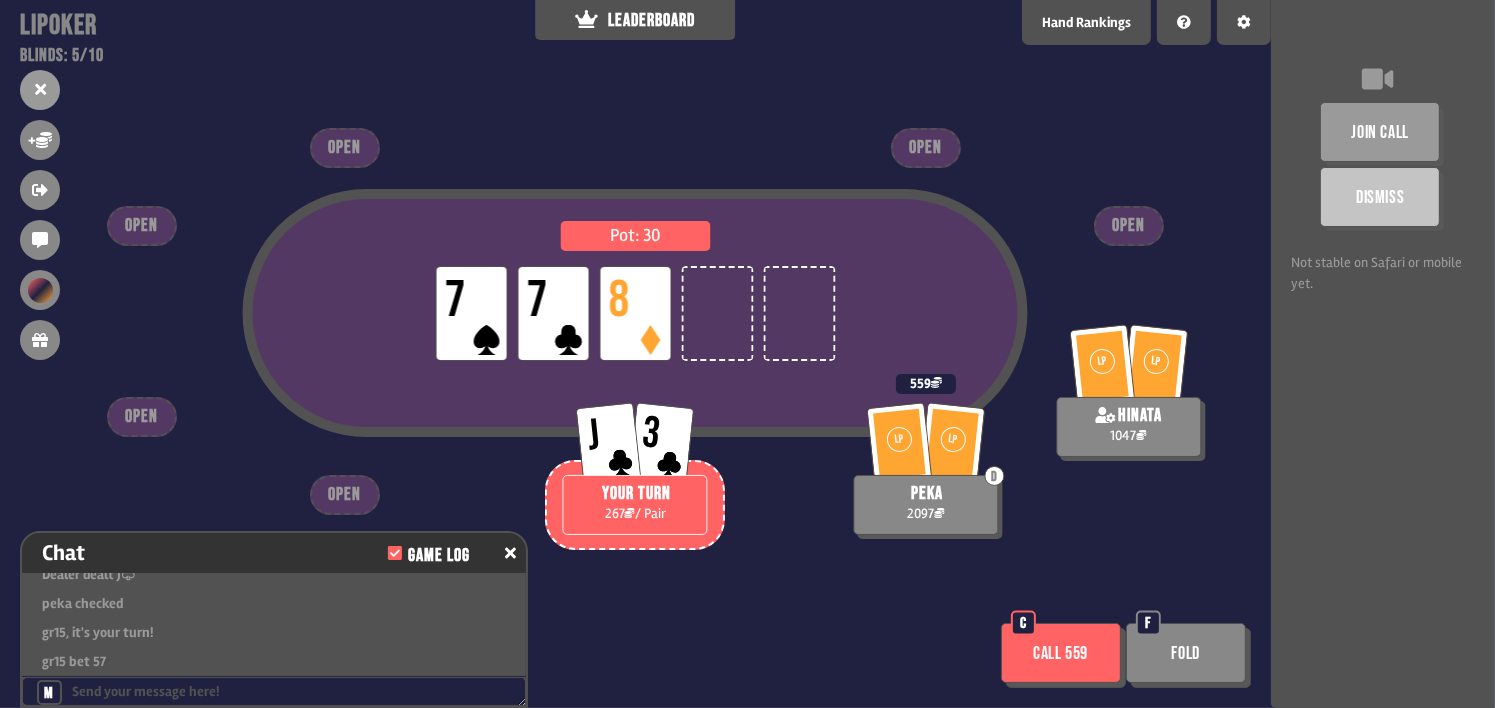 click on "Pot: 30   LP 7 LP 7 LP 8 J 3 YOUR TURN 267   / Pair LP [PERSON_NAME] 2097  559  LP LP hinata 1047  OPEN OPEN OPEN OPEN OPEN OPEN Call 559 C Fold F" at bounding box center [635, 354] 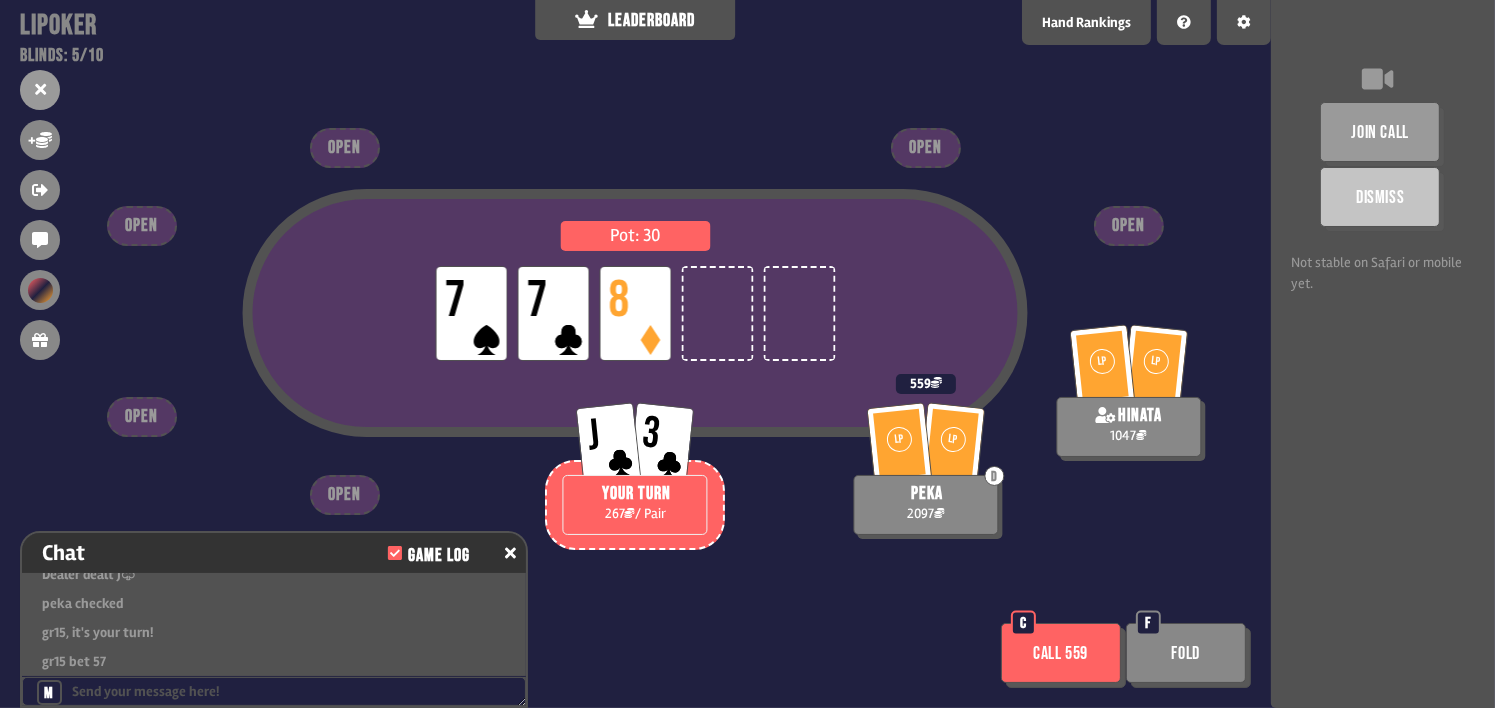 scroll, scrollTop: 100, scrollLeft: 0, axis: vertical 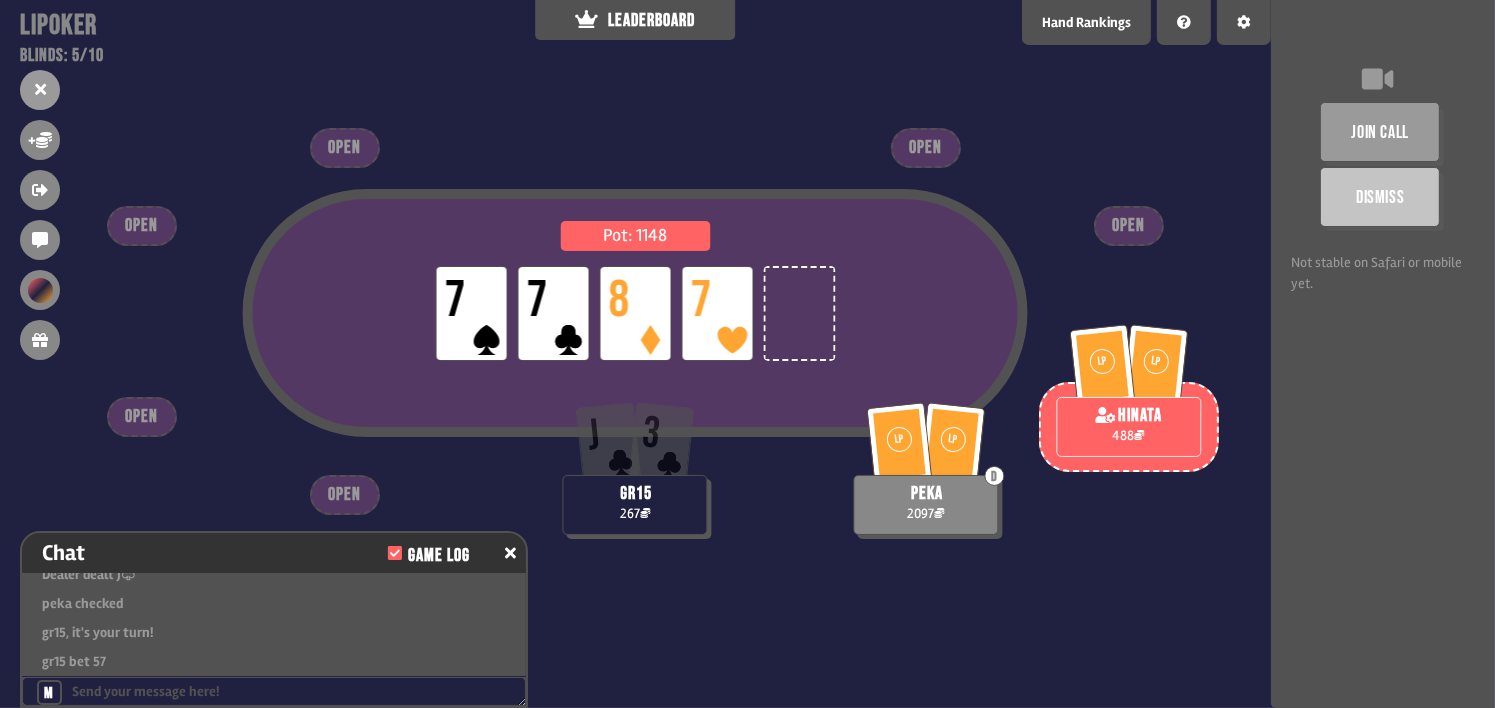 click on "Pot: 1148   LP 7 LP 7 LP 8 LP 7 J 3 gr15 267  LP [PERSON_NAME] 2097  LP LP hinata 488  OPEN OPEN OPEN OPEN OPEN OPEN" at bounding box center (635, 354) 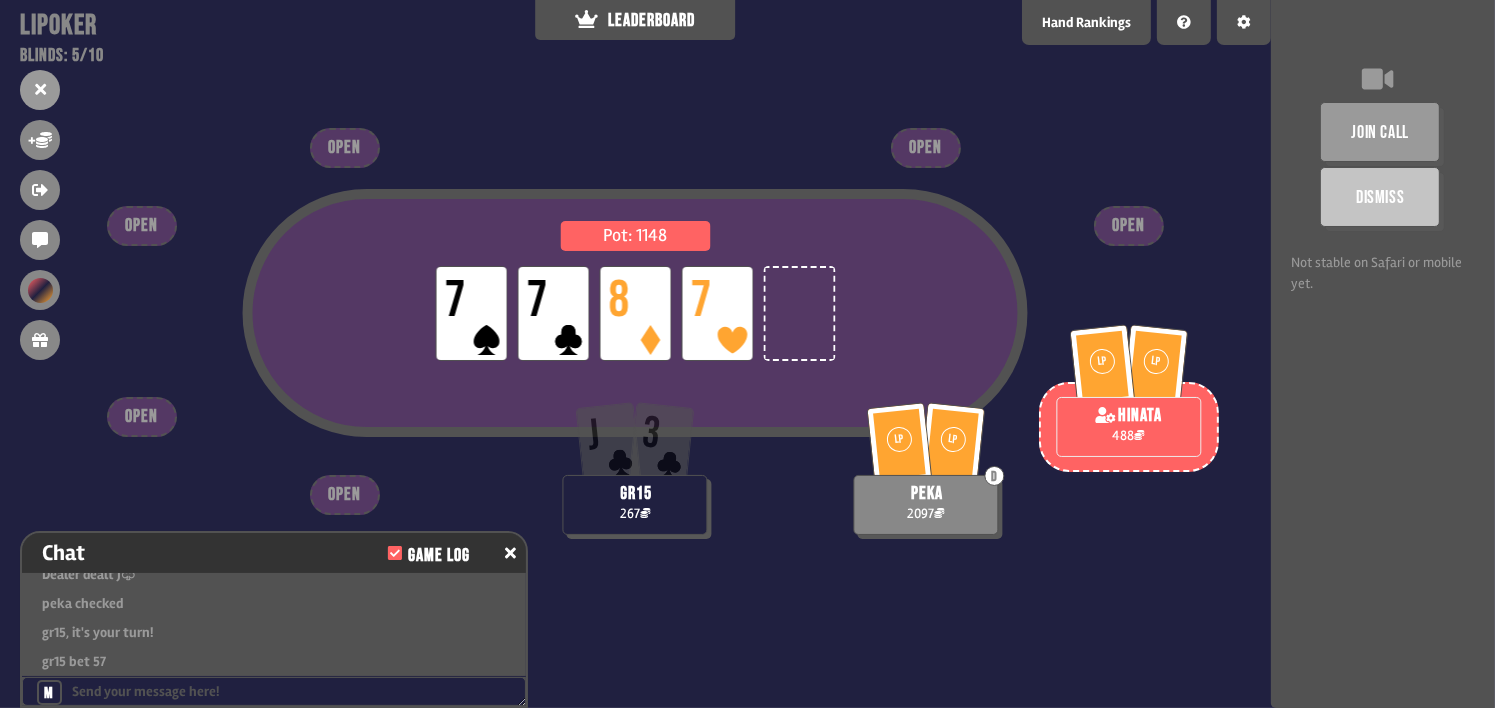 drag, startPoint x: 940, startPoint y: 640, endPoint x: 952, endPoint y: 654, distance: 18.439089 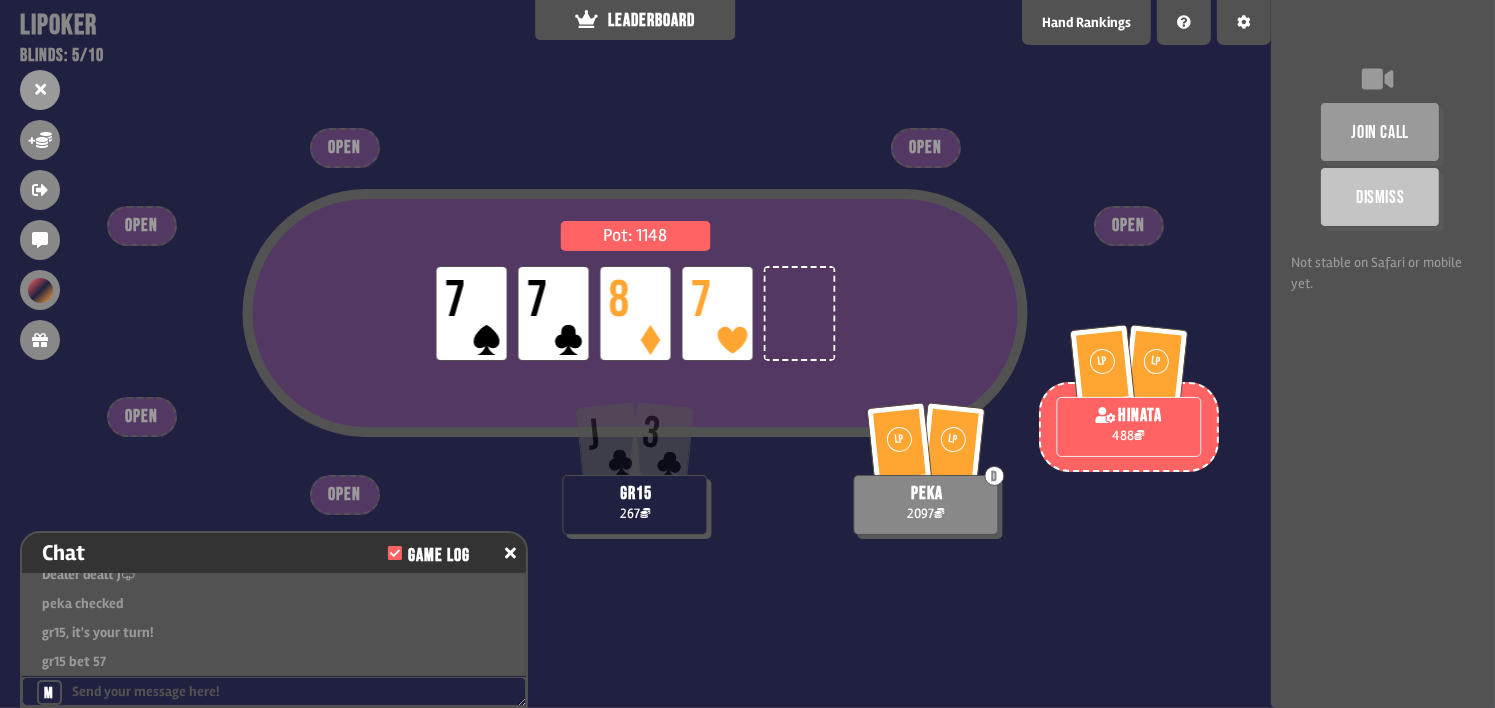 drag, startPoint x: 971, startPoint y: 692, endPoint x: 0, endPoint y: 517, distance: 986.6438 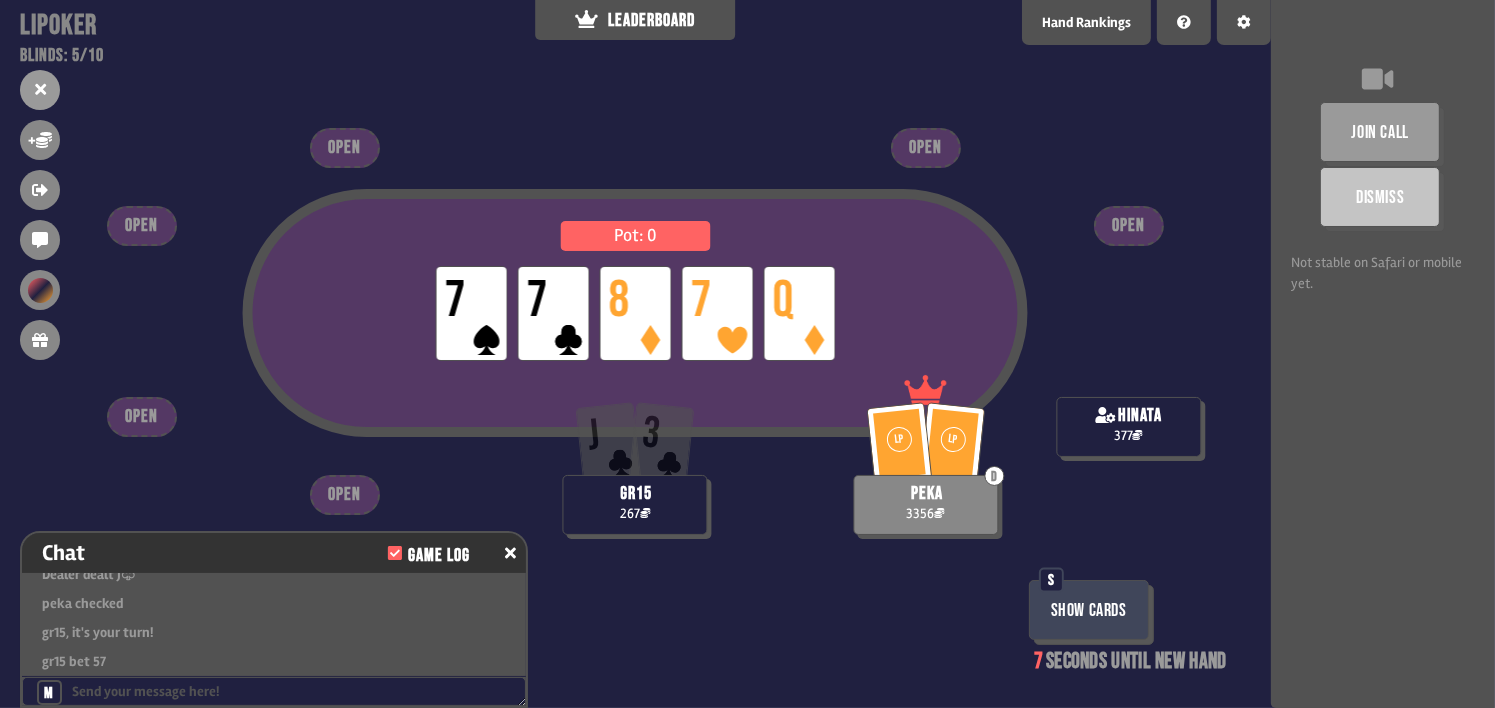 click on "Pot: 0   LP 7 LP 7 LP 8 LP 7 LP Q" at bounding box center [635, 349] 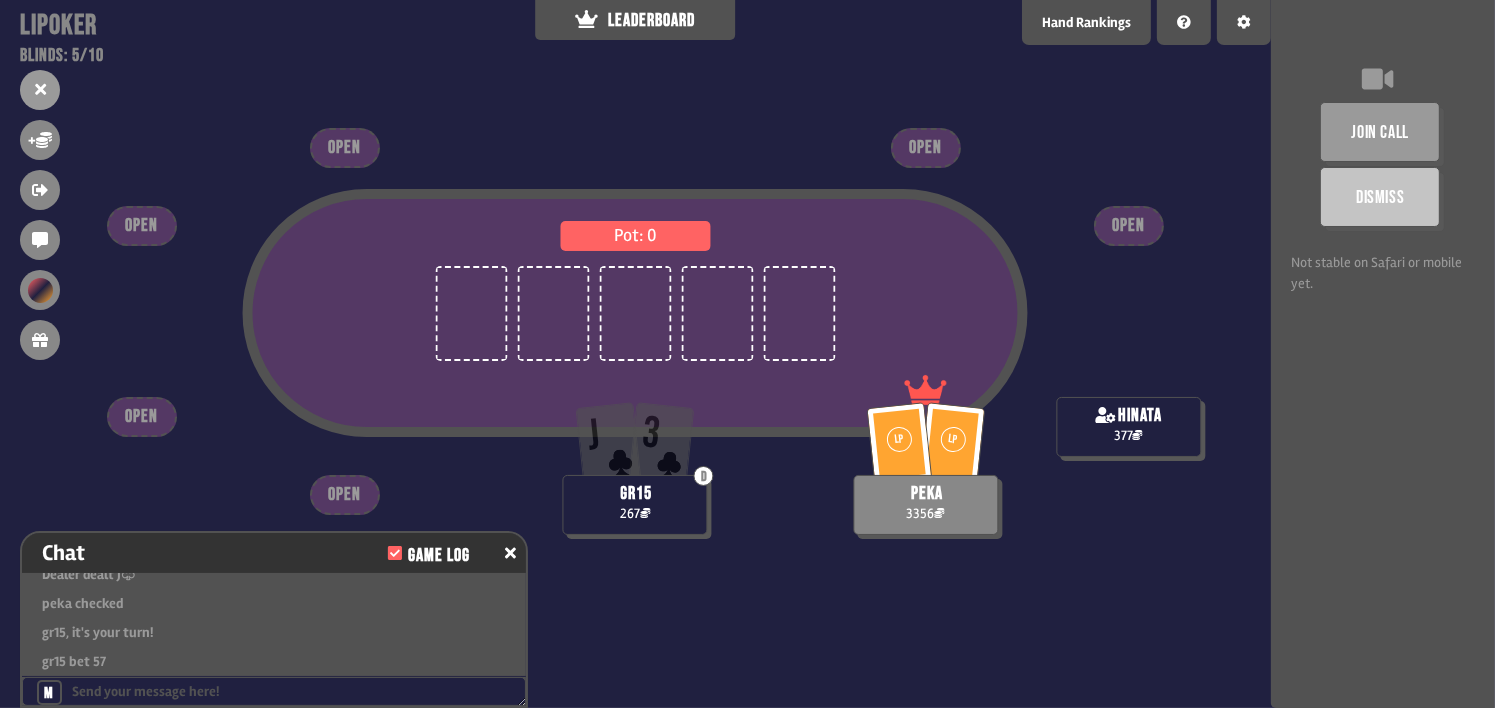 scroll, scrollTop: 98, scrollLeft: 0, axis: vertical 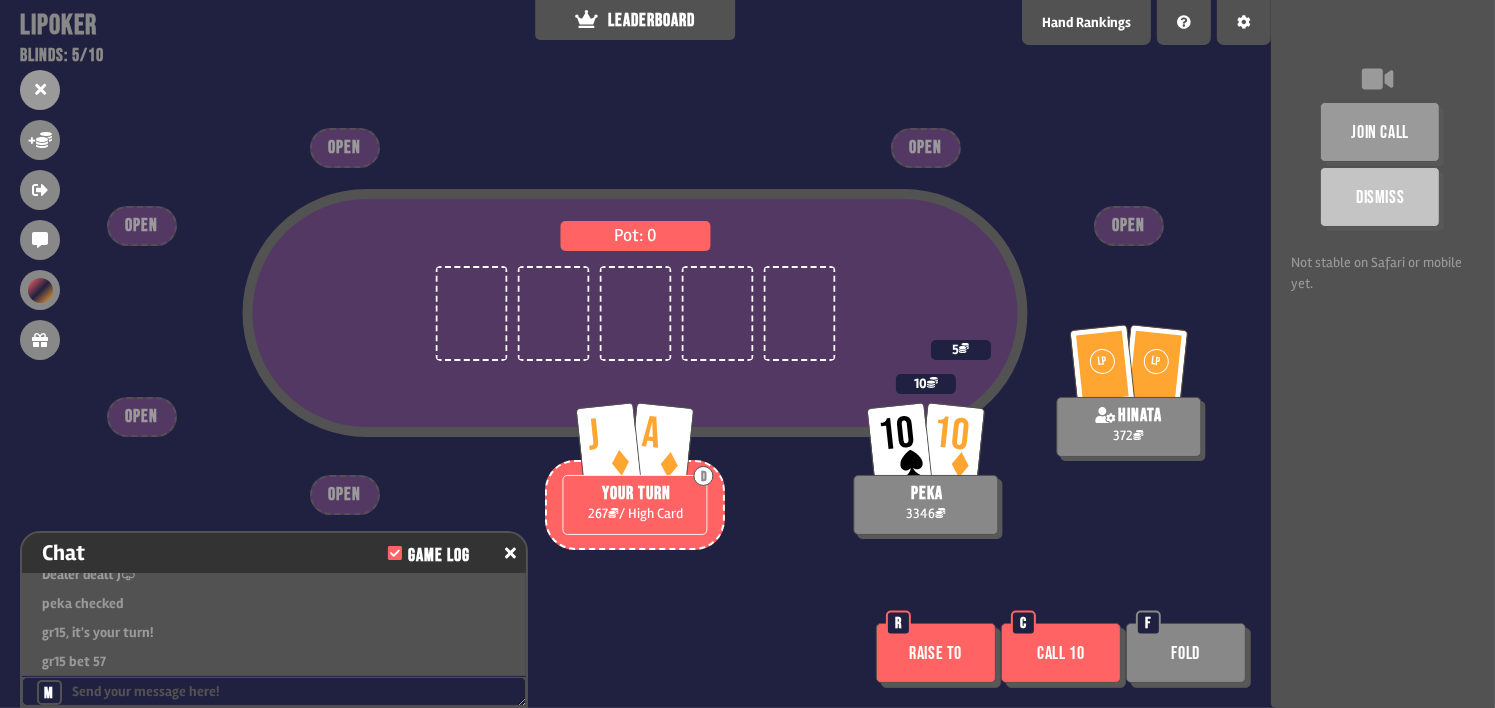 click on "Pot: 0" at bounding box center [635, 349] 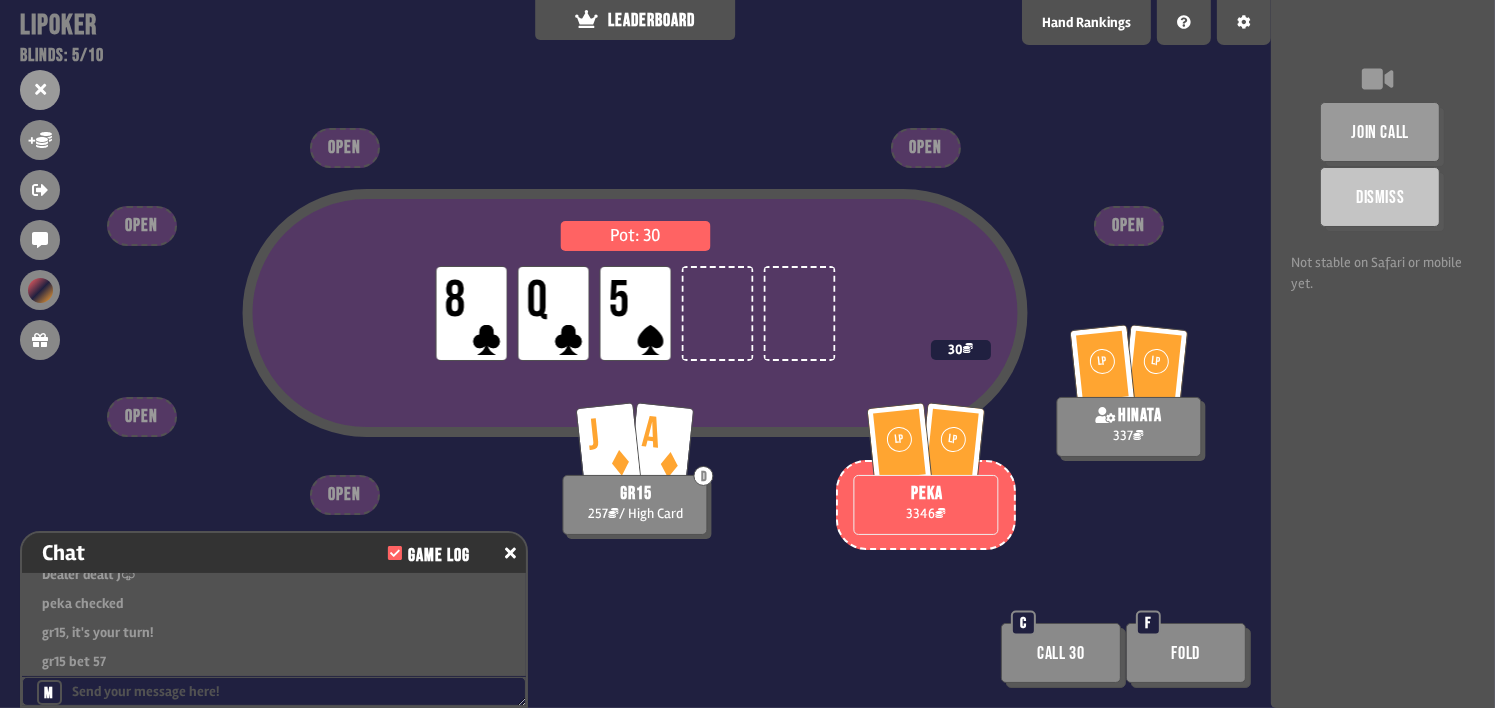 click on "Pot: 30   LP 8 LP Q LP 5" at bounding box center (635, 349) 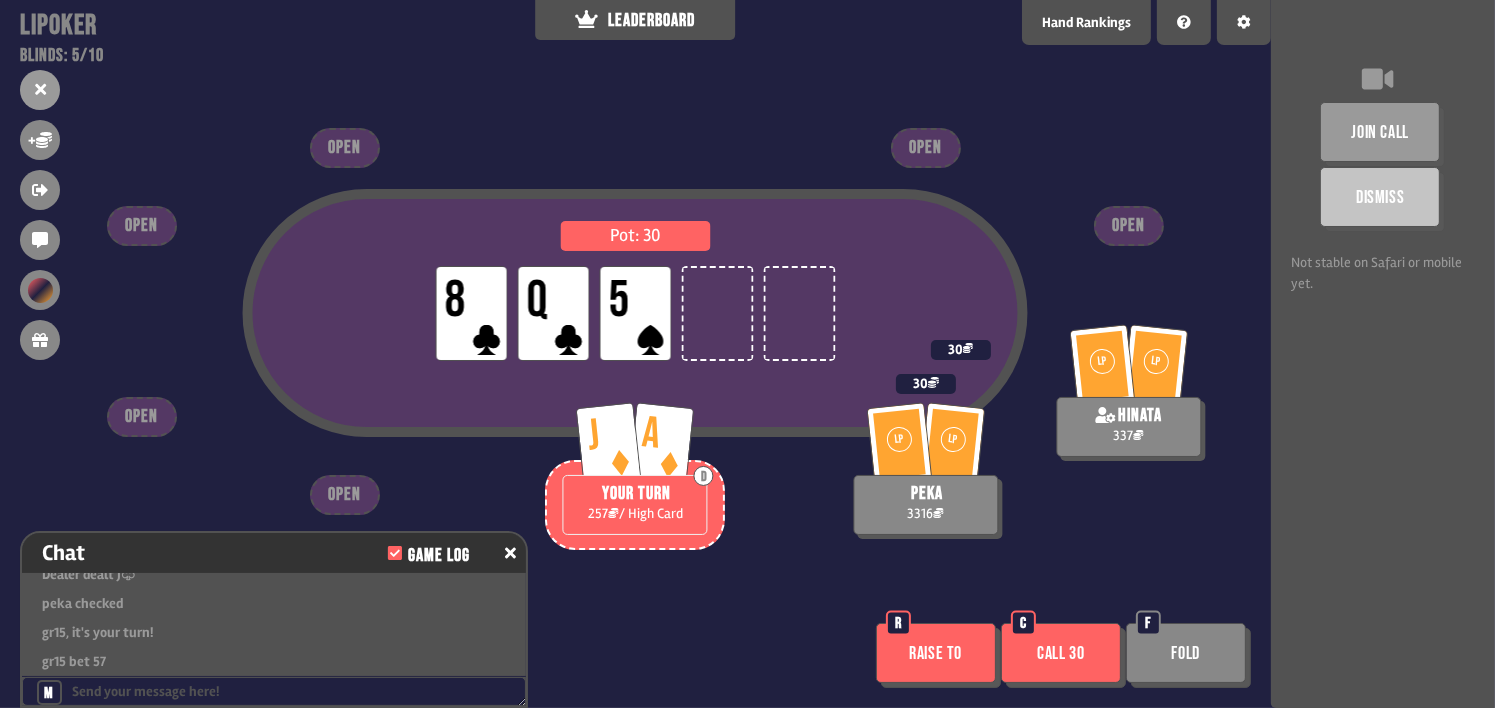 click on "Call 30" at bounding box center (1061, 653) 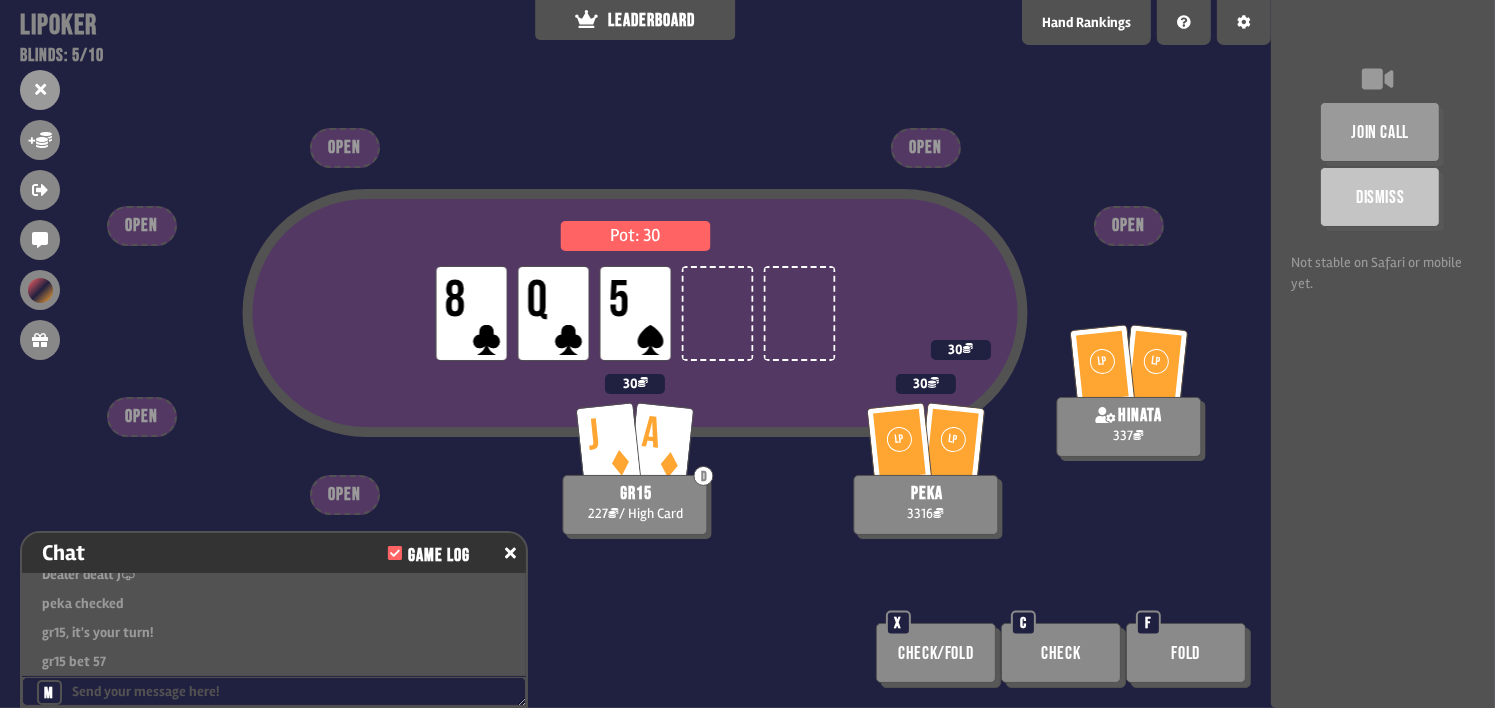 click on "join call Dismiss Not stable on Safari or mobile yet." at bounding box center (1383, 354) 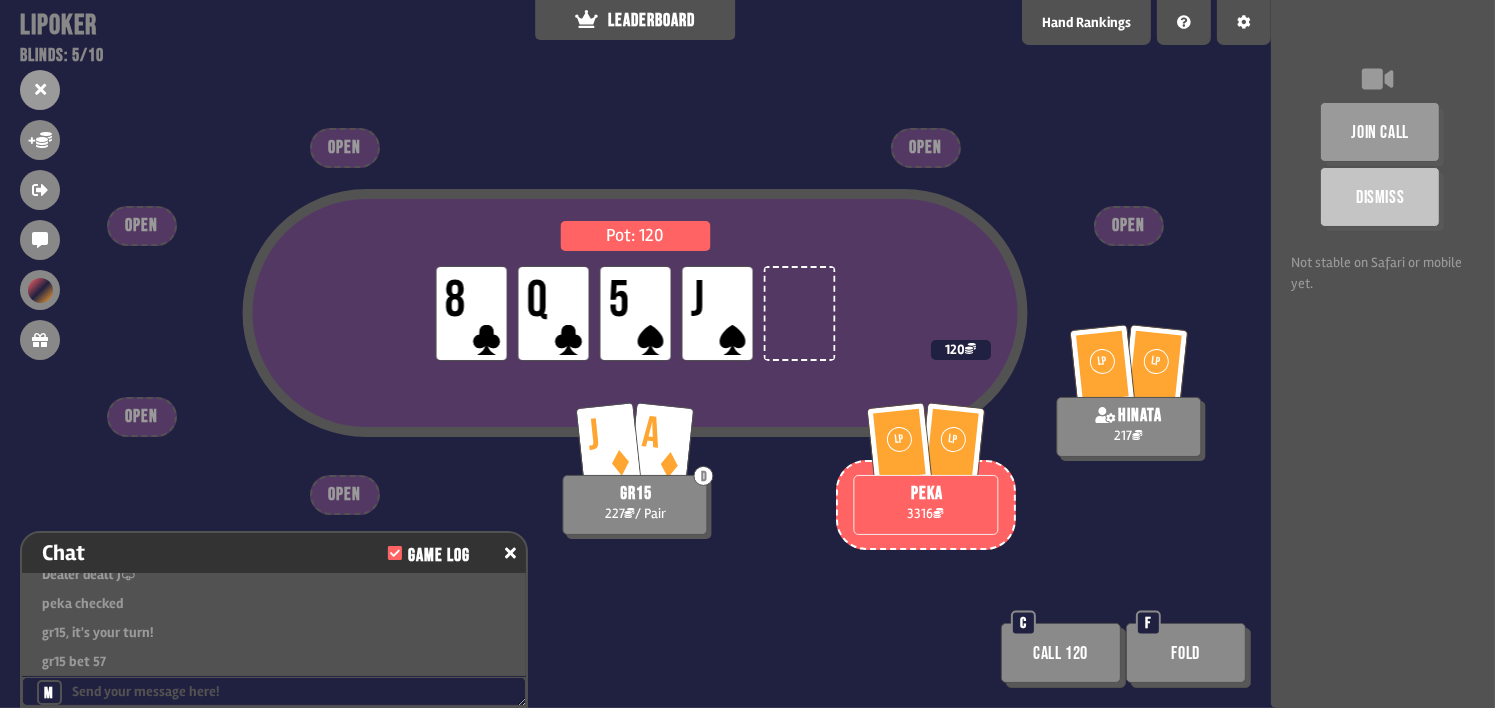click on "120" at bounding box center [961, 350] 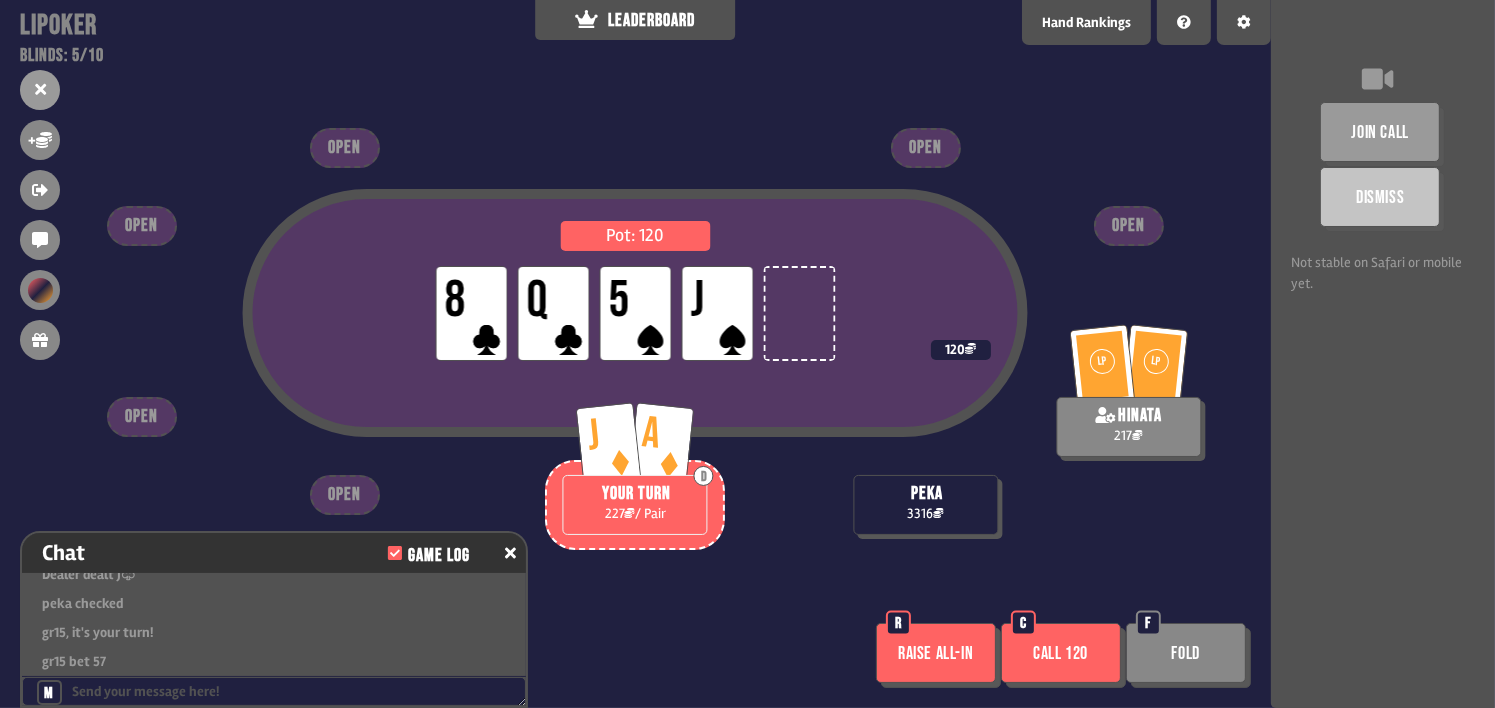 click on "Pot: 120   LP 8 LP Q LP 5 LP J J A D YOUR TURN 227   / Pair peka 3316  LP LP hinata 217  120  OPEN OPEN OPEN OPEN OPEN OPEN Raise all-in R Call 120 C Fold F" at bounding box center [635, 354] 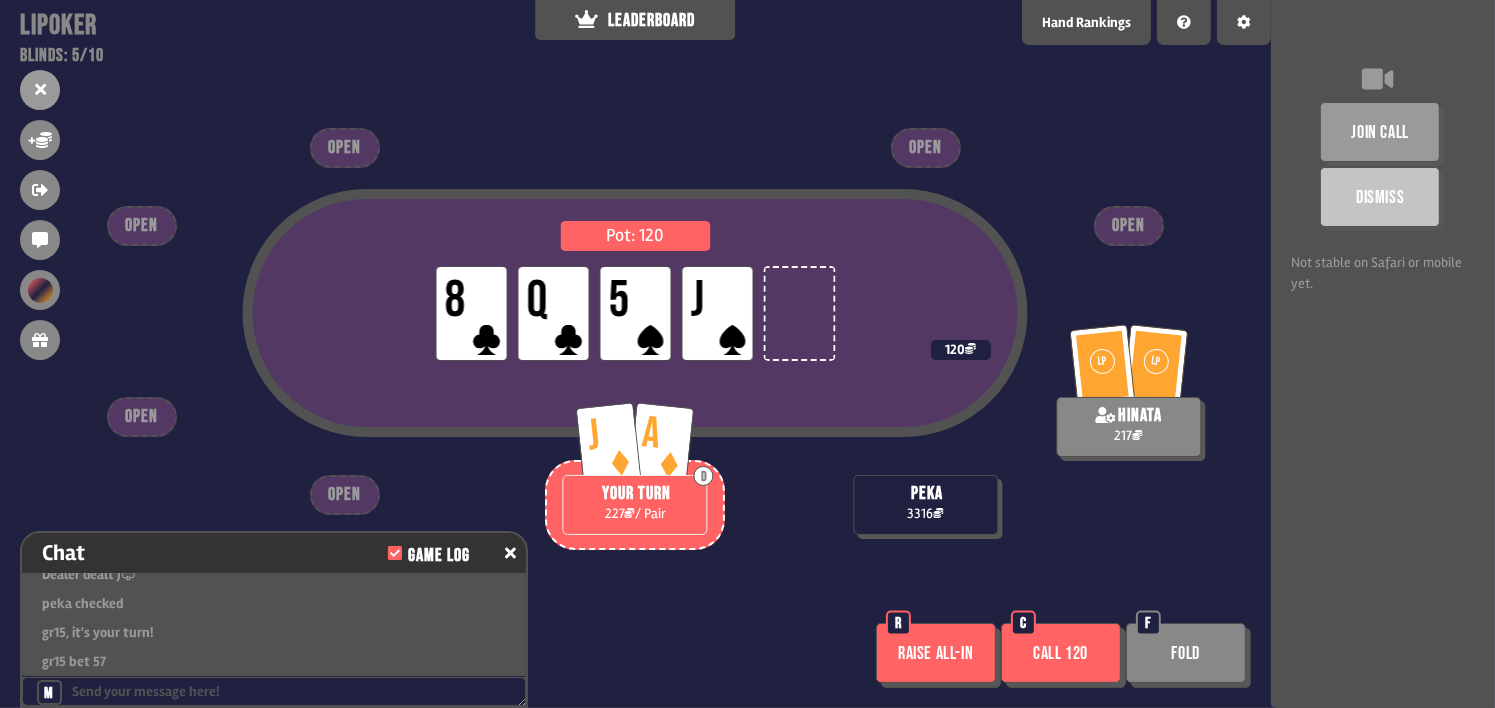 click on "Fold" at bounding box center (1186, 653) 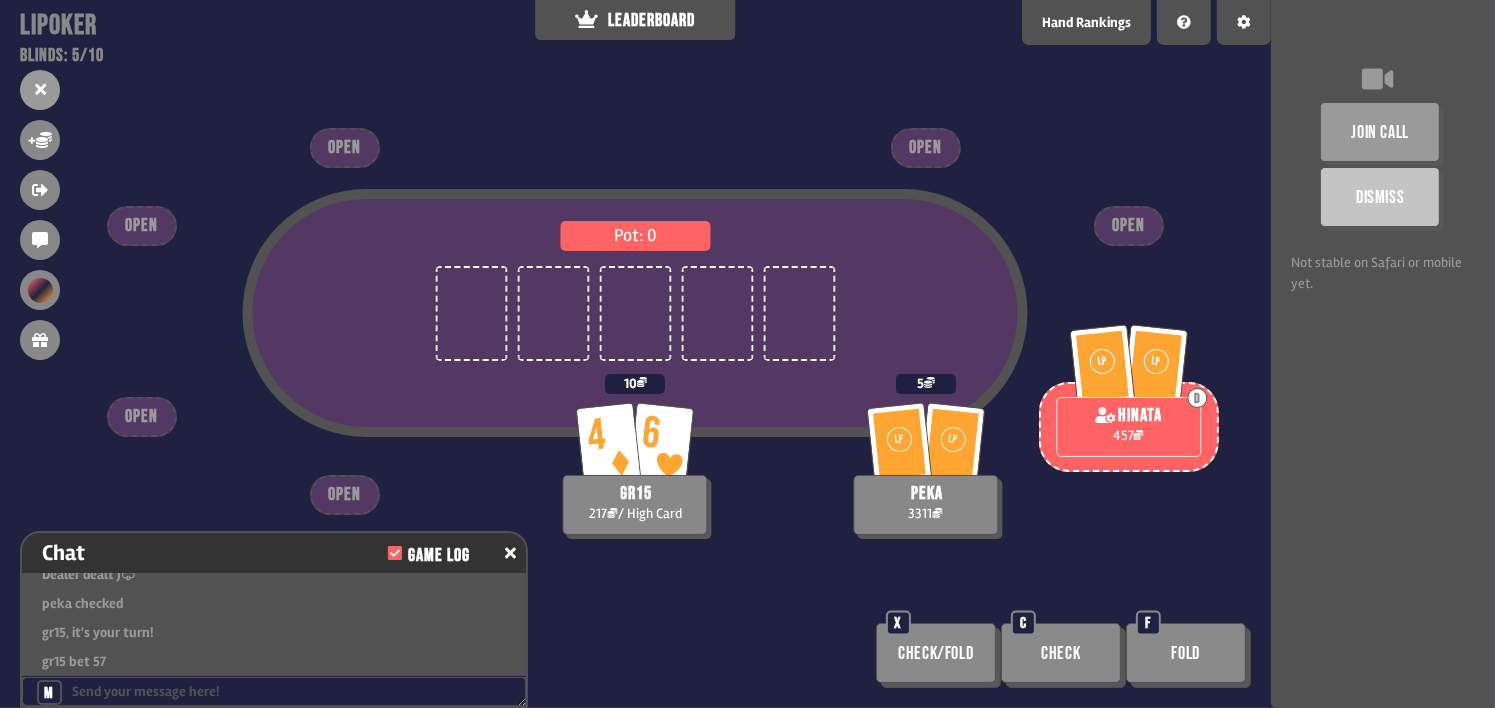 scroll, scrollTop: 98, scrollLeft: 0, axis: vertical 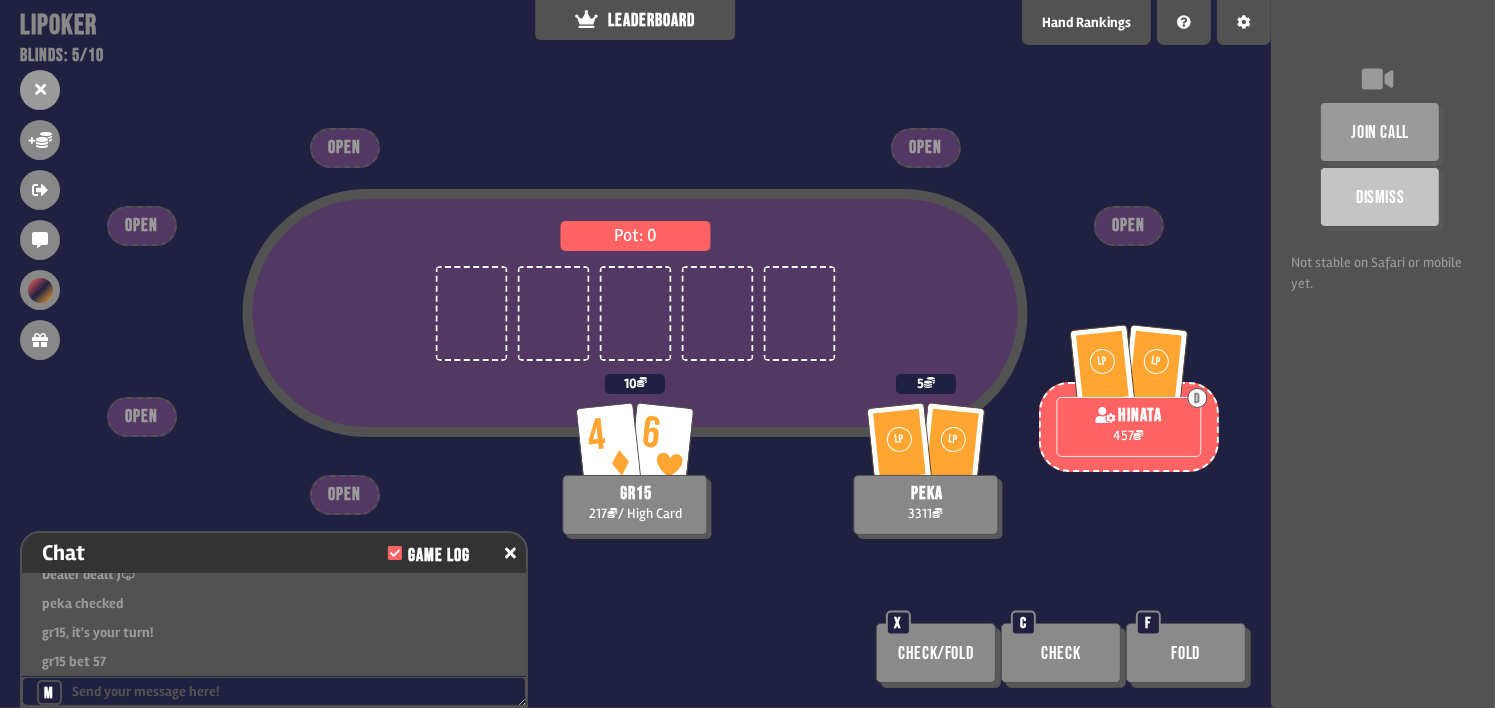 click on "Pot: 0" at bounding box center (635, 349) 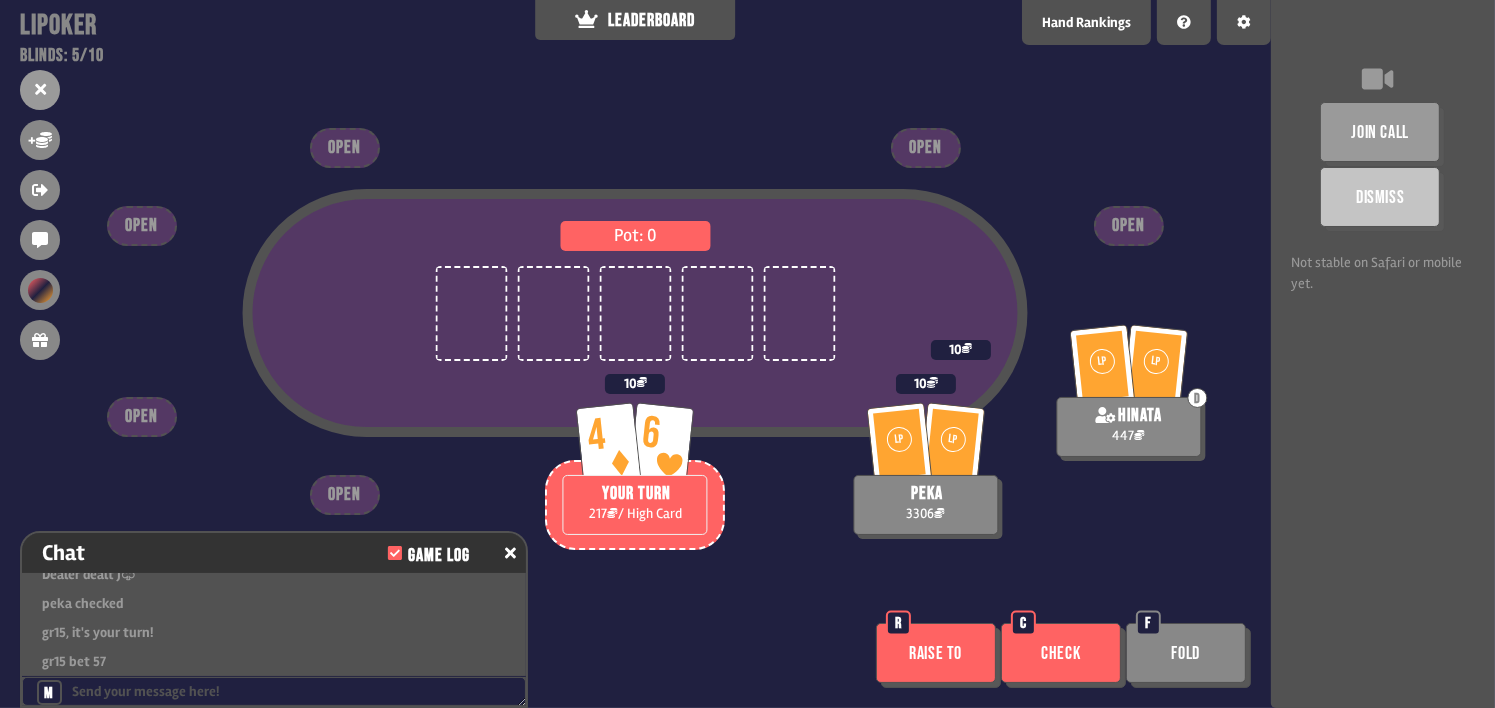 click on "Pot: 0   4 6 YOUR TURN 217   / High Card 10  LP [PERSON_NAME] 3306  10  LP LP D hinata 447  10  OPEN OPEN OPEN OPEN OPEN OPEN Raise to R Check C Fold F" at bounding box center (635, 354) 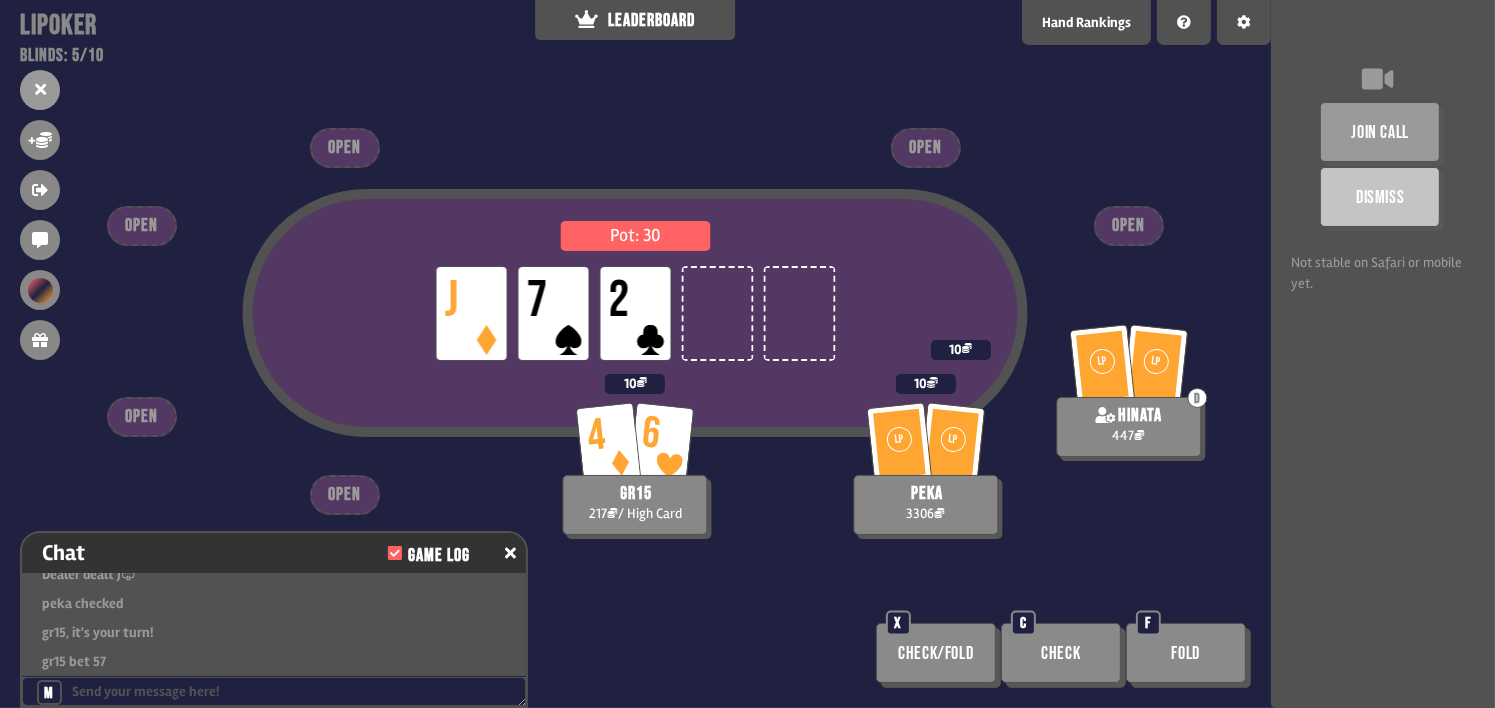 click on "LP J LP 7 LP 2" at bounding box center [635, 313] 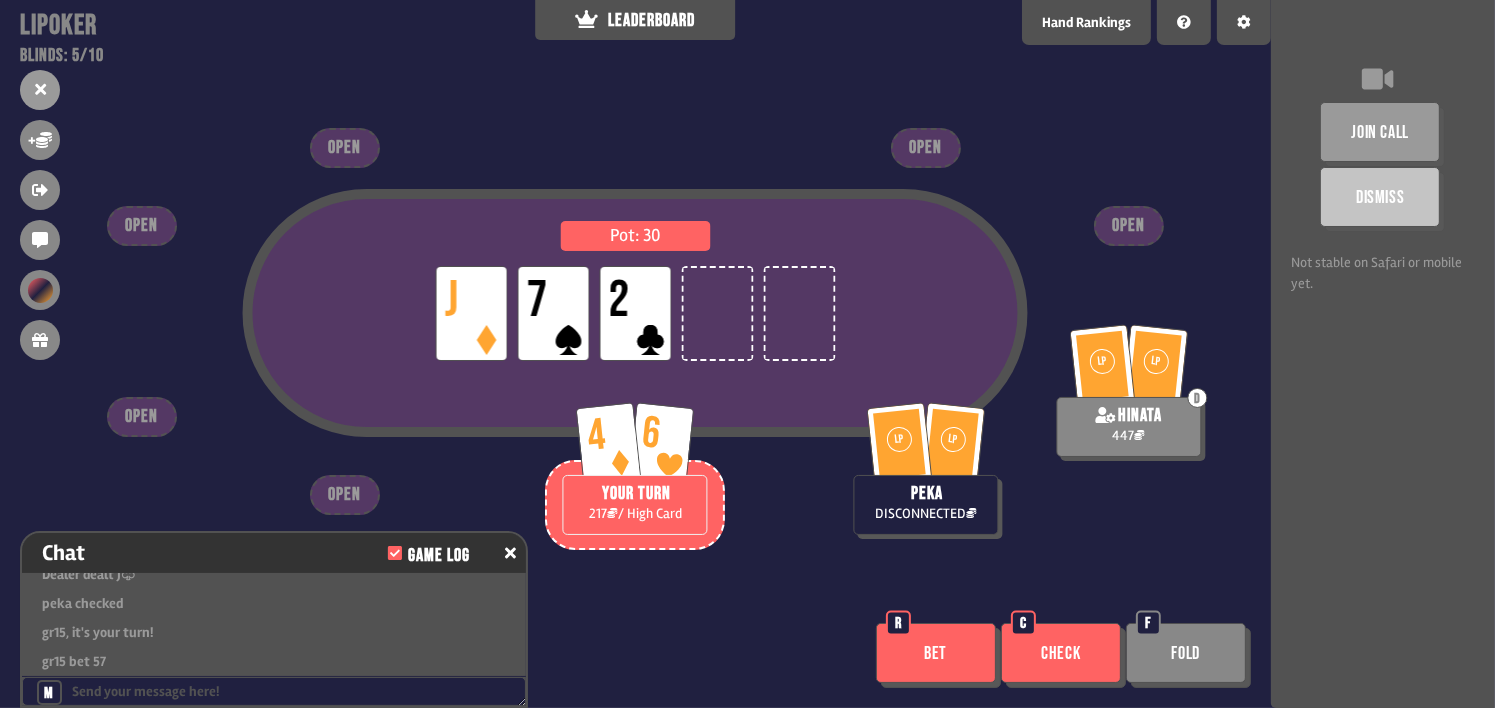 drag, startPoint x: 916, startPoint y: 562, endPoint x: 917, endPoint y: 573, distance: 11.045361 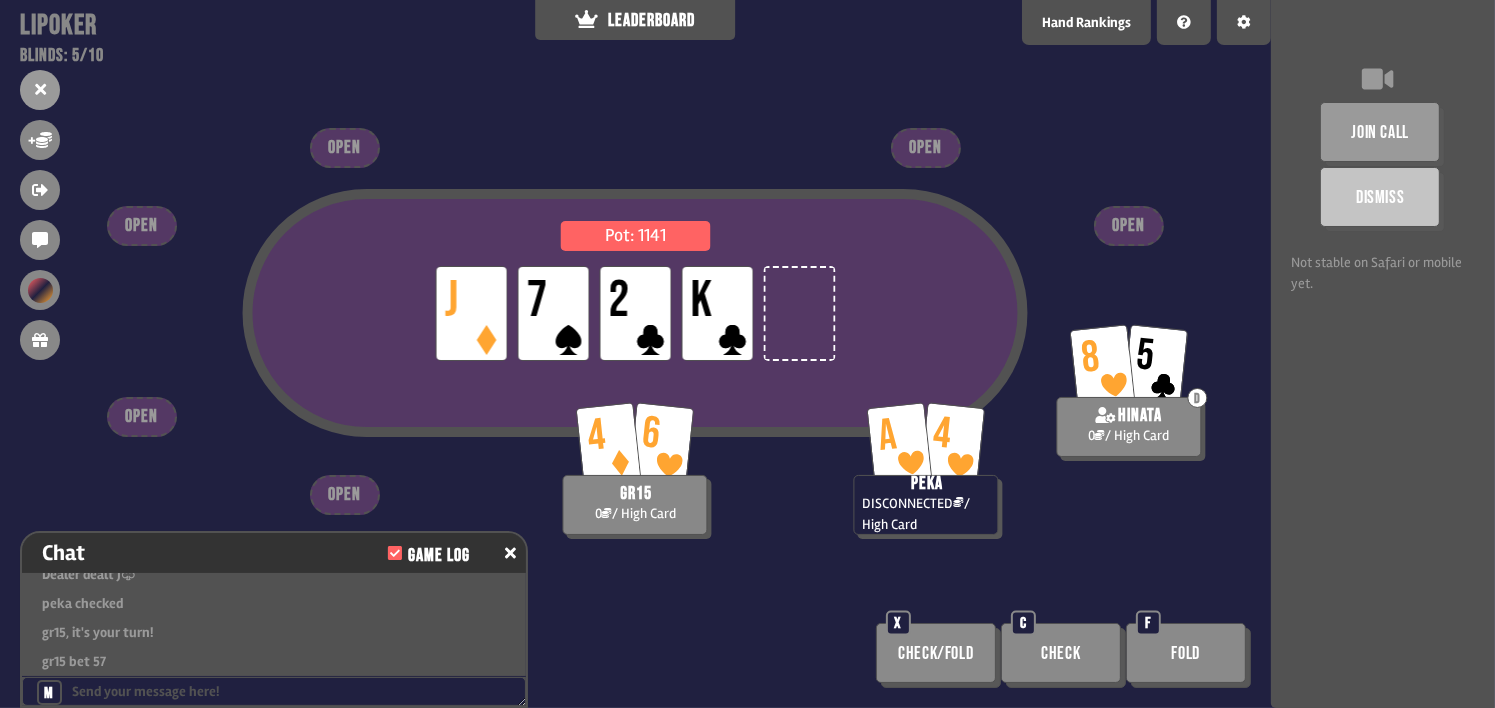 drag, startPoint x: 981, startPoint y: 185, endPoint x: 983, endPoint y: 201, distance: 16.124516 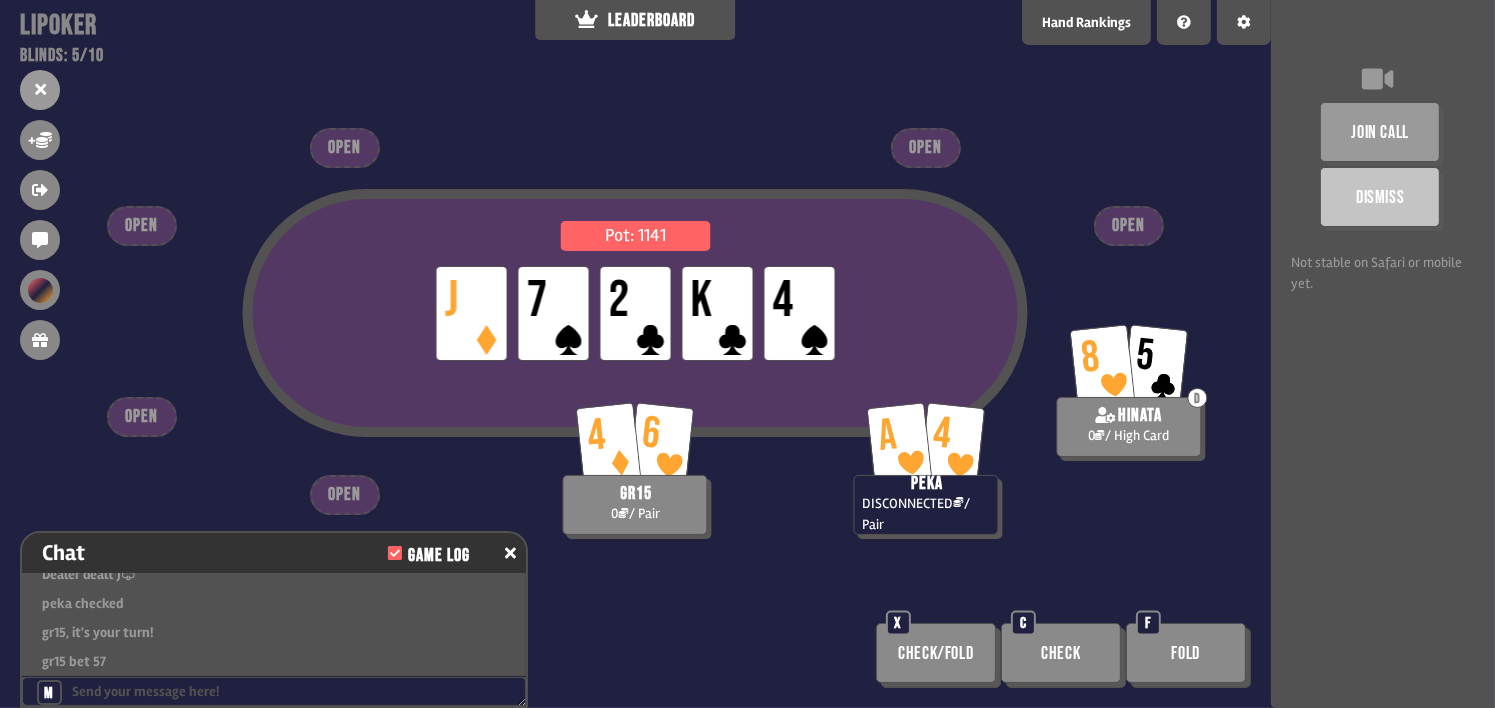 click on "Pot: 1141   LP J LP 7 LP 2 LP K LP 4 4 6 gr15 0   / Pair A 4 peka DISCONNECTED  / Pair 8 5 D hinata 0   / High Card OPEN OPEN OPEN OPEN OPEN OPEN Check/Fold X Check C Fold F" at bounding box center (635, 354) 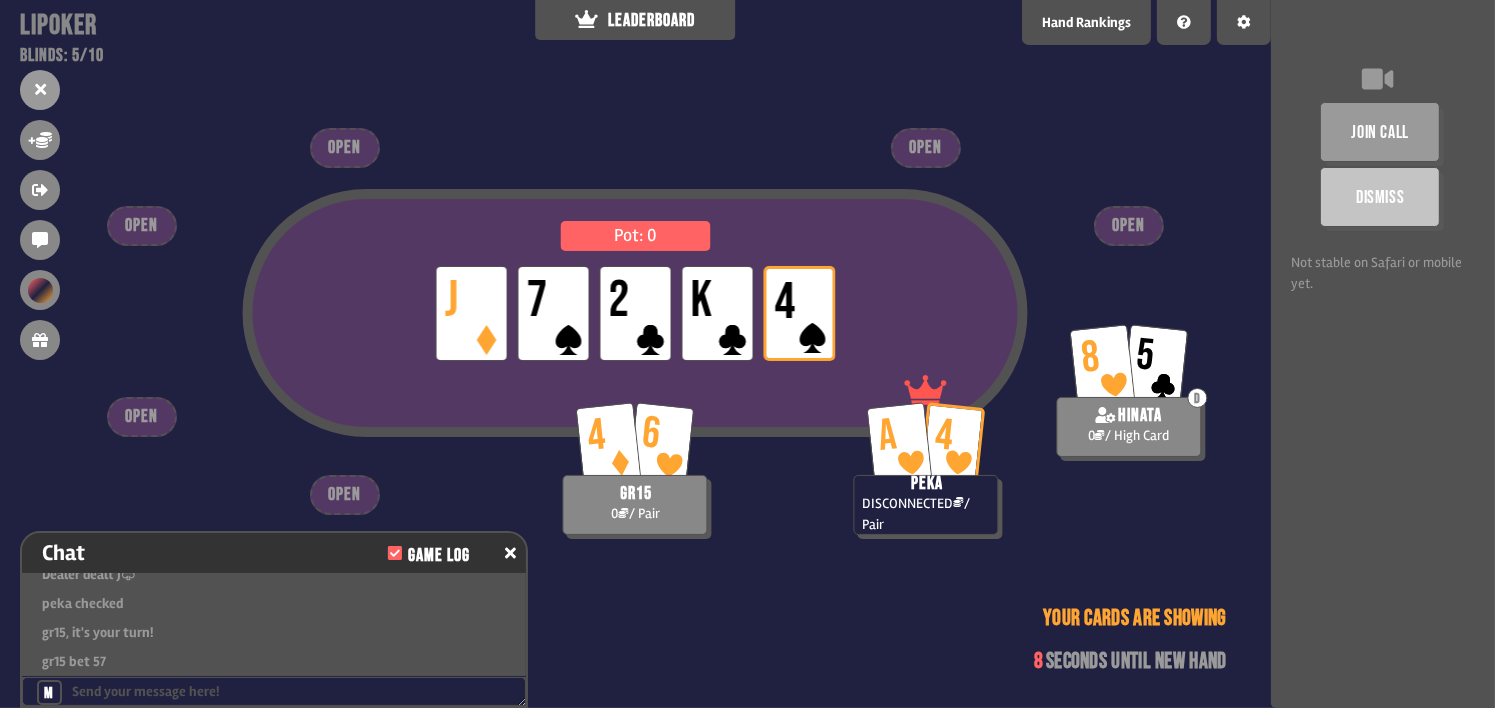 click on "Pot: 0   LP J LP 7 LP 2 LP K LP 4 4 6 gr15 0   / Pair A 4 peka DISCONNECTED  / Pair 8 5 D hinata 0   / High Card OPEN OPEN OPEN OPEN OPEN OPEN Your cards are showing 8  seconds until new hand" at bounding box center (635, 354) 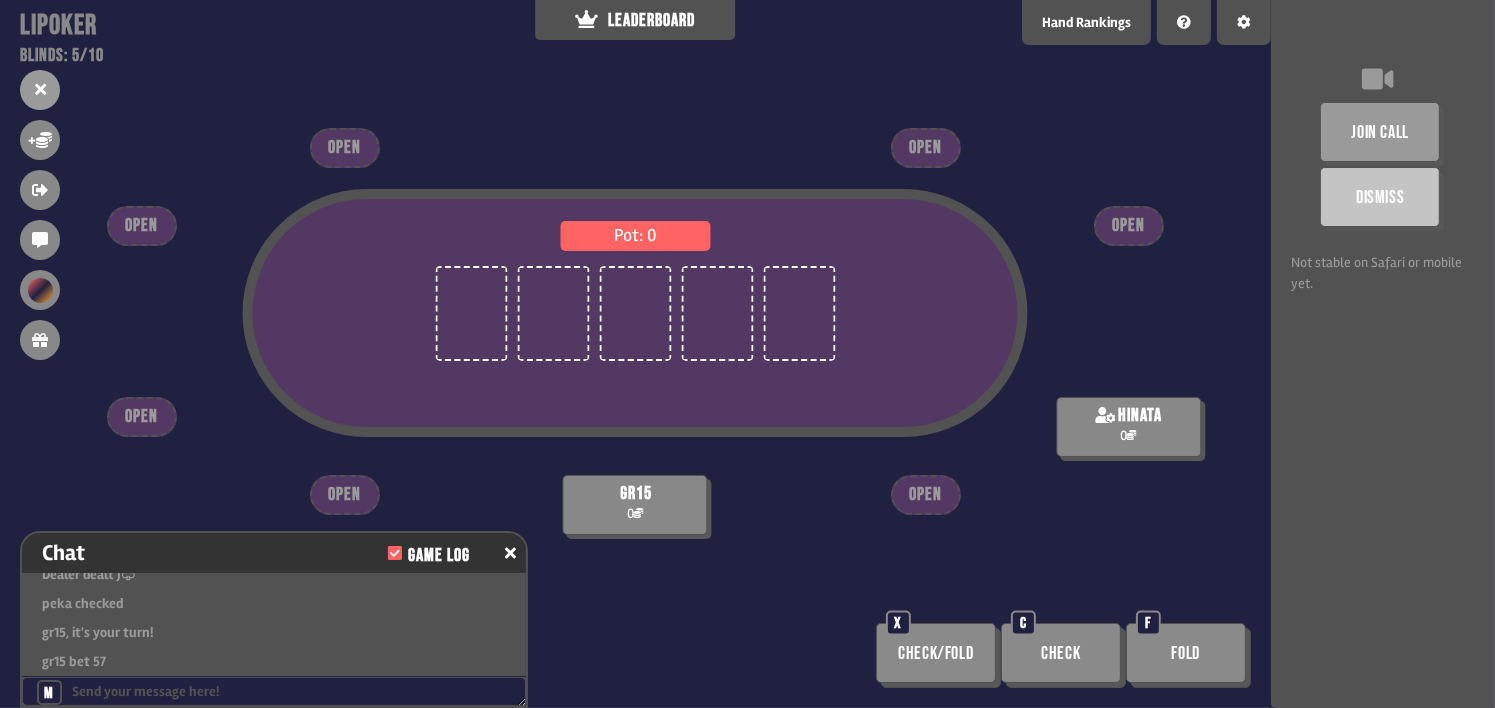 scroll, scrollTop: 100, scrollLeft: 0, axis: vertical 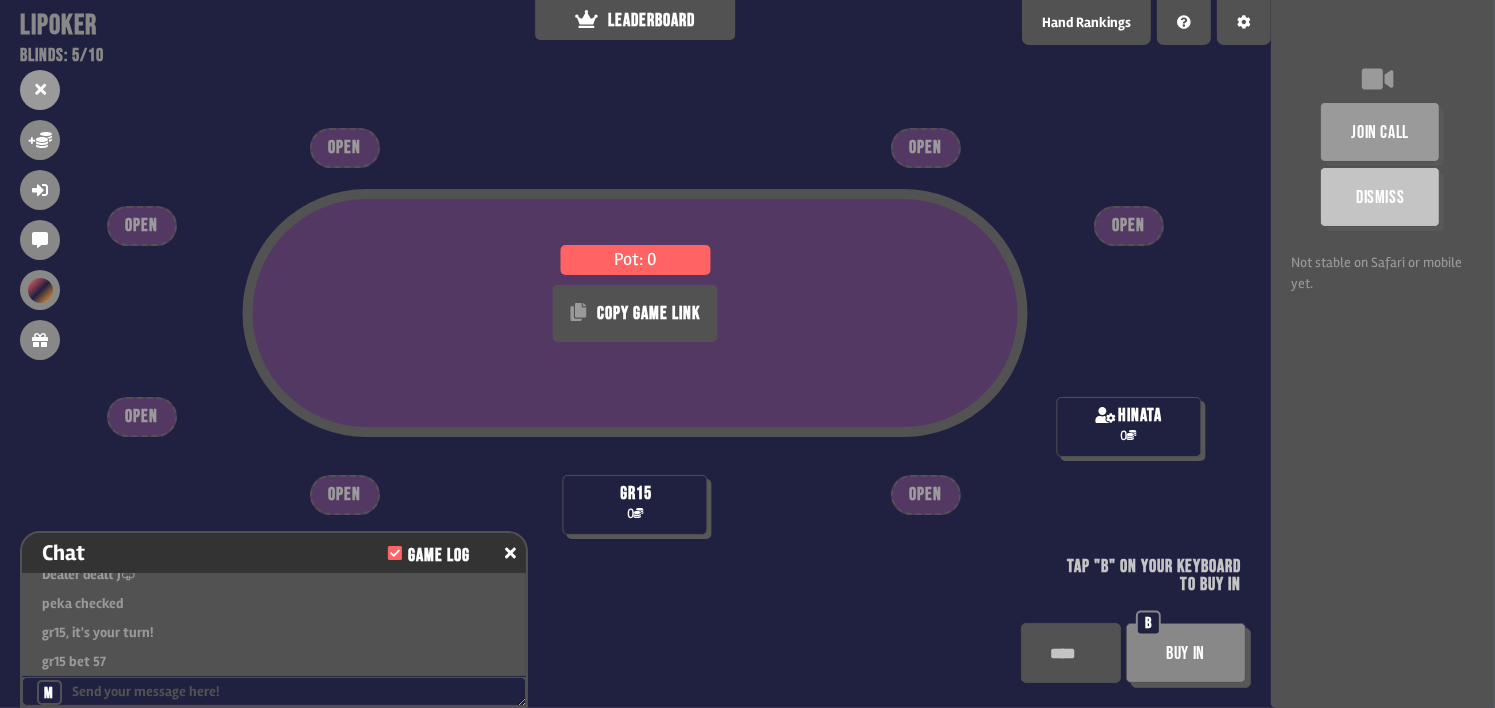 click on "Pot: 0   COPY GAME LINK" at bounding box center [635, 313] 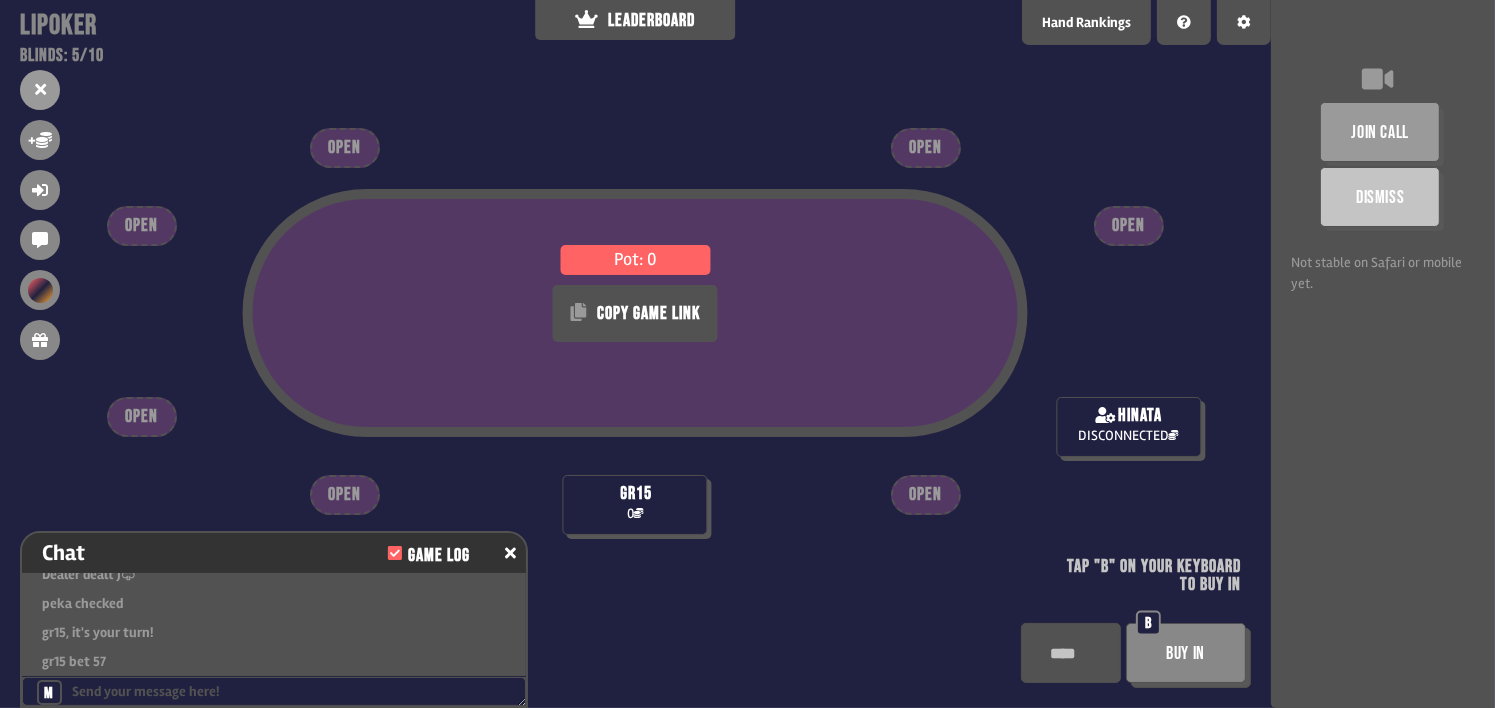 click on "Pot: 0   COPY GAME LINK gr15 0  hinata DISCONNECTED OPEN OPEN OPEN OPEN OPEN OPEN OPEN Tap "B" on your keyboard to buy in Buy In B" at bounding box center [635, 354] 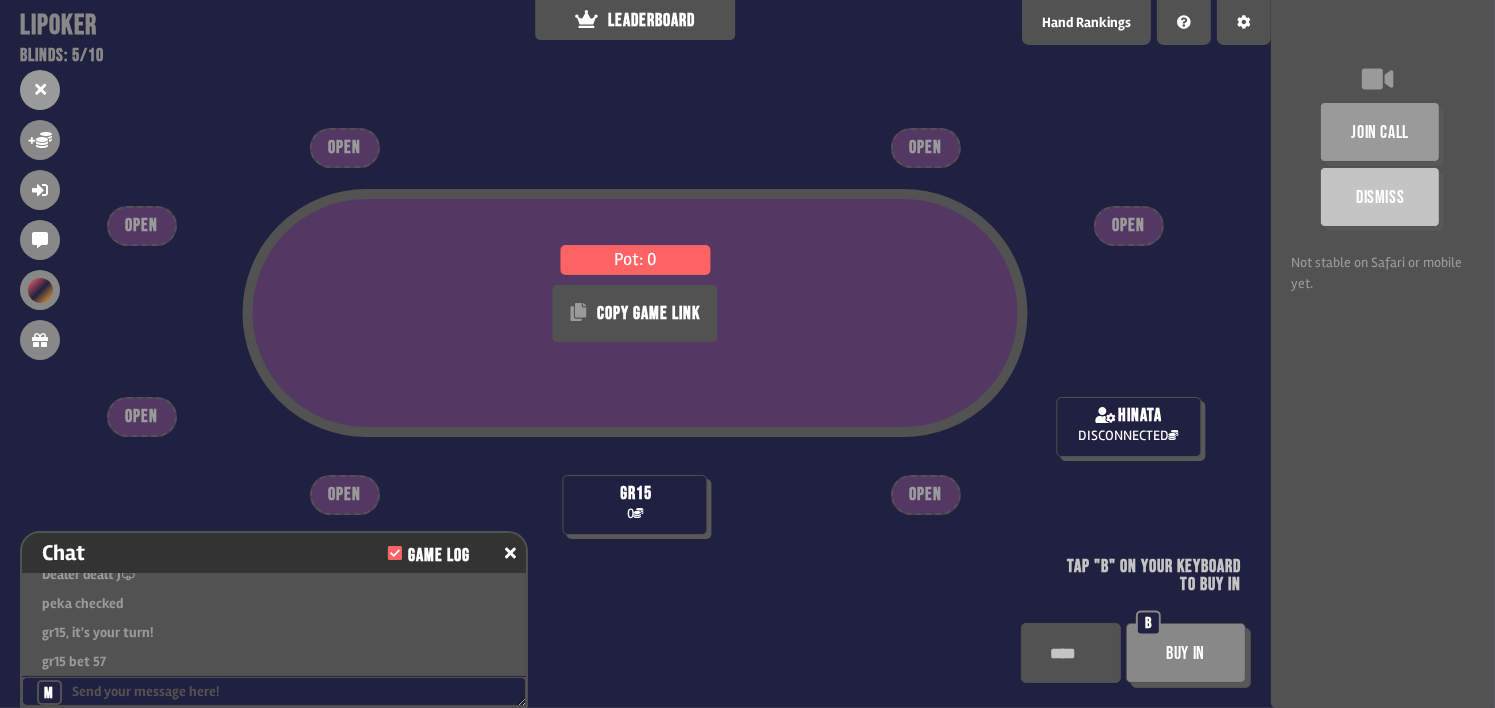 drag, startPoint x: 930, startPoint y: 672, endPoint x: 983, endPoint y: 694, distance: 57.384666 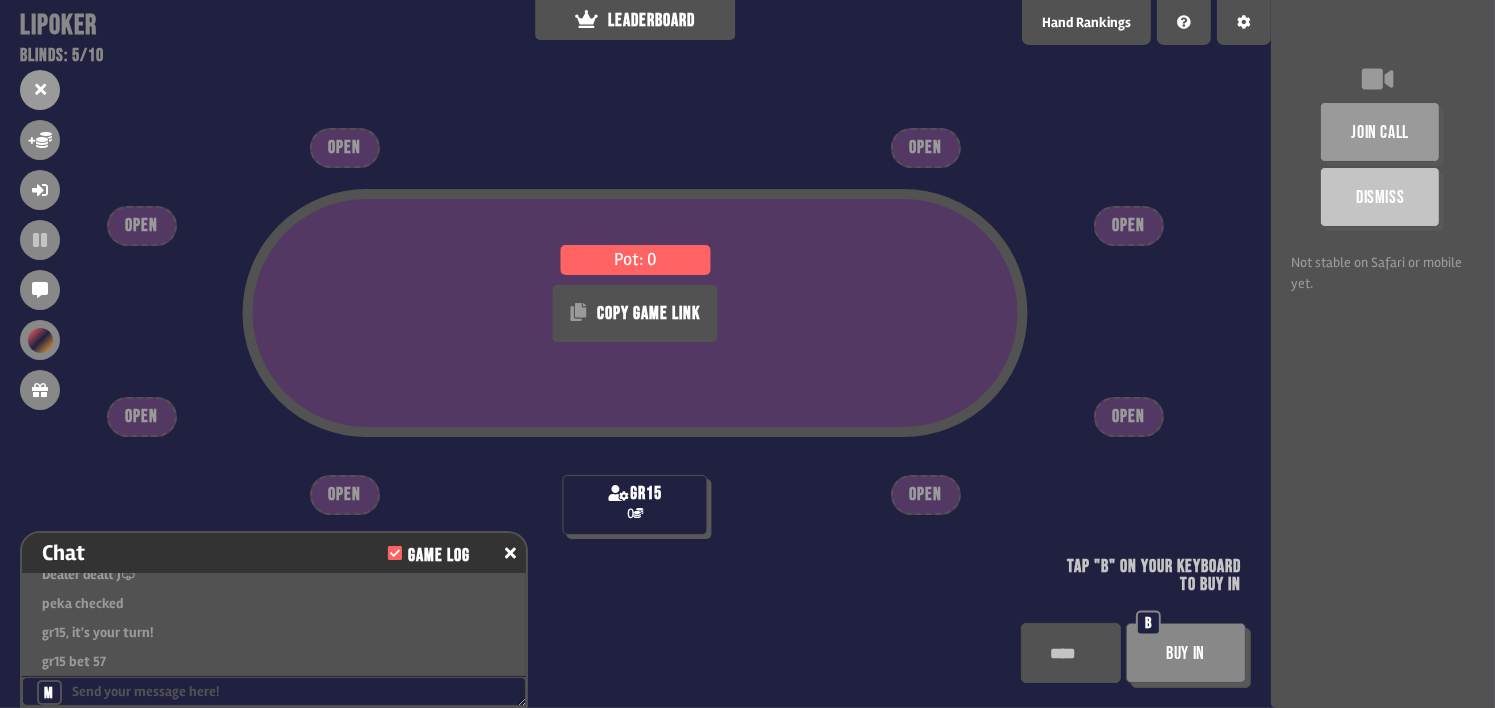 drag, startPoint x: 615, startPoint y: 695, endPoint x: 232, endPoint y: 516, distance: 422.7647 